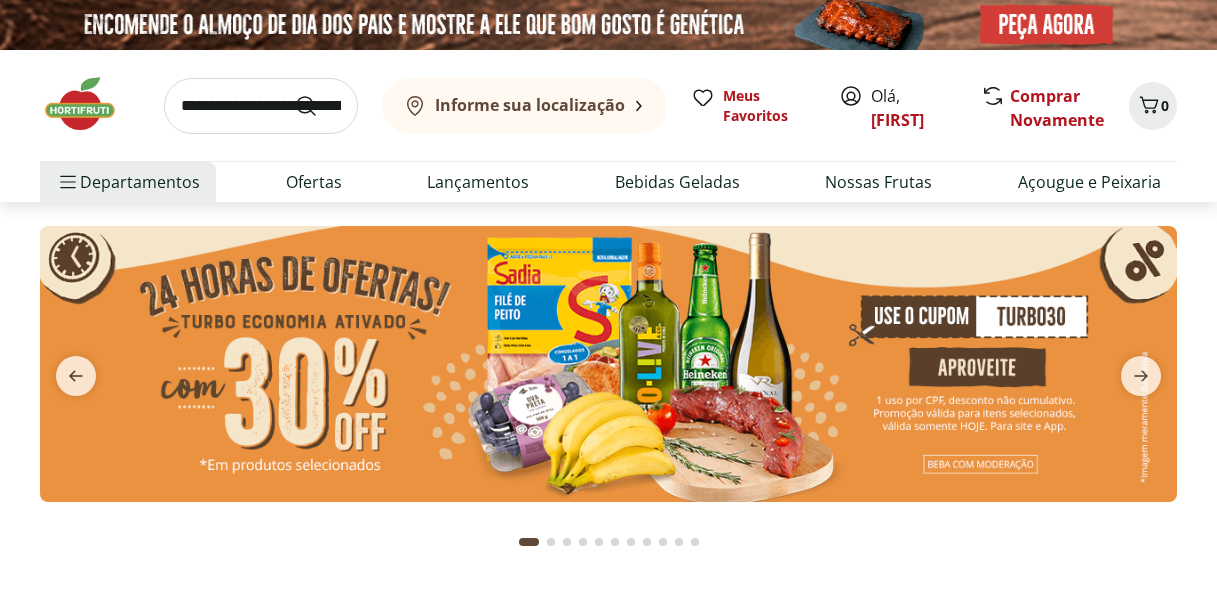 scroll, scrollTop: 0, scrollLeft: 0, axis: both 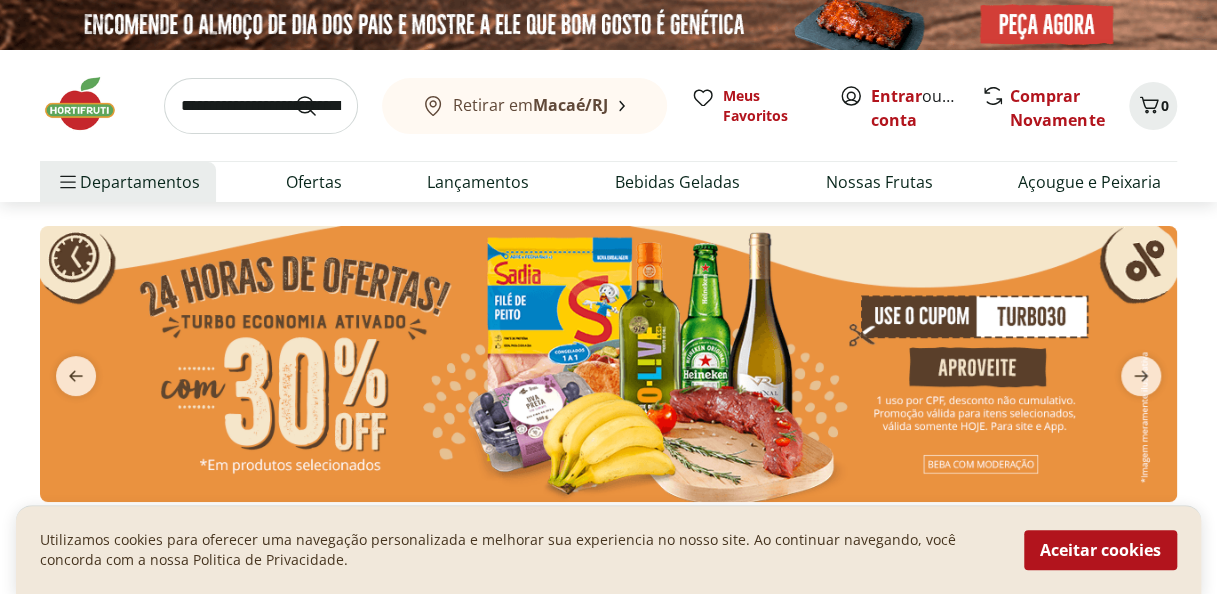 click at bounding box center (608, 363) 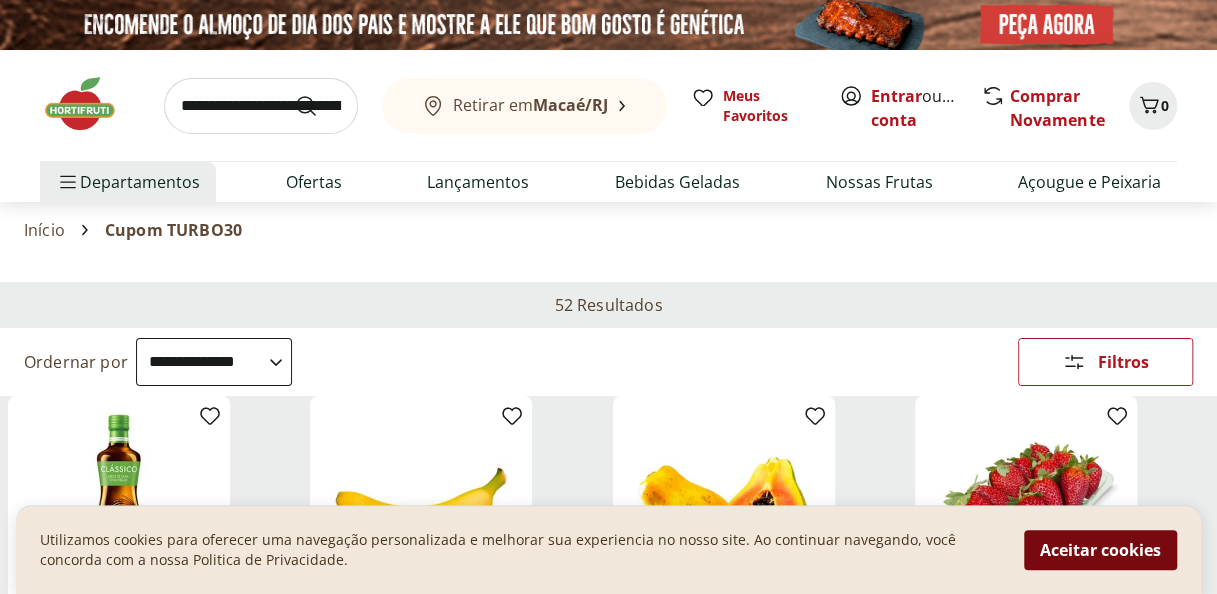 click on "Aceitar cookies" at bounding box center [1100, 550] 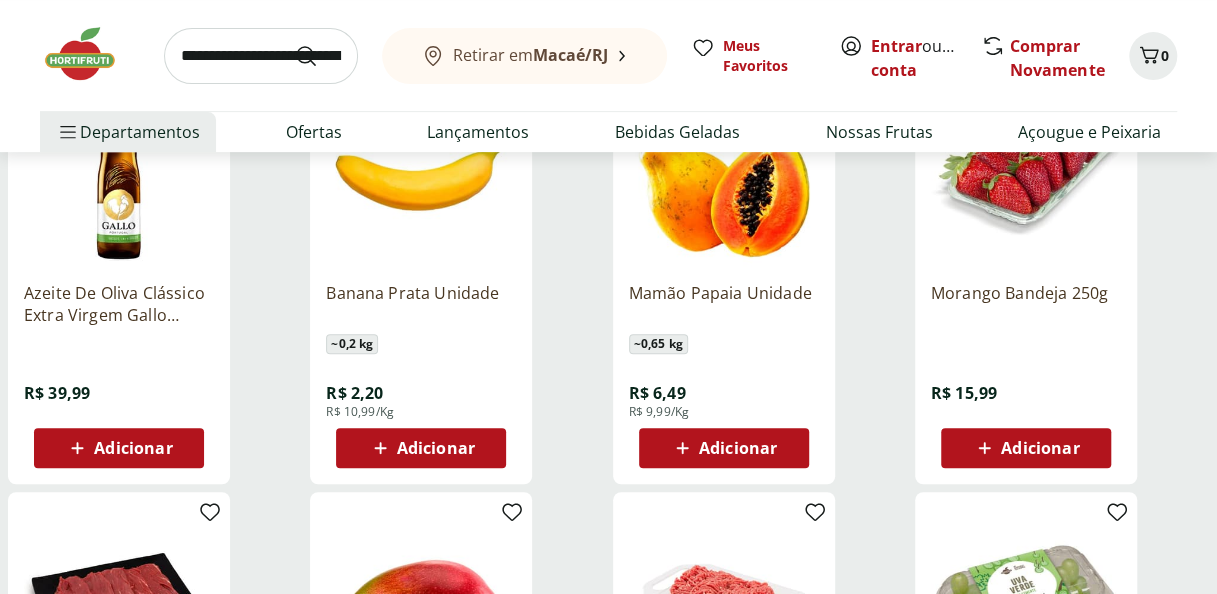 scroll, scrollTop: 348, scrollLeft: 0, axis: vertical 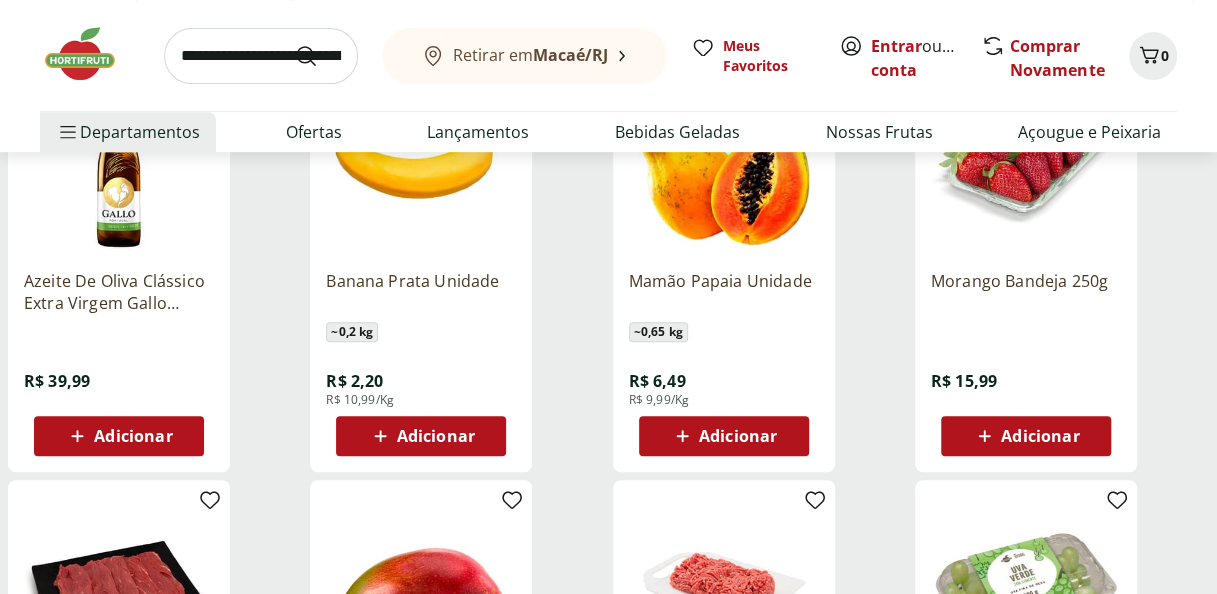 click on "Adicionar" at bounding box center (1040, 436) 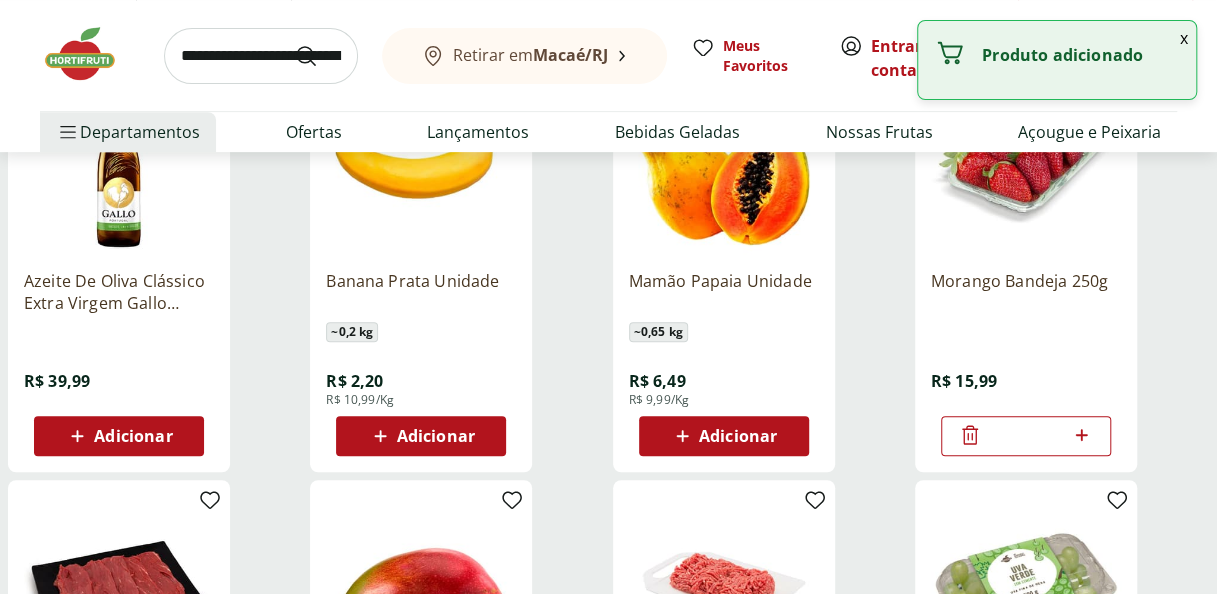 click on "Adicionar" at bounding box center (436, 436) 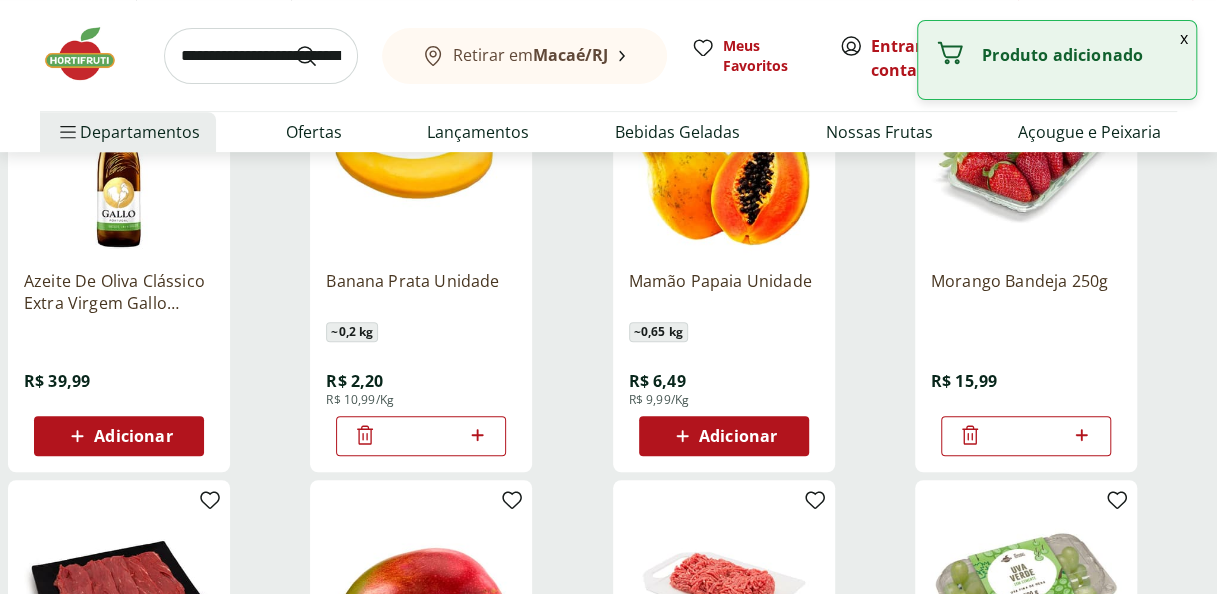 click 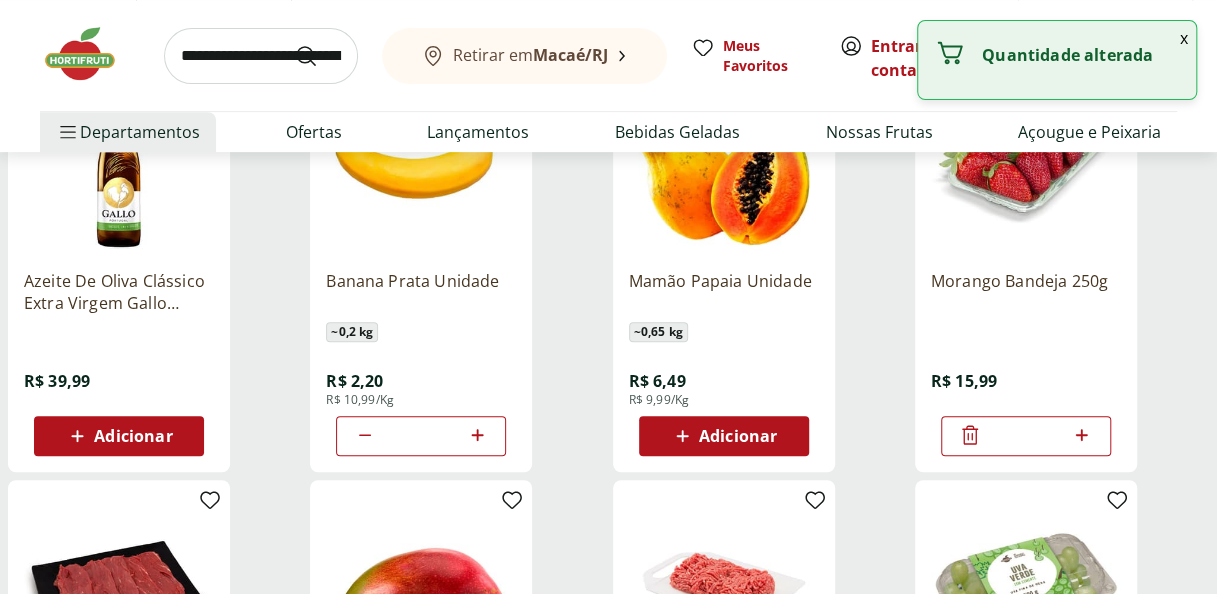 click 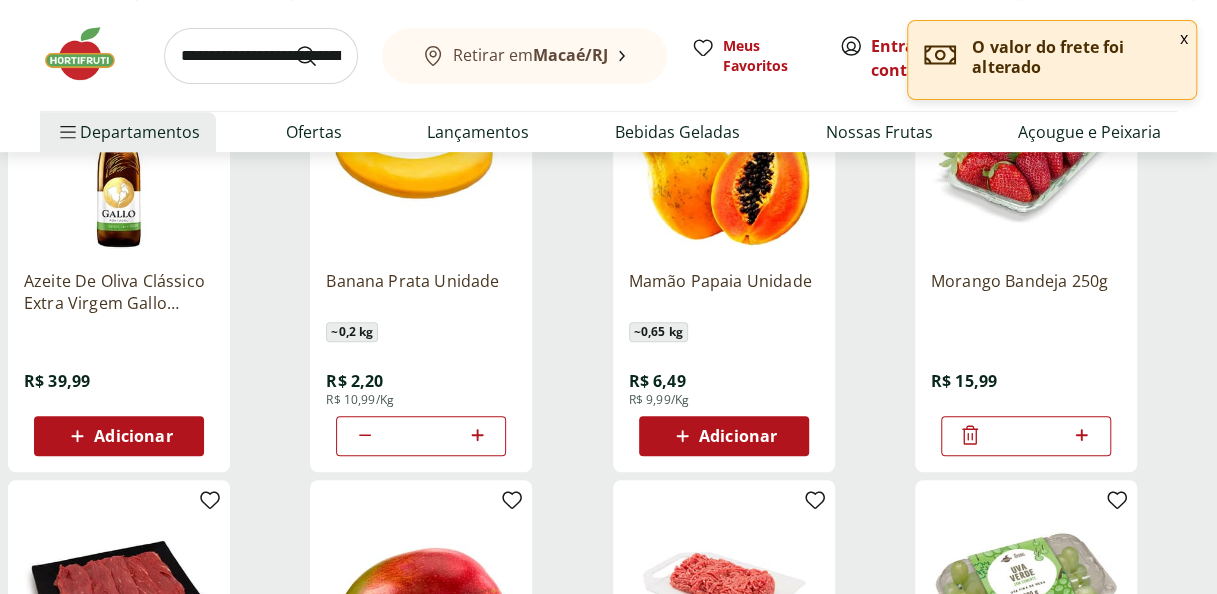 click 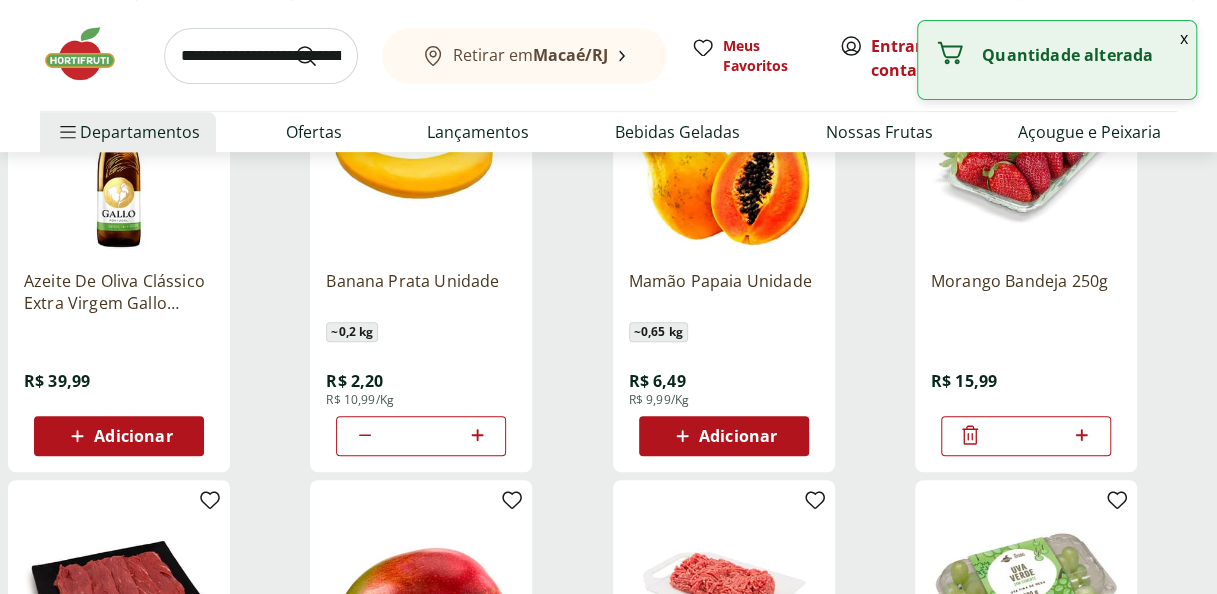 click on "Adicionar" at bounding box center [133, 436] 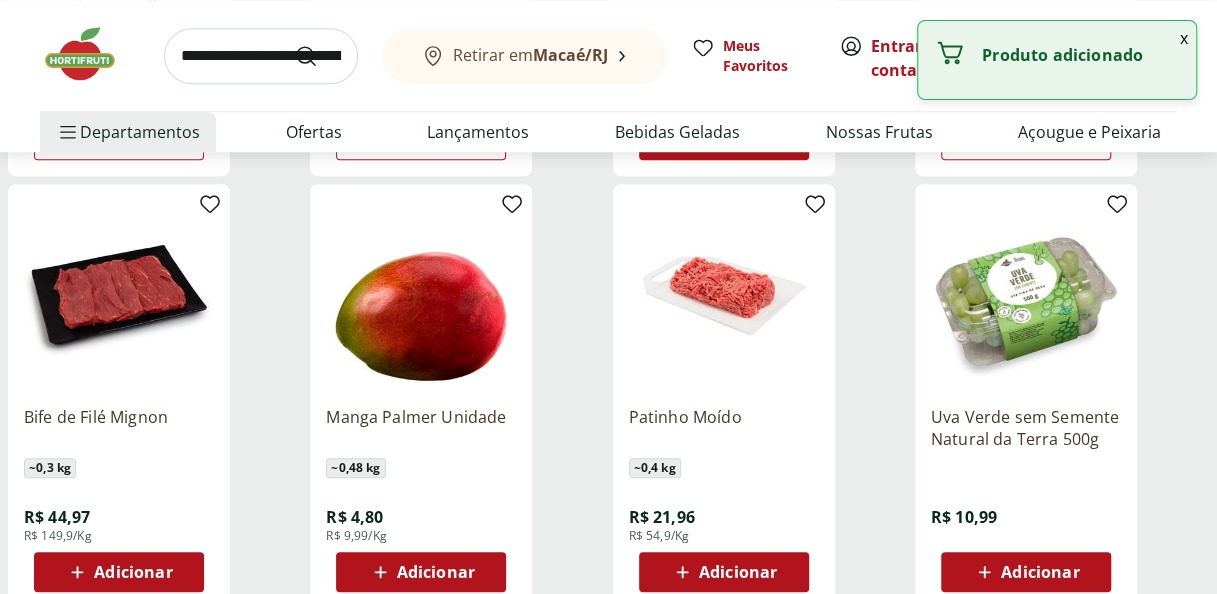 scroll, scrollTop: 682, scrollLeft: 0, axis: vertical 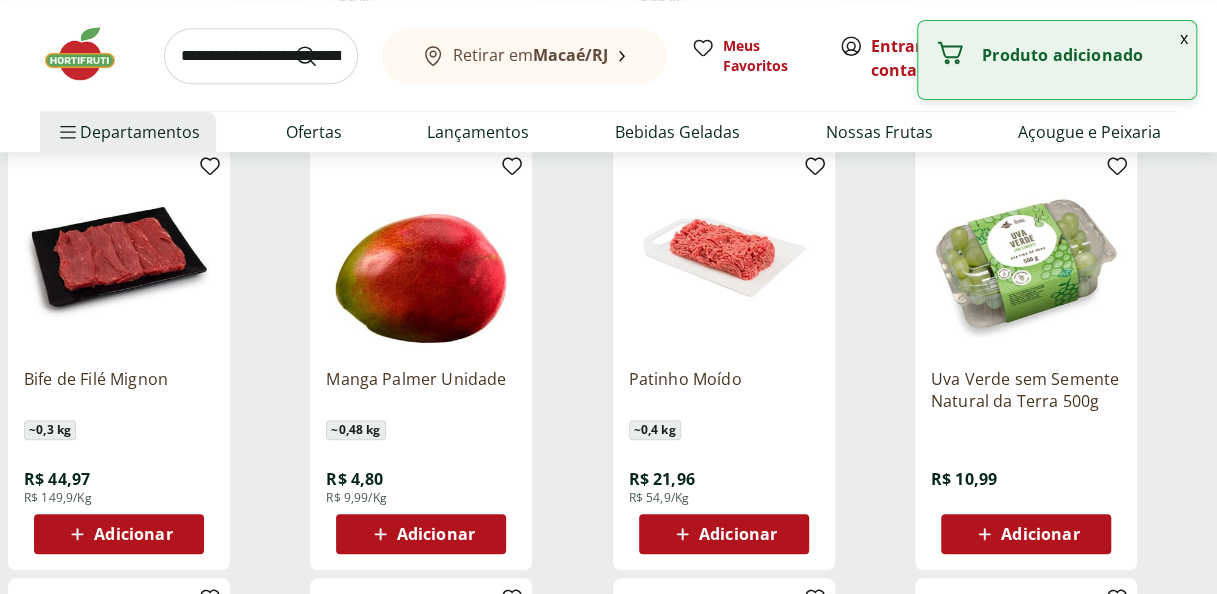 click on "Adicionar" at bounding box center (738, 534) 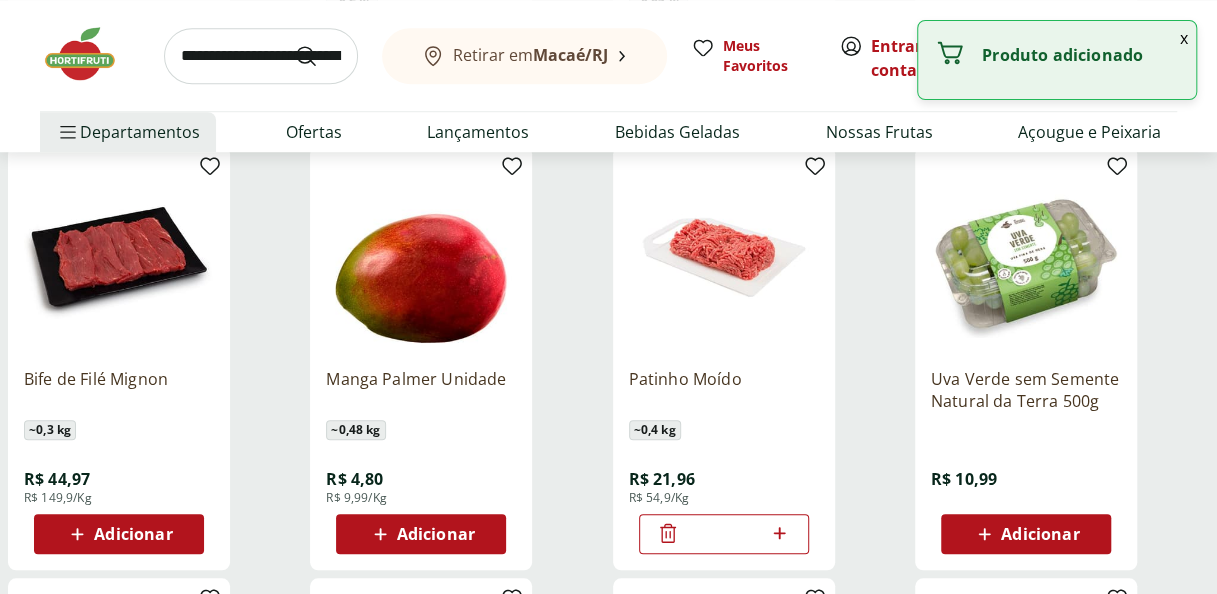 click 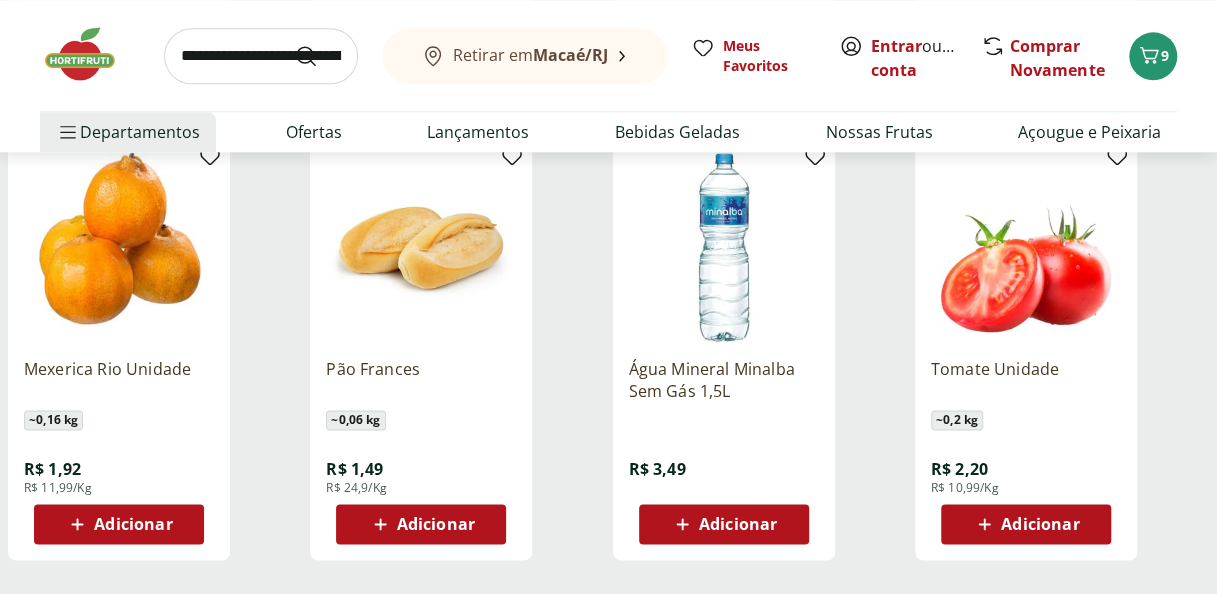 scroll, scrollTop: 1141, scrollLeft: 0, axis: vertical 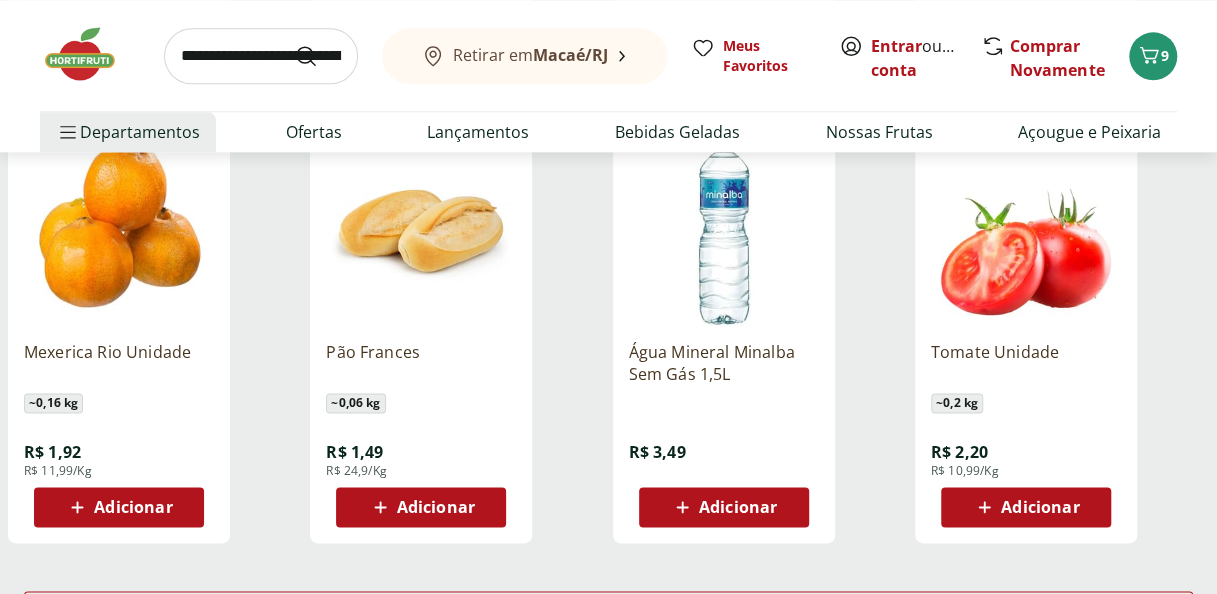 click on "Adicionar" at bounding box center (133, 507) 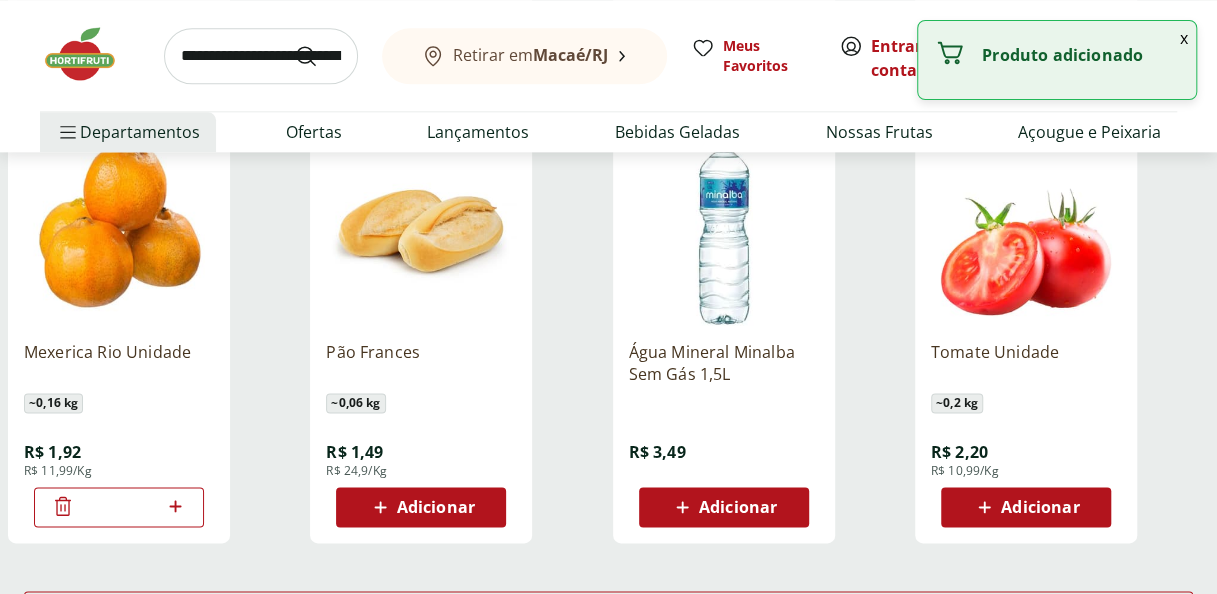 click 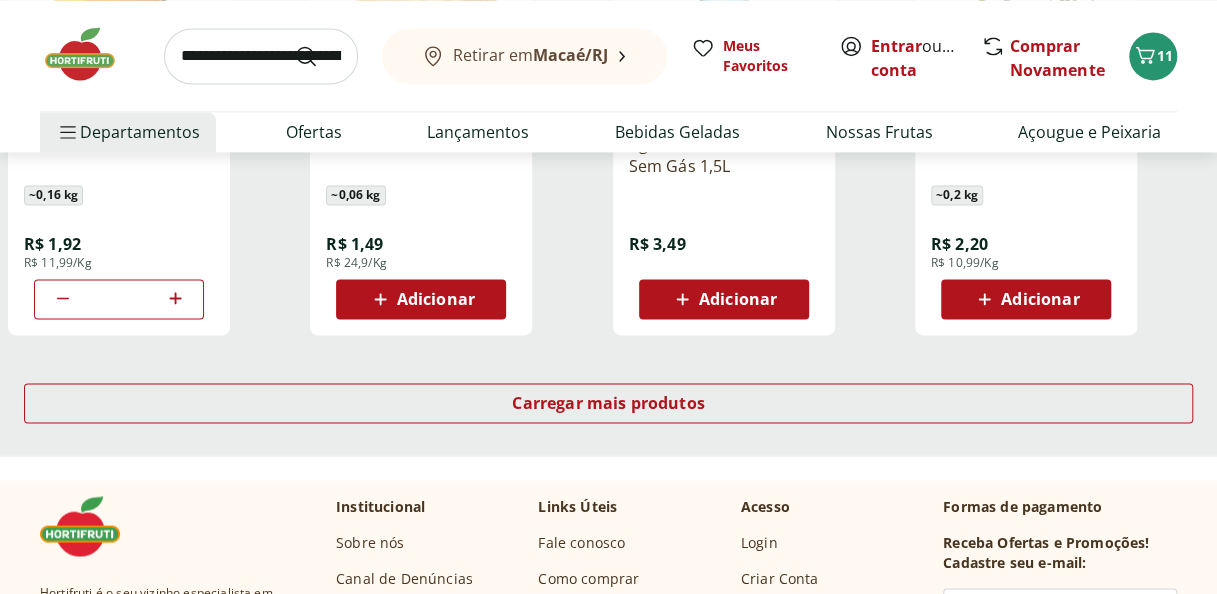 scroll, scrollTop: 1353, scrollLeft: 0, axis: vertical 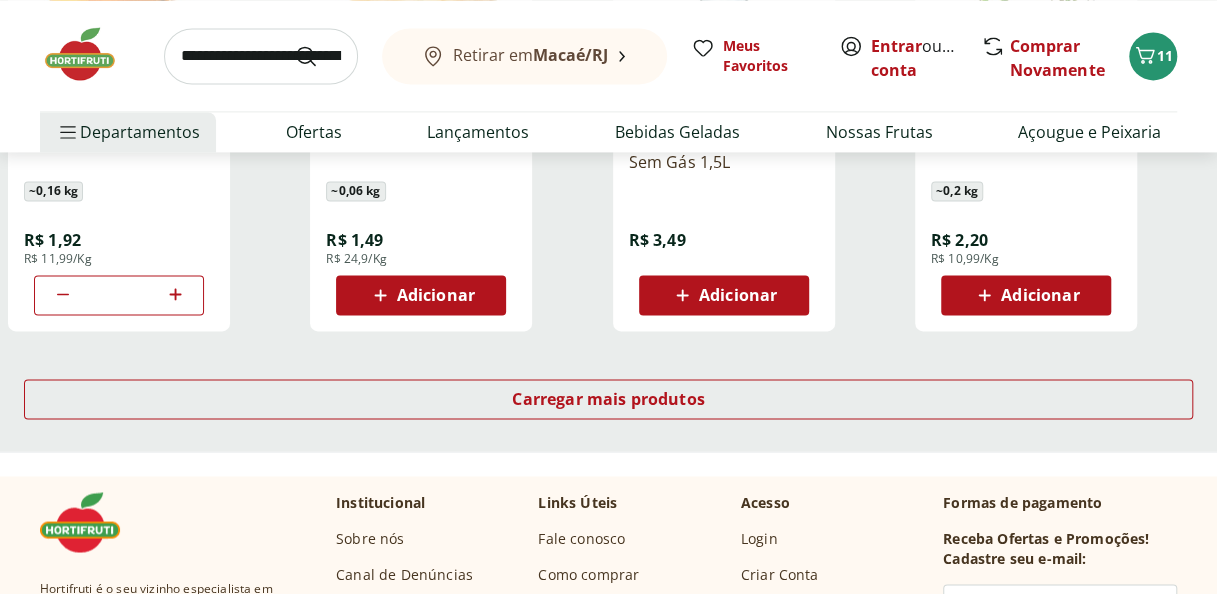 click on "Adicionar" at bounding box center [1040, 295] 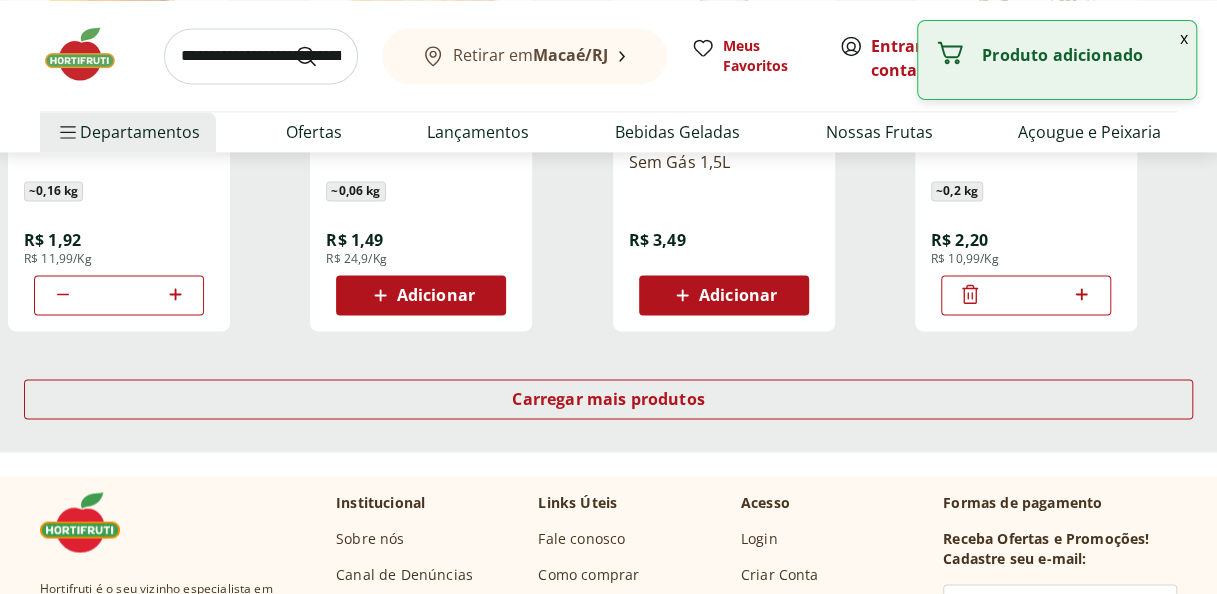 click 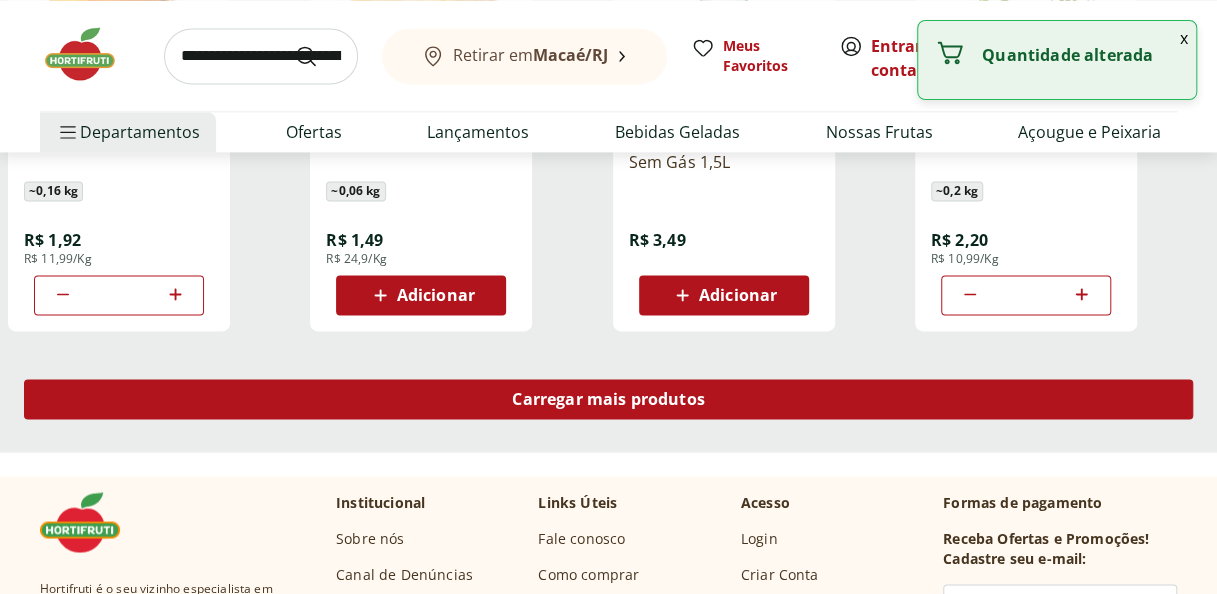 click on "Carregar mais produtos" at bounding box center (608, 399) 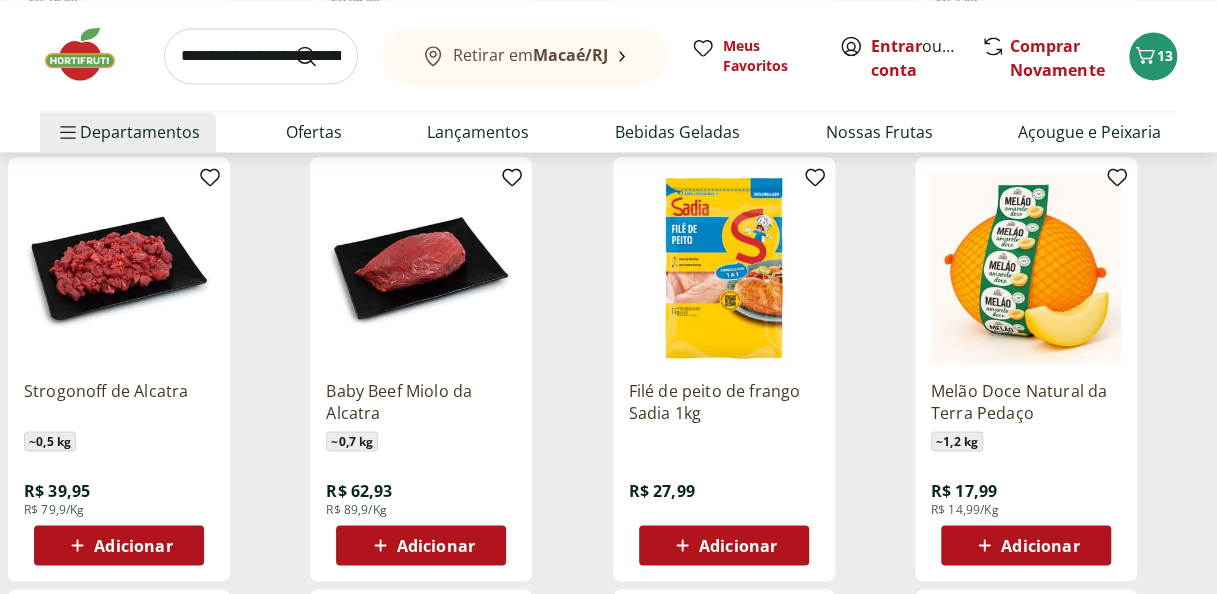 scroll, scrollTop: 1566, scrollLeft: 0, axis: vertical 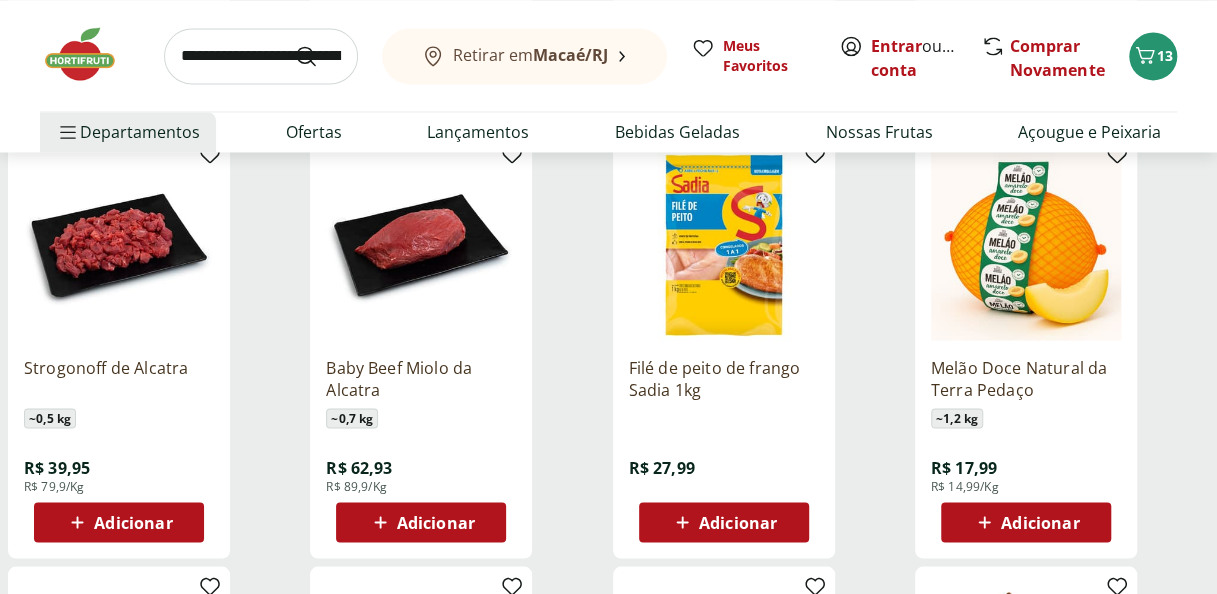 click on "Adicionar" at bounding box center [436, 522] 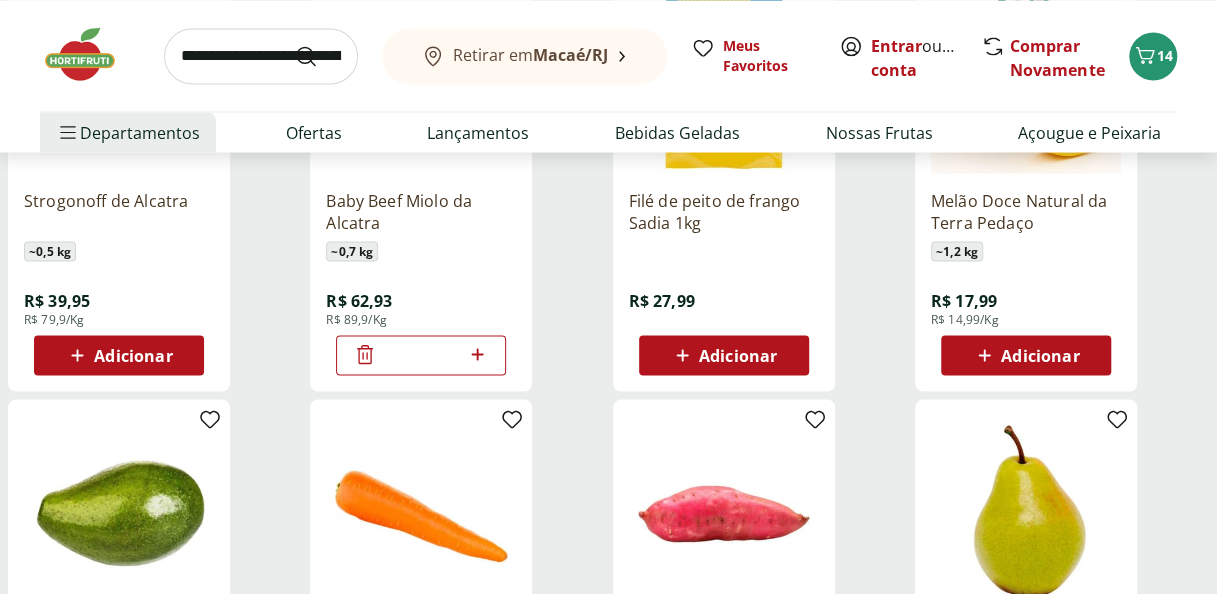 scroll, scrollTop: 1750, scrollLeft: 0, axis: vertical 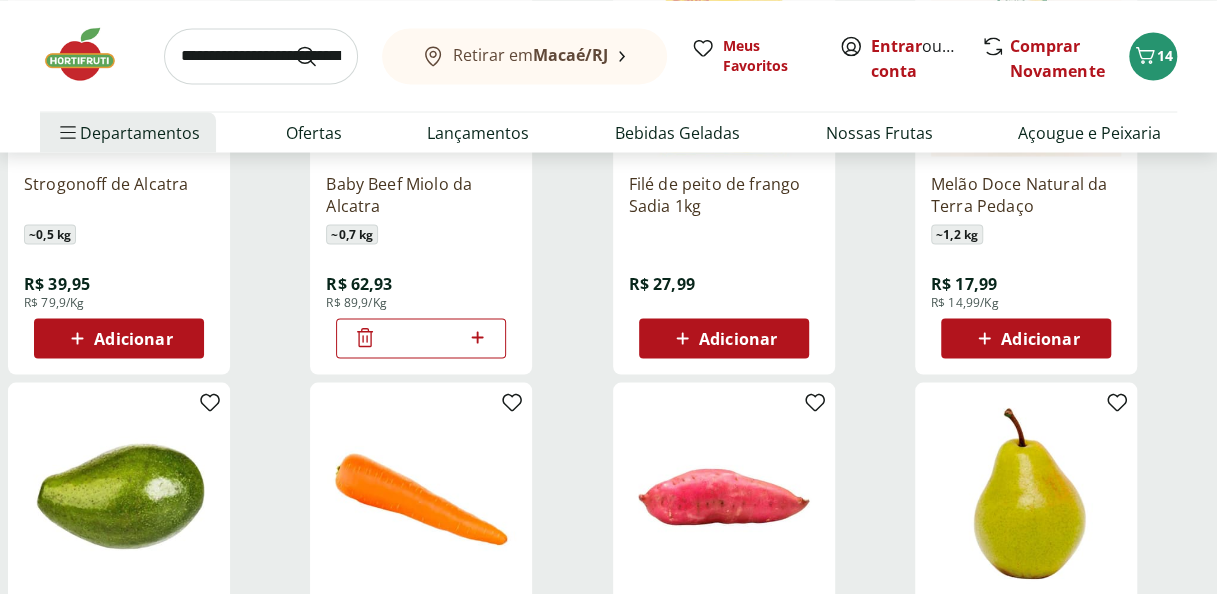 click on "Adicionar" at bounding box center [738, 338] 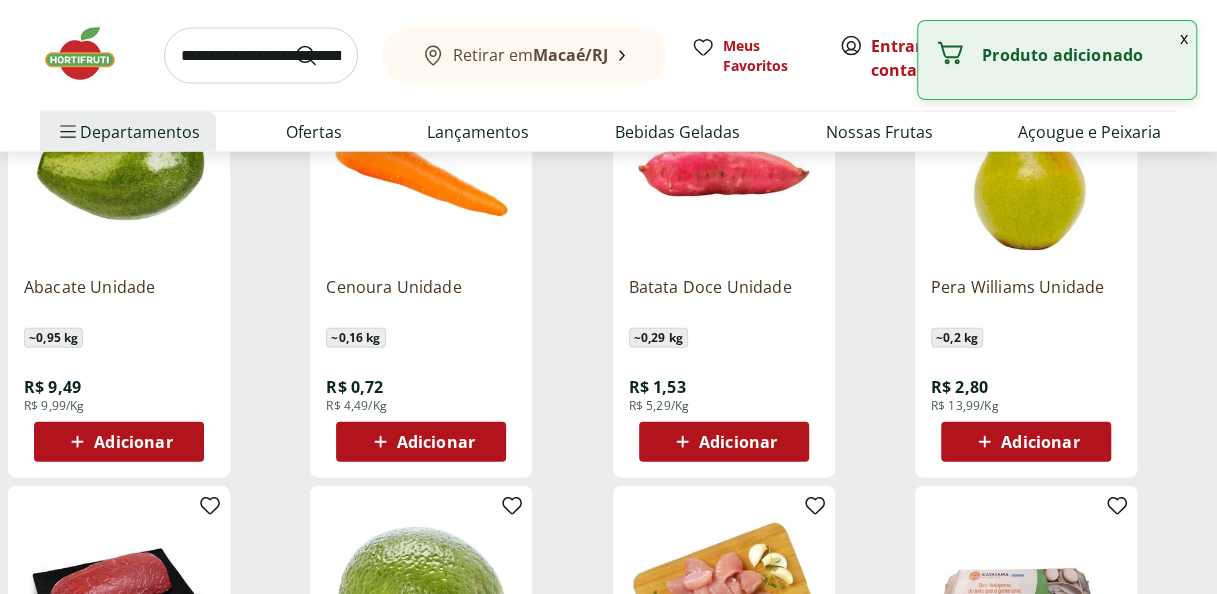 scroll, scrollTop: 2055, scrollLeft: 0, axis: vertical 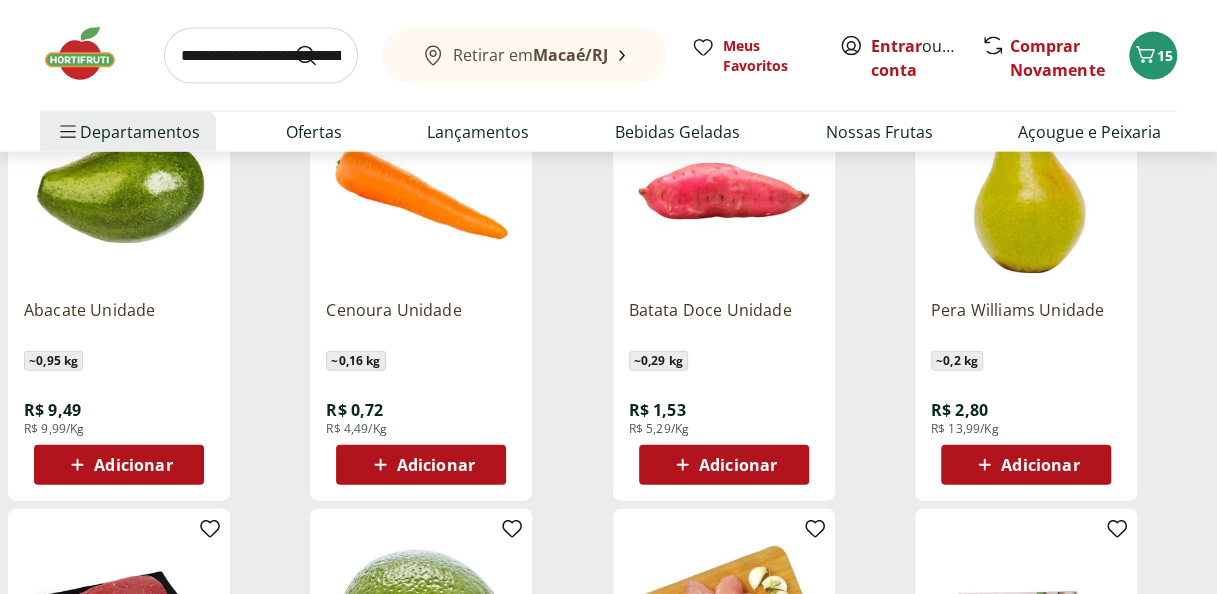 click on "Adicionar" at bounding box center (421, 465) 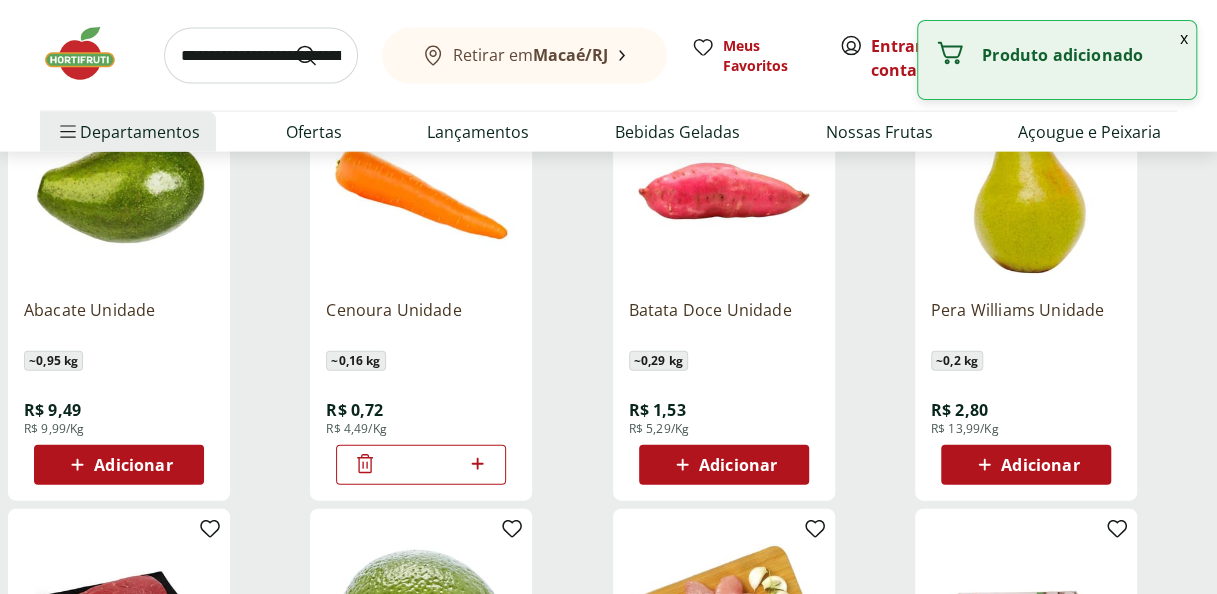 click at bounding box center (365, 465) 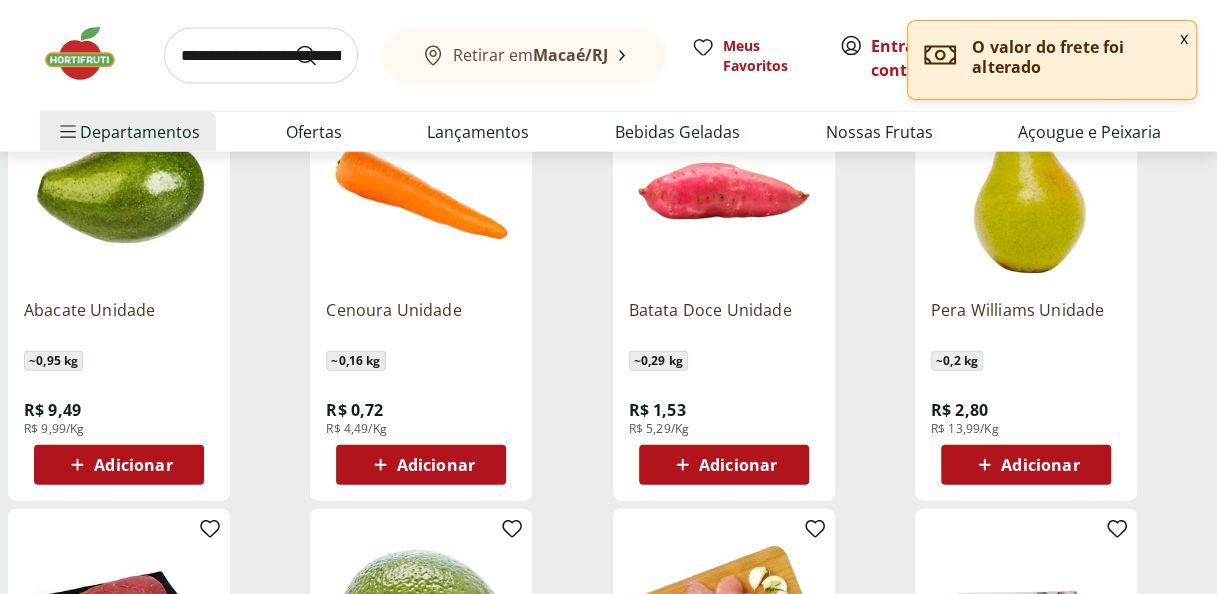 scroll, scrollTop: 2164, scrollLeft: 0, axis: vertical 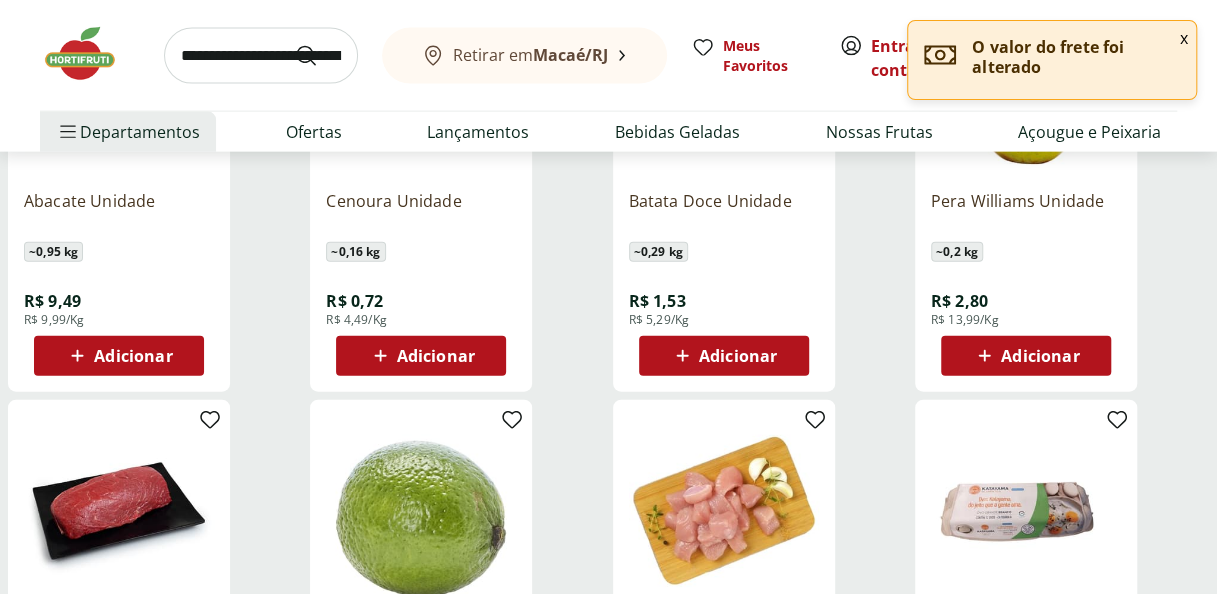 click on "Adicionar" at bounding box center (1040, 356) 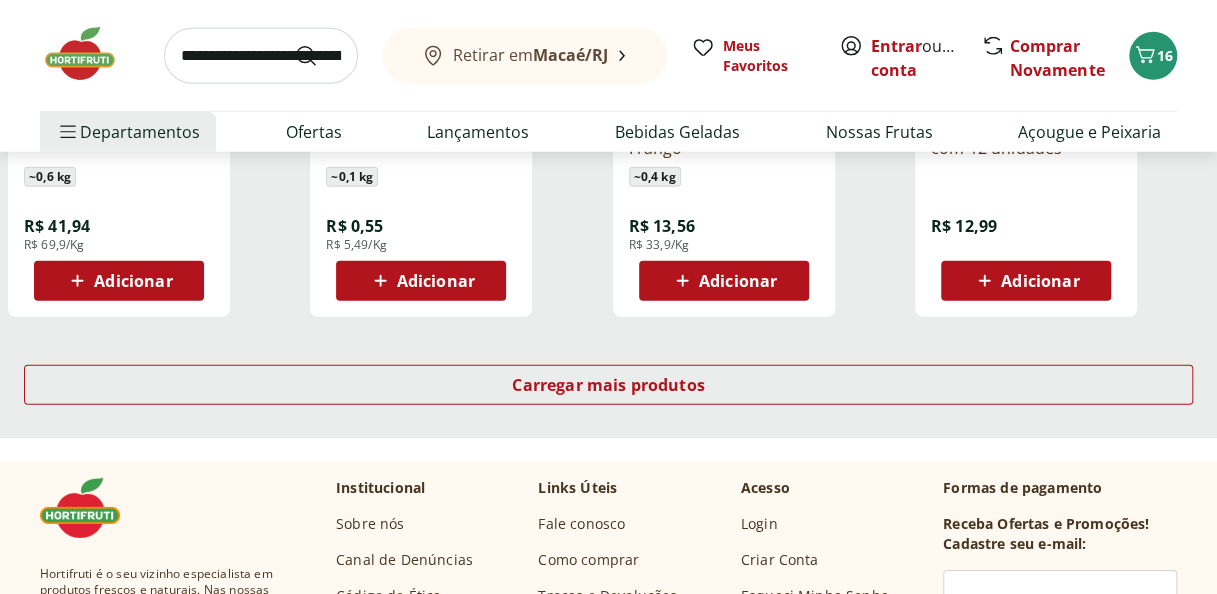 scroll, scrollTop: 2728, scrollLeft: 0, axis: vertical 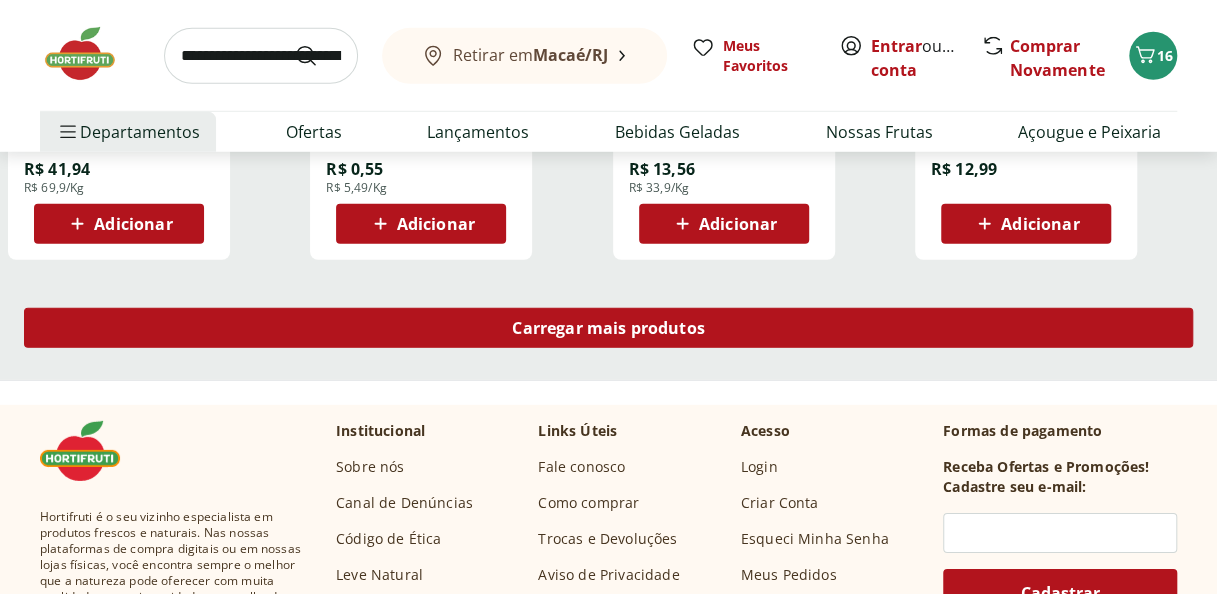 click on "Carregar mais produtos" at bounding box center (608, 328) 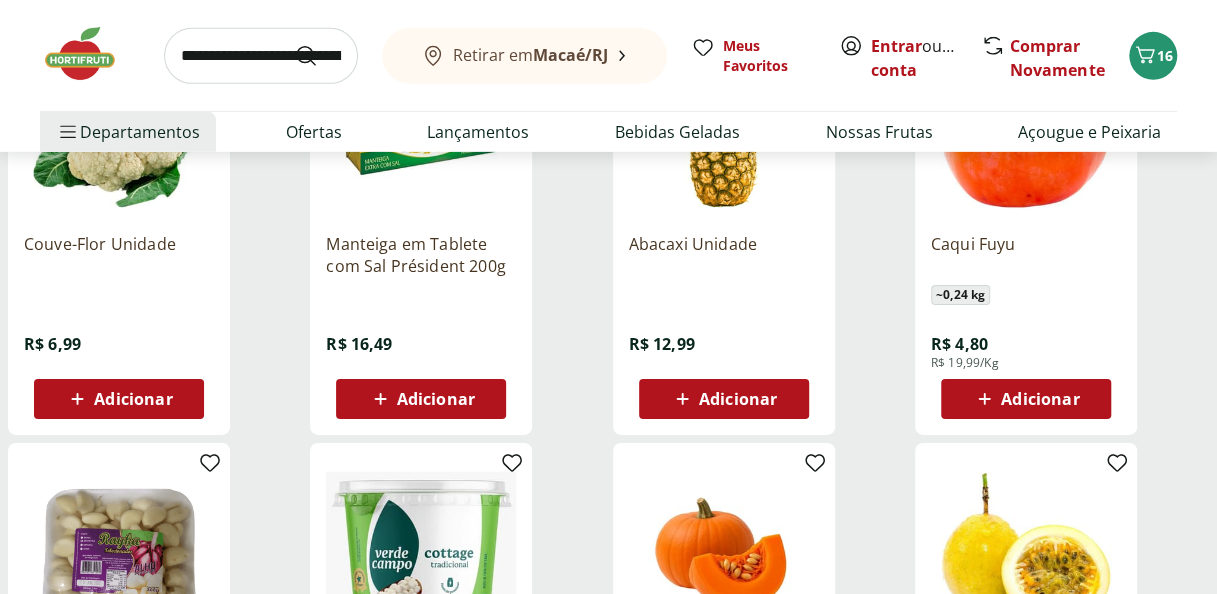 scroll, scrollTop: 3008, scrollLeft: 0, axis: vertical 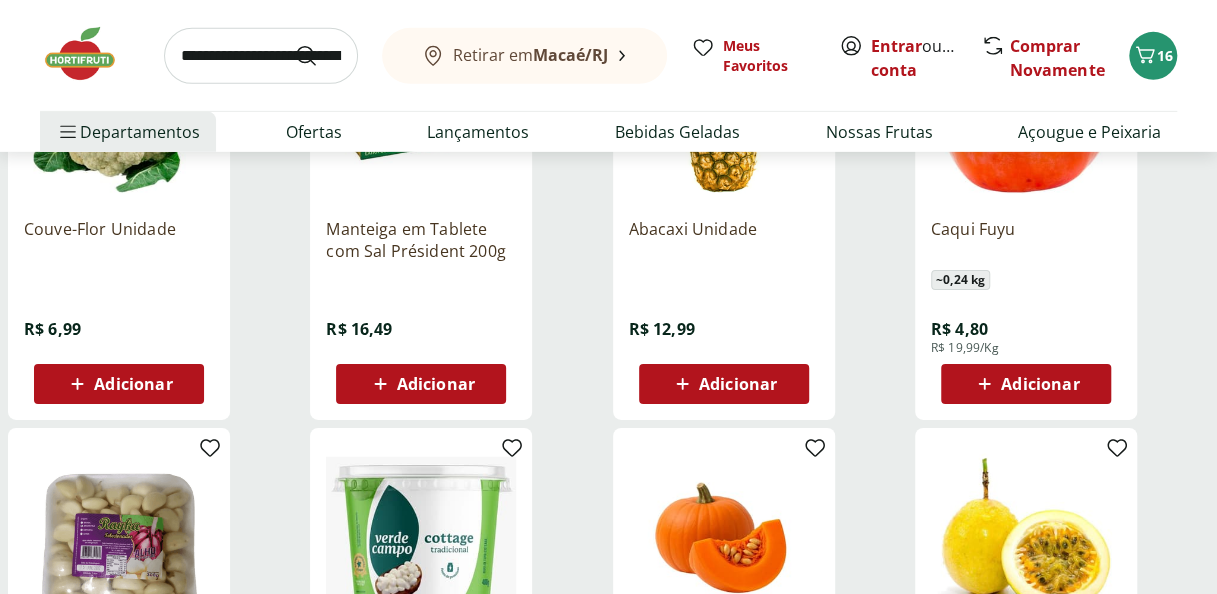 click 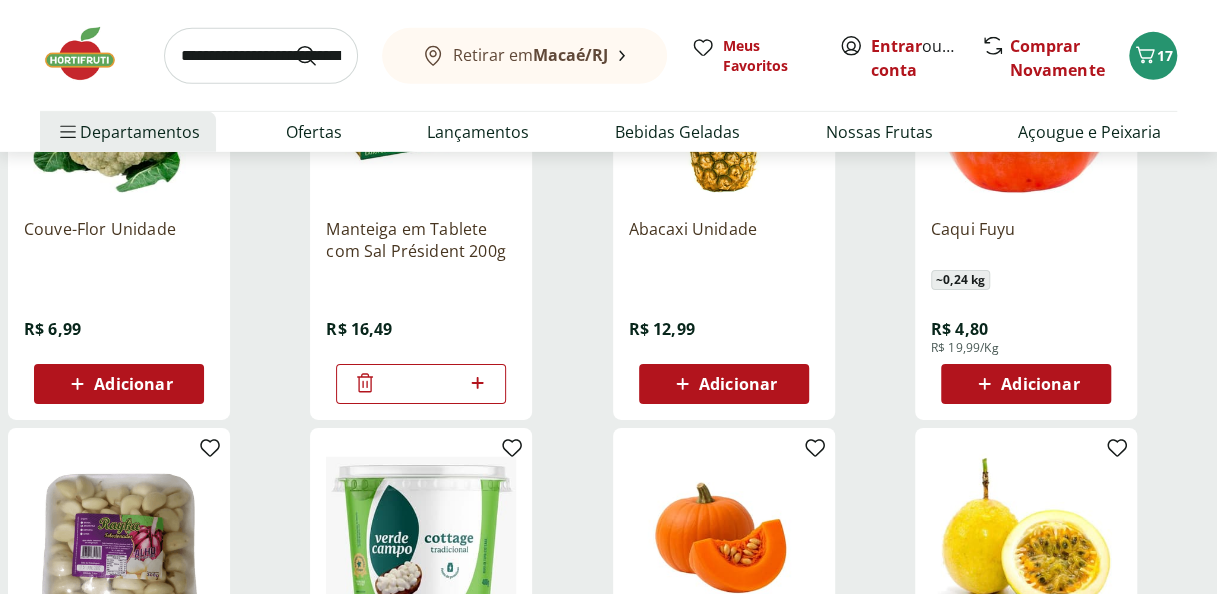 click on "Adicionar" at bounding box center [738, 384] 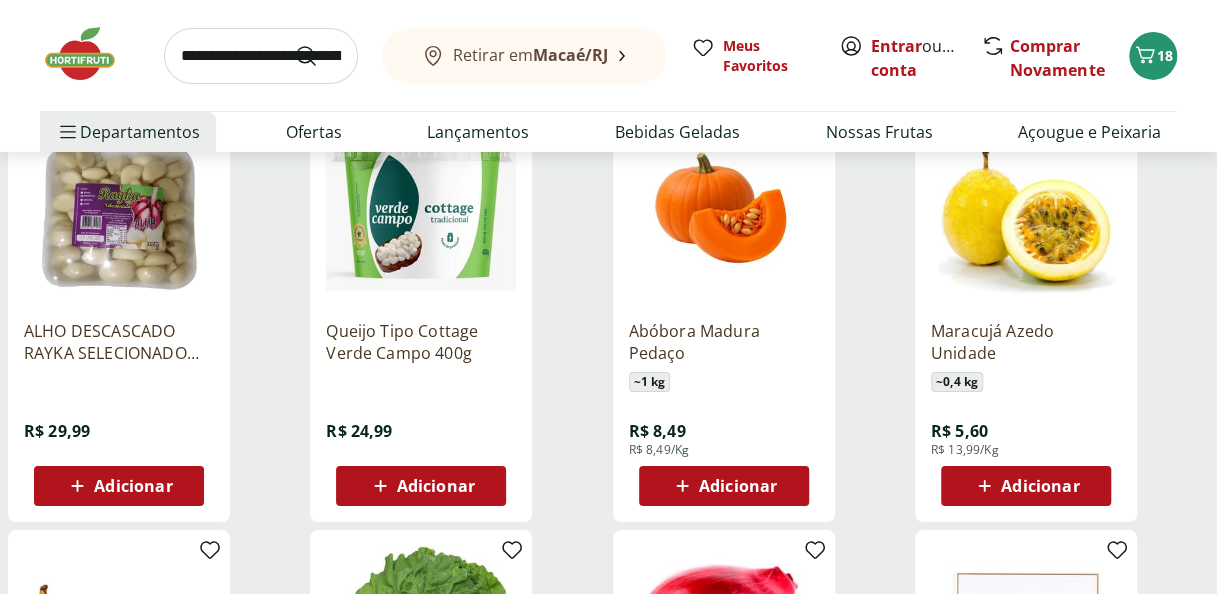 scroll, scrollTop: 3323, scrollLeft: 0, axis: vertical 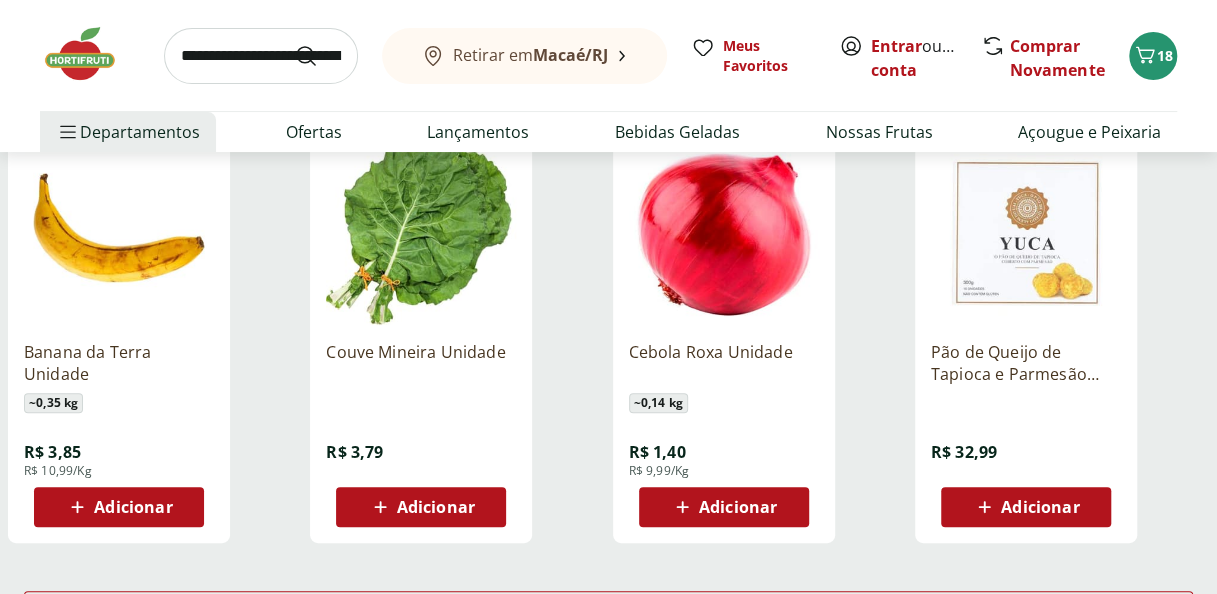 click on "Adicionar" at bounding box center [133, 507] 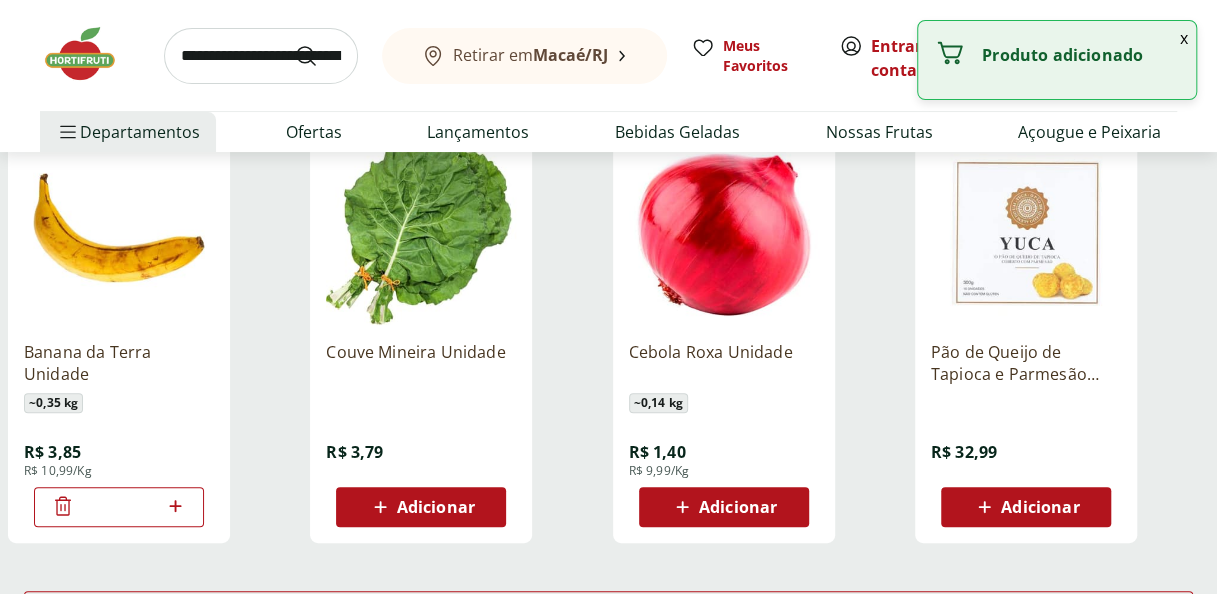 click 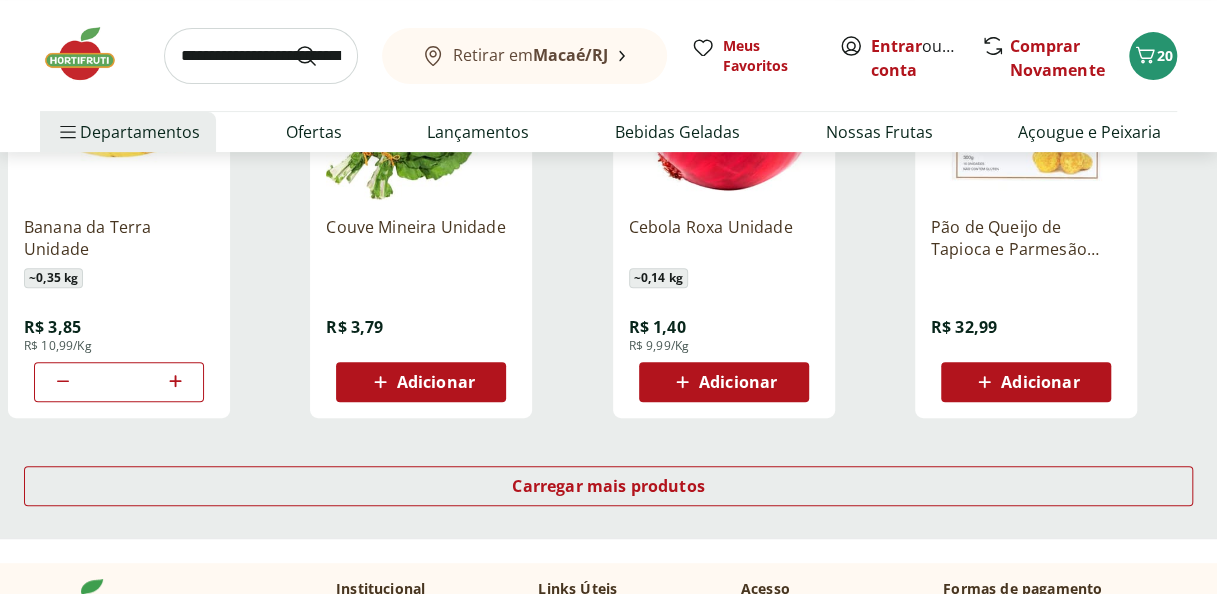 scroll, scrollTop: 3918, scrollLeft: 0, axis: vertical 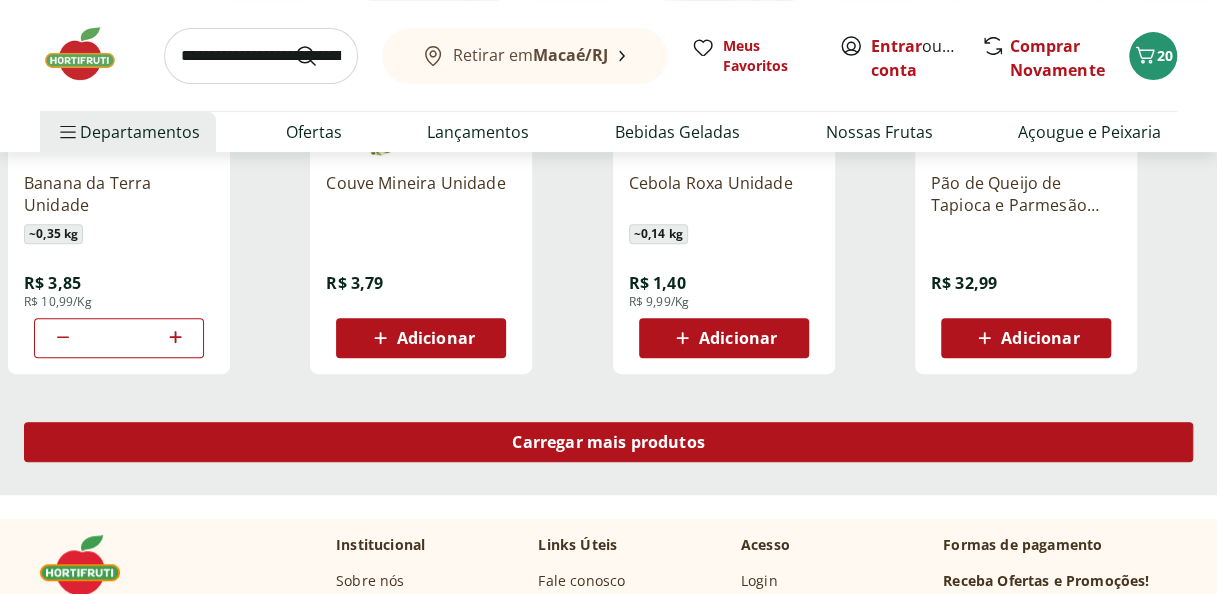 click on "Carregar mais produtos" at bounding box center [608, 442] 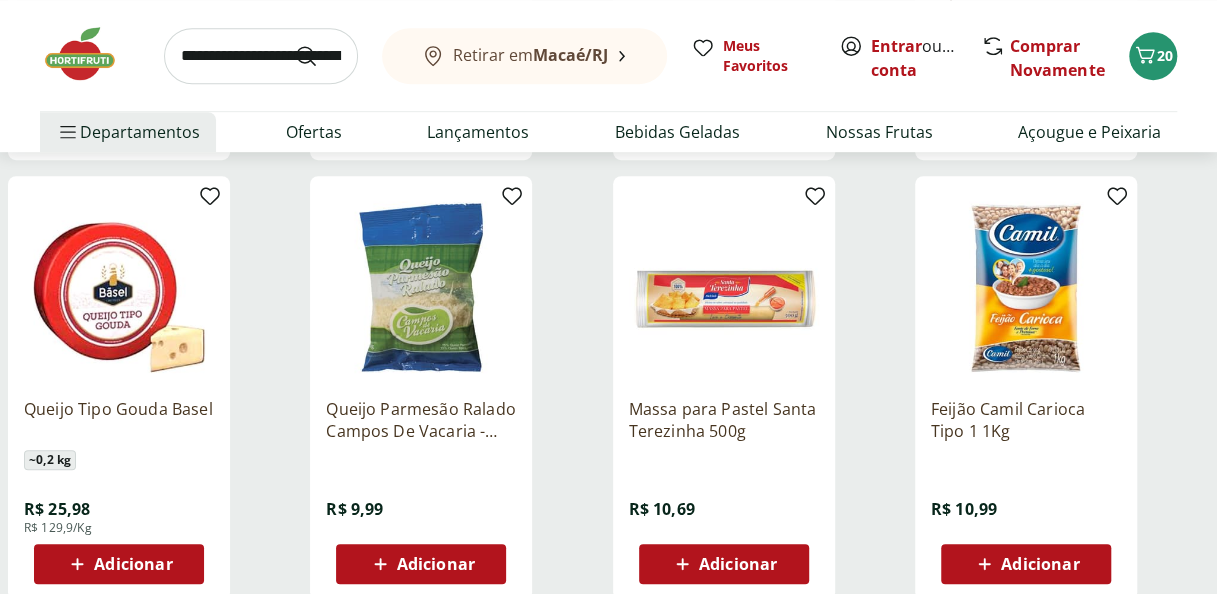 scroll, scrollTop: 4142, scrollLeft: 0, axis: vertical 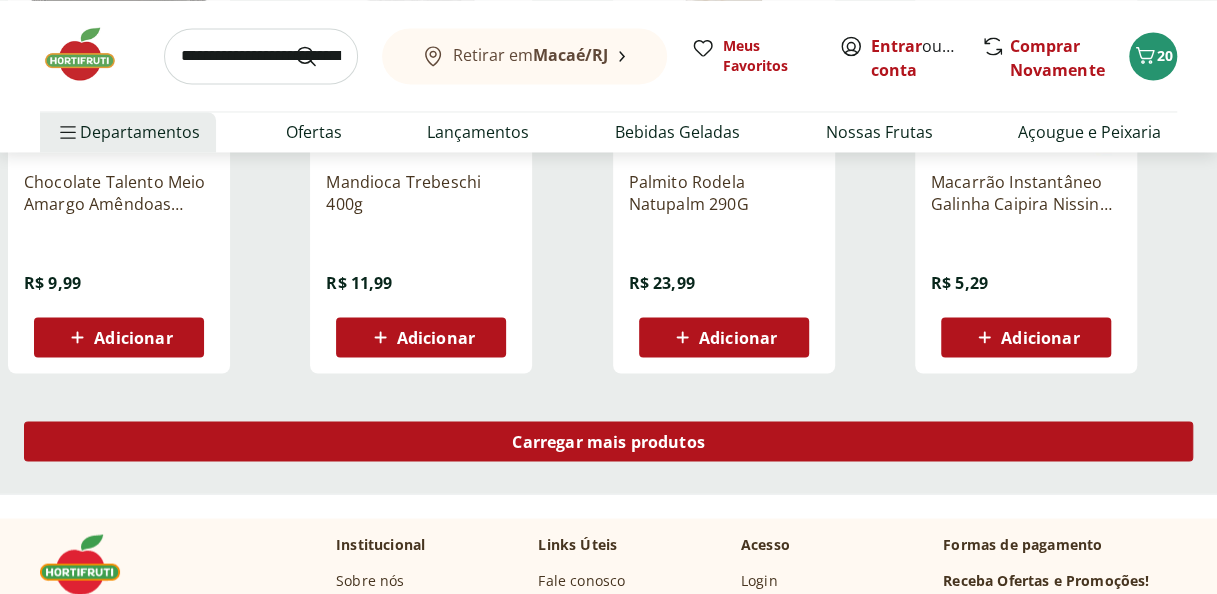 click on "Carregar mais produtos" at bounding box center [608, 441] 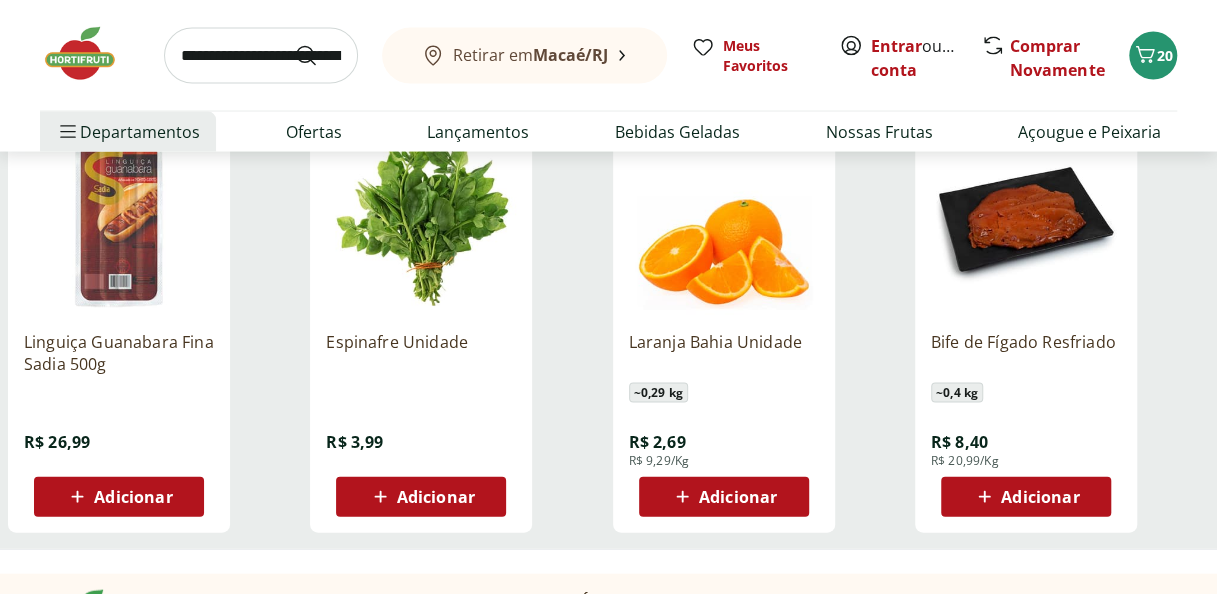 scroll, scrollTop: 5494, scrollLeft: 0, axis: vertical 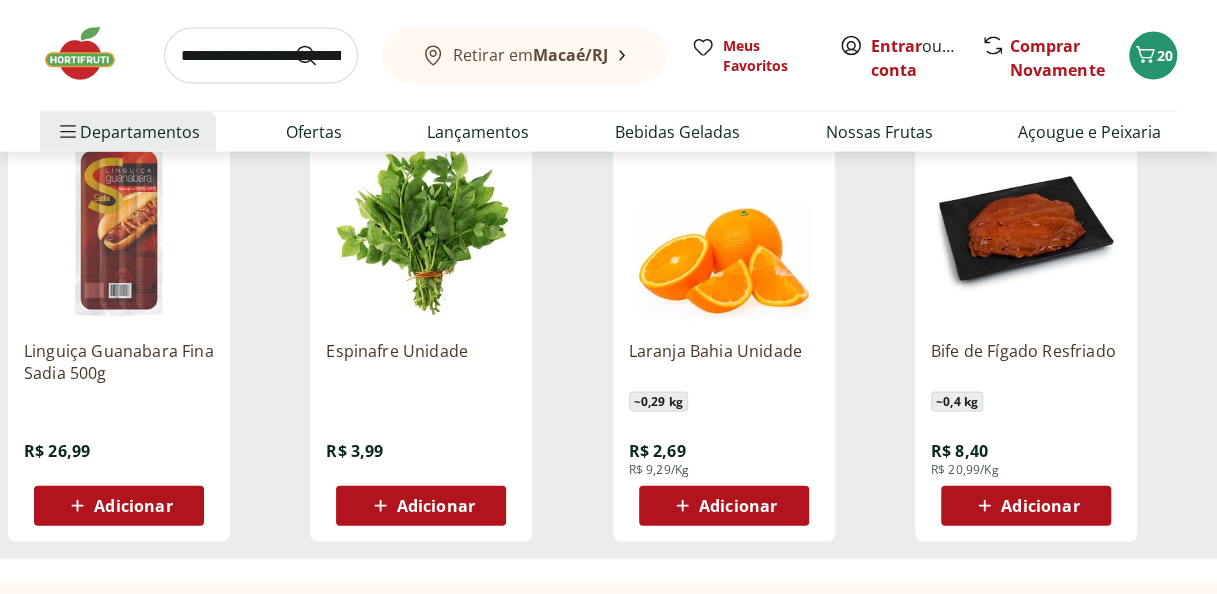 click on "Adicionar" at bounding box center (738, 506) 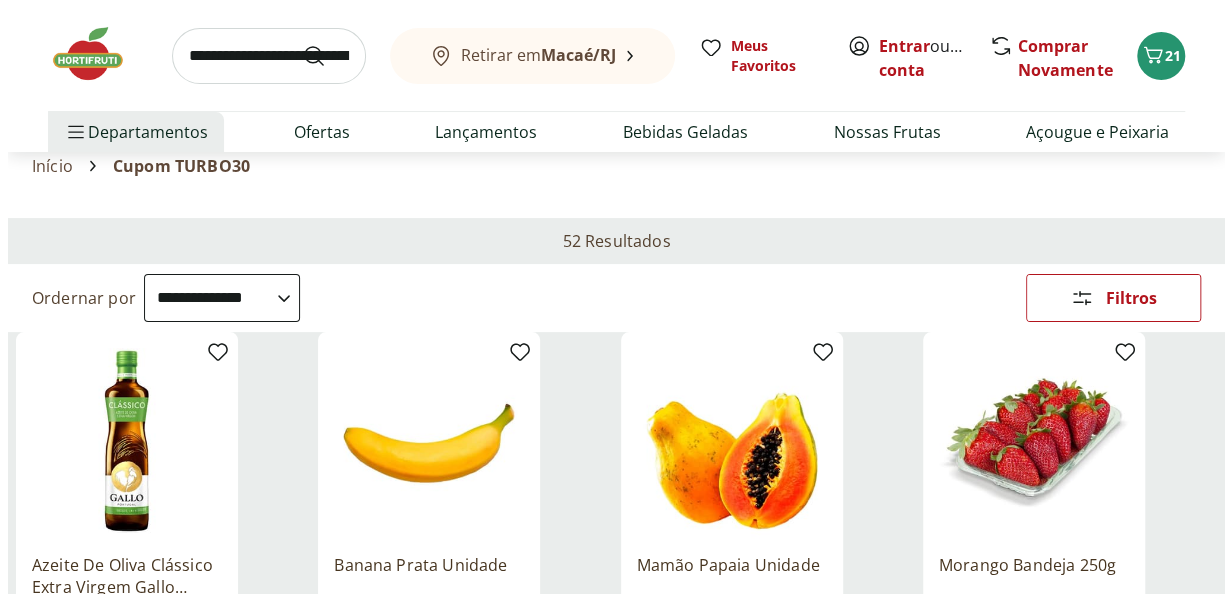 scroll, scrollTop: 0, scrollLeft: 0, axis: both 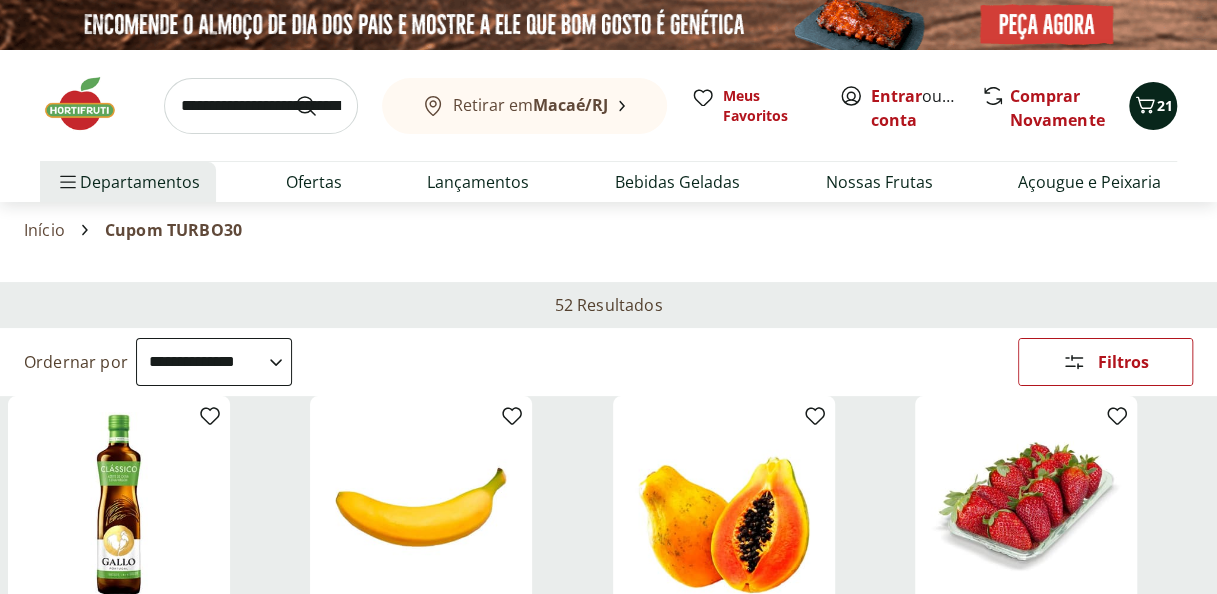click 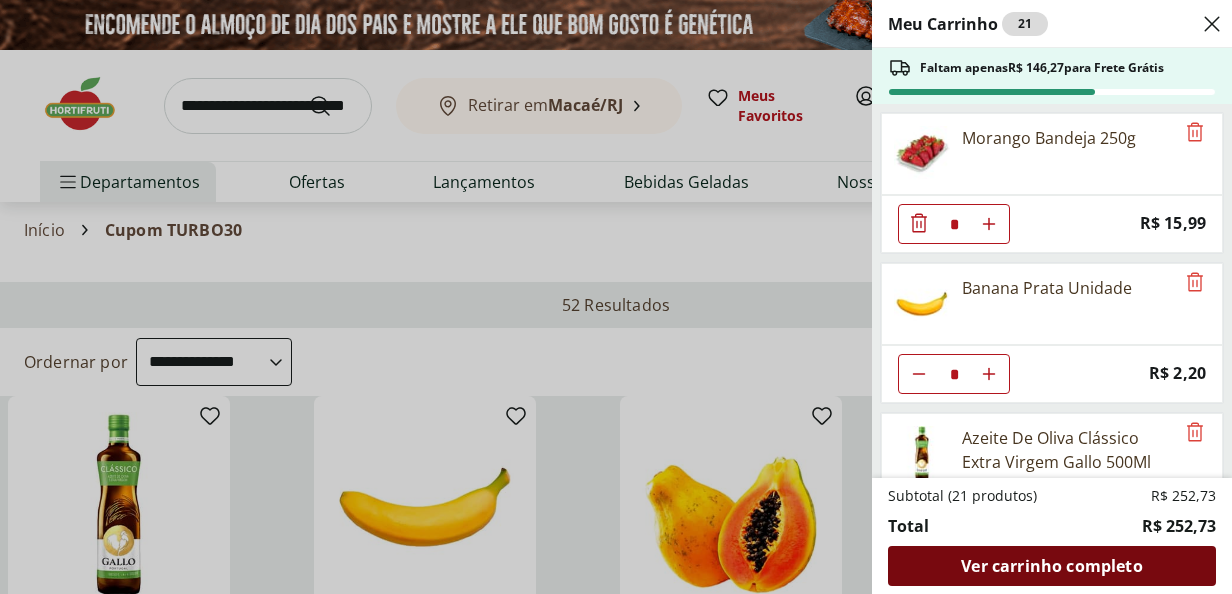 click on "Ver carrinho completo" at bounding box center (1051, 566) 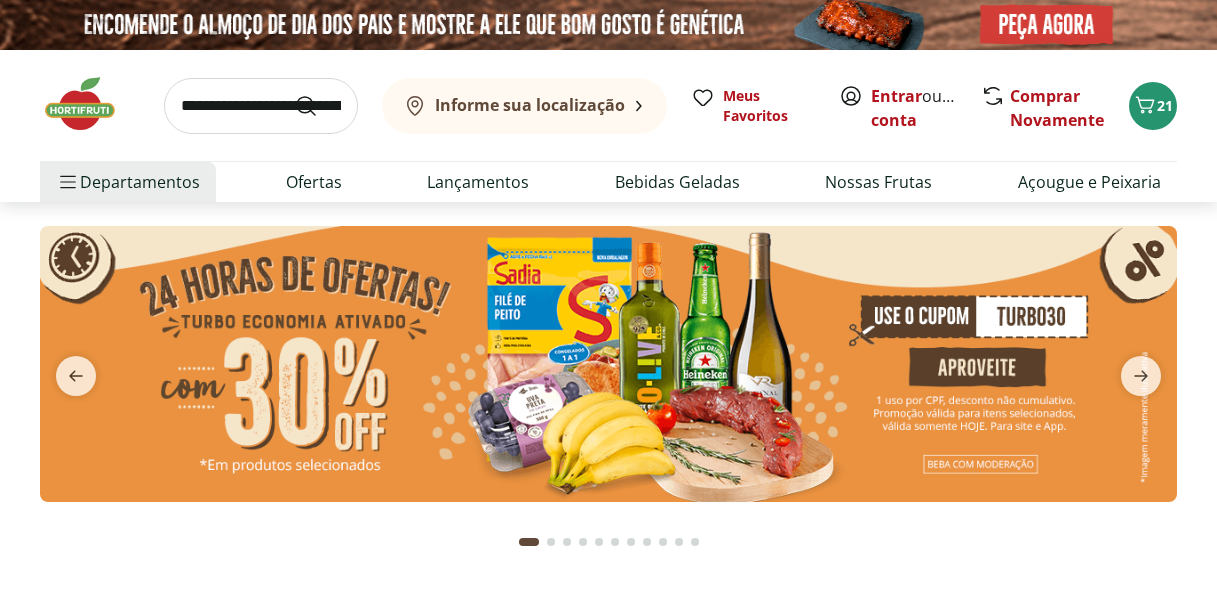 scroll, scrollTop: 0, scrollLeft: 0, axis: both 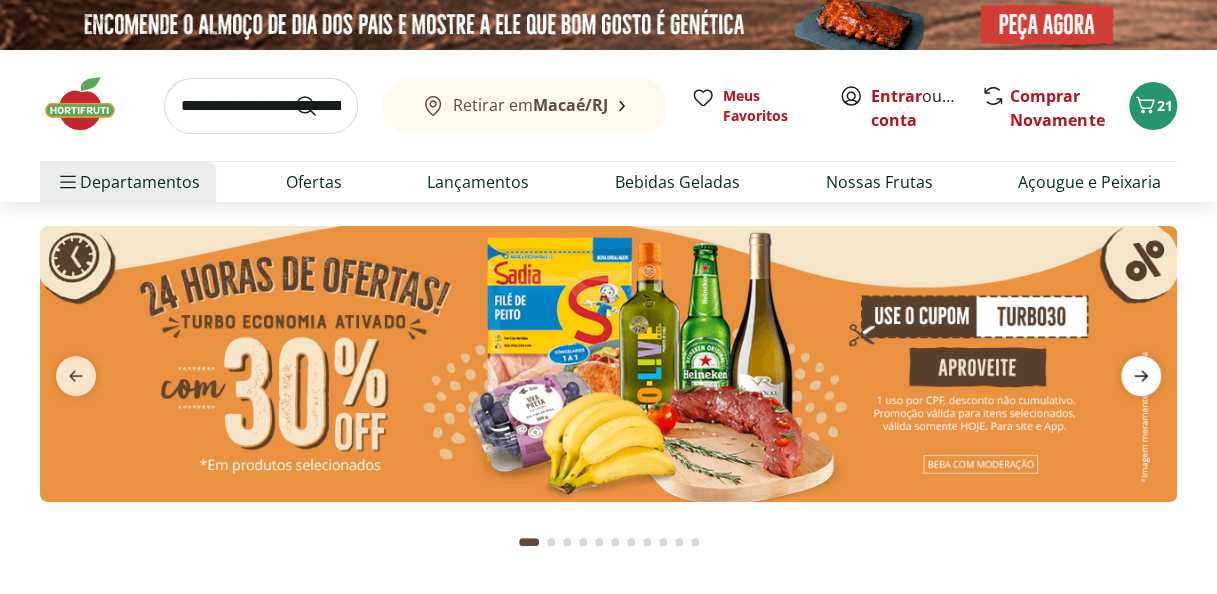 click 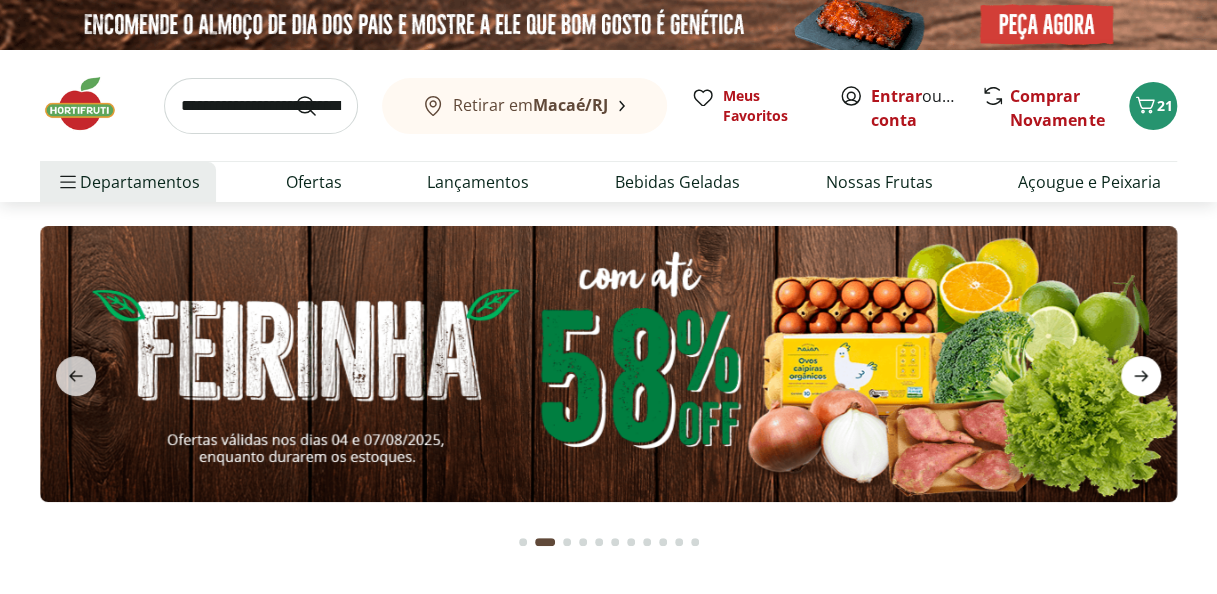 click 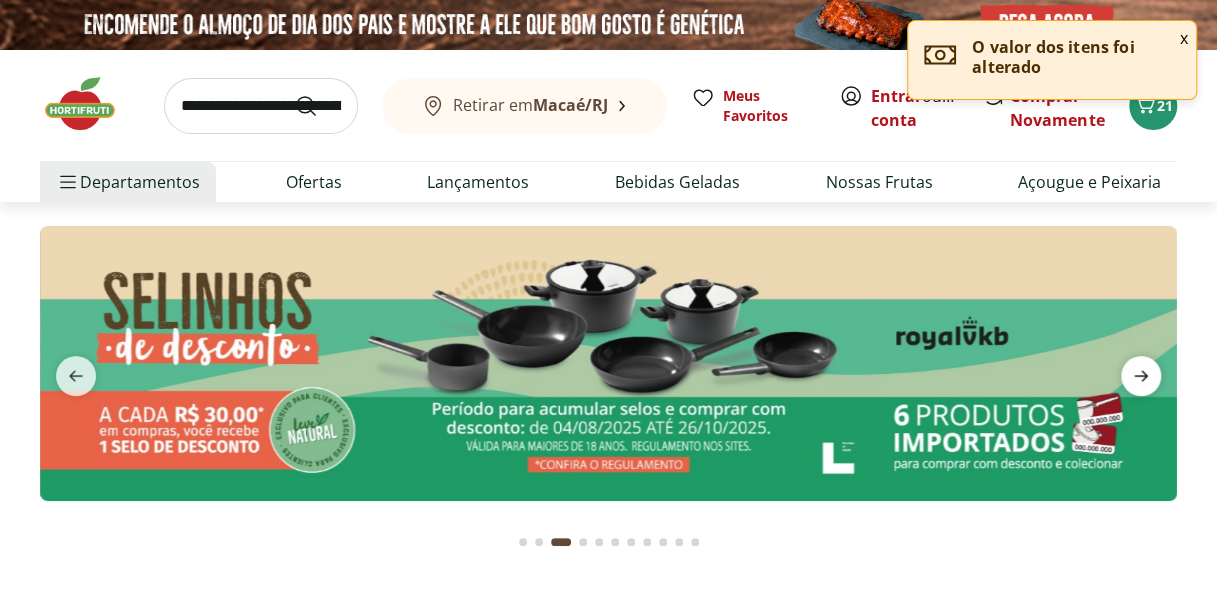 click 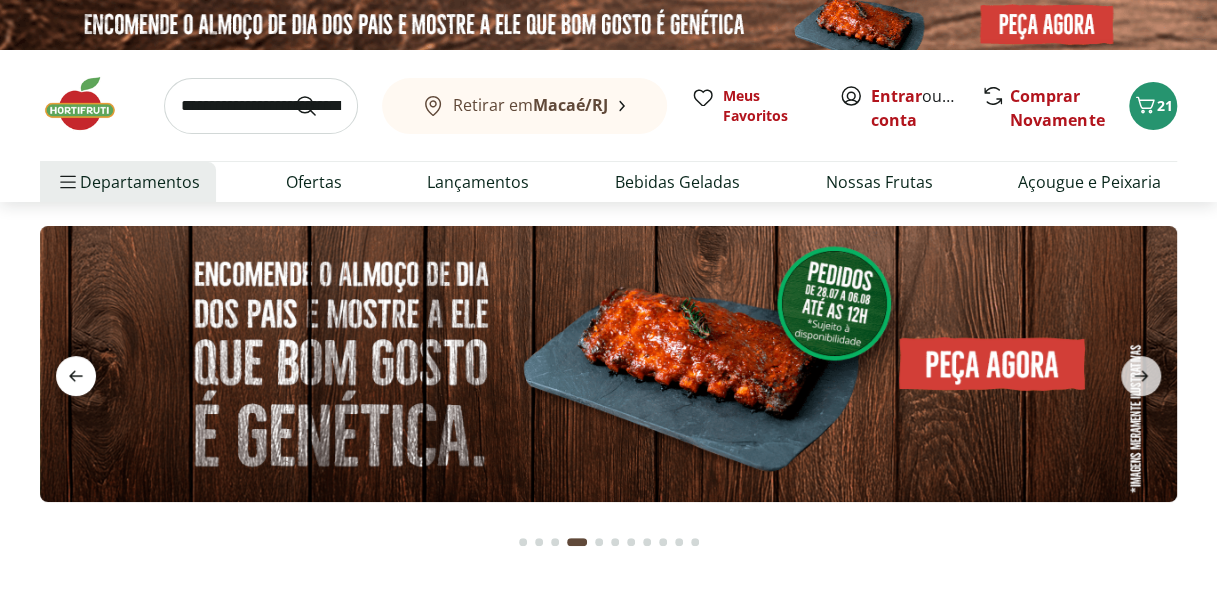 click 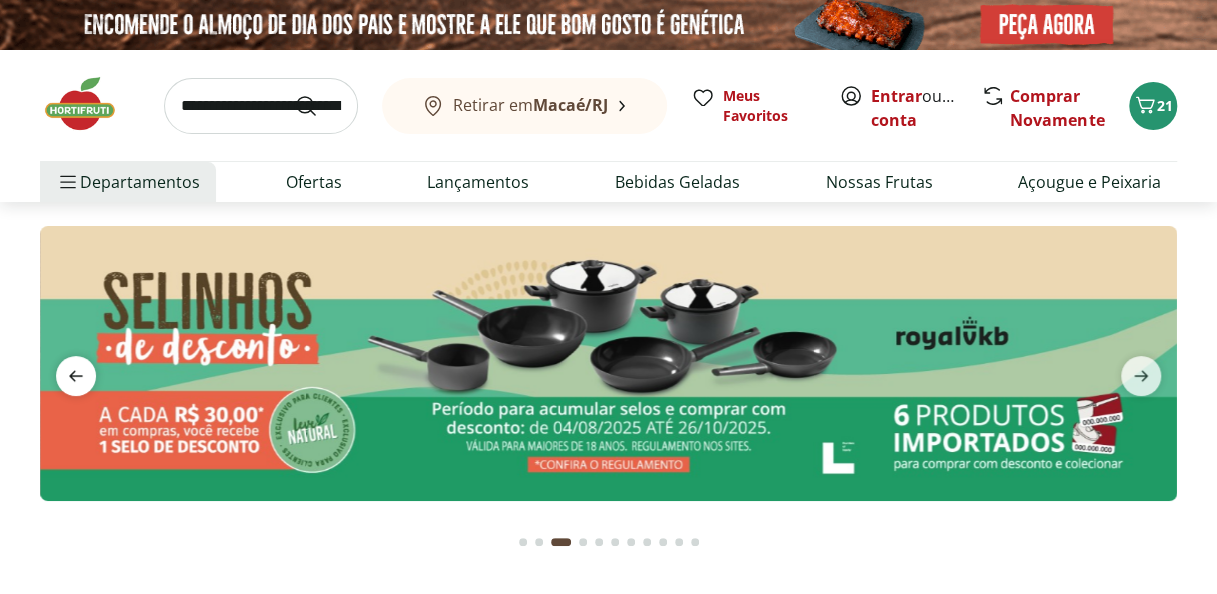 click 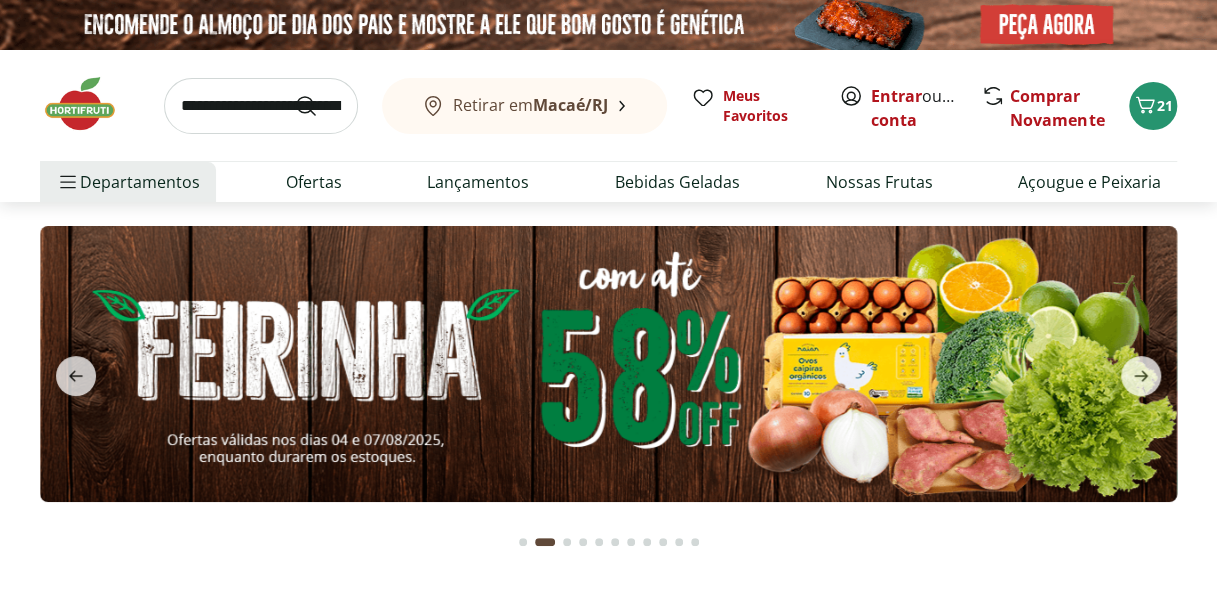 click at bounding box center (608, 363) 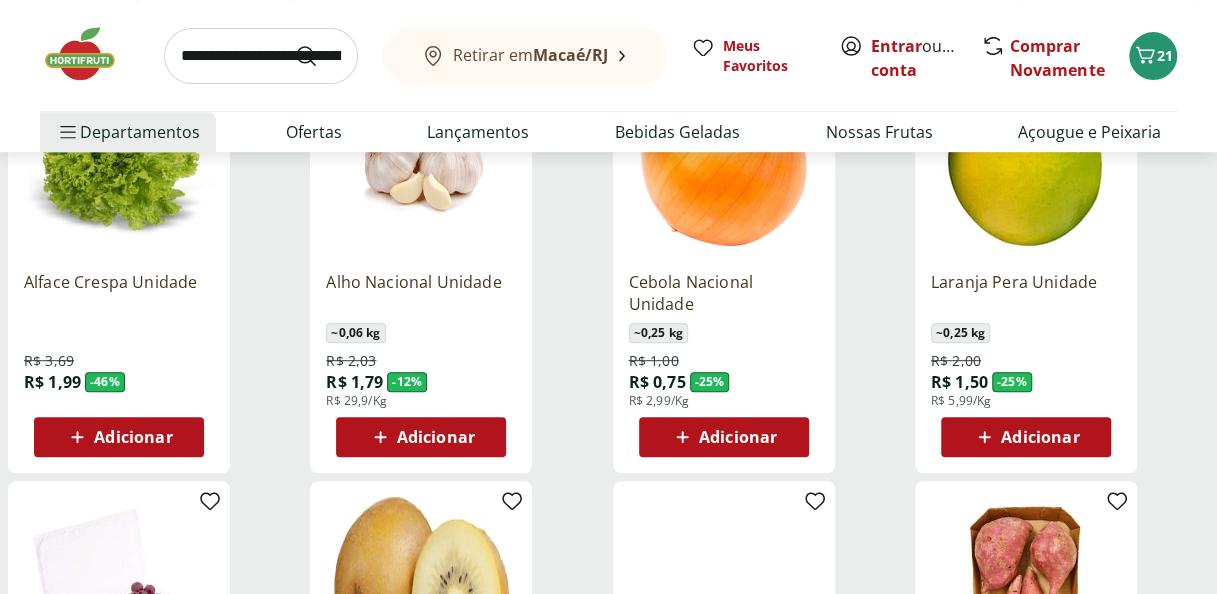 scroll, scrollTop: 354, scrollLeft: 0, axis: vertical 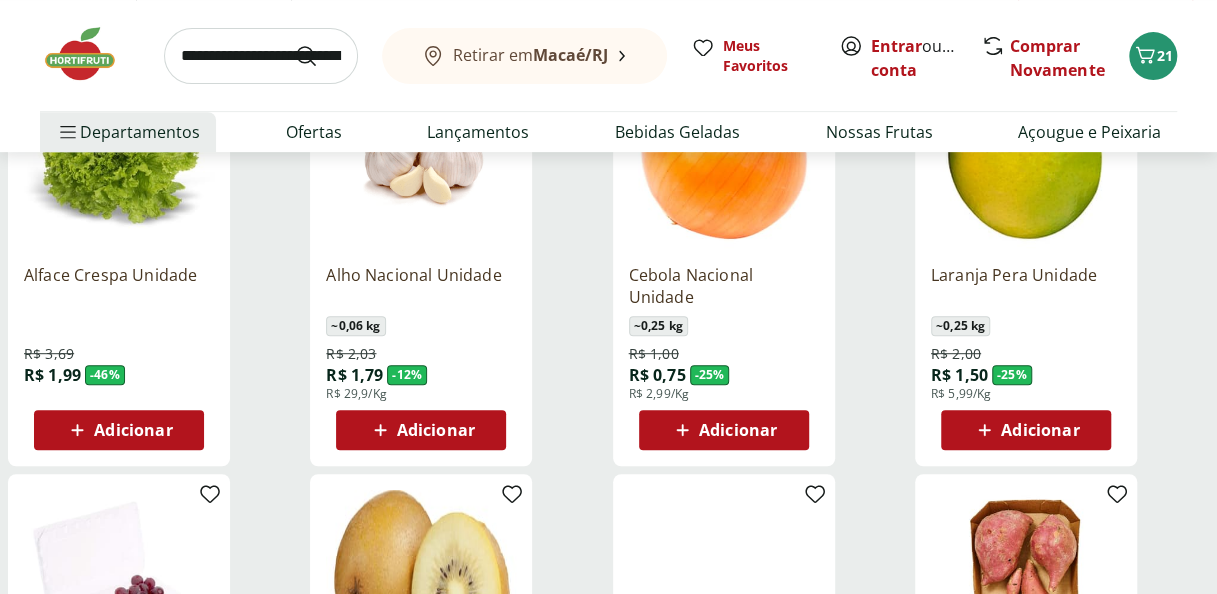click on "Adicionar" at bounding box center [133, 430] 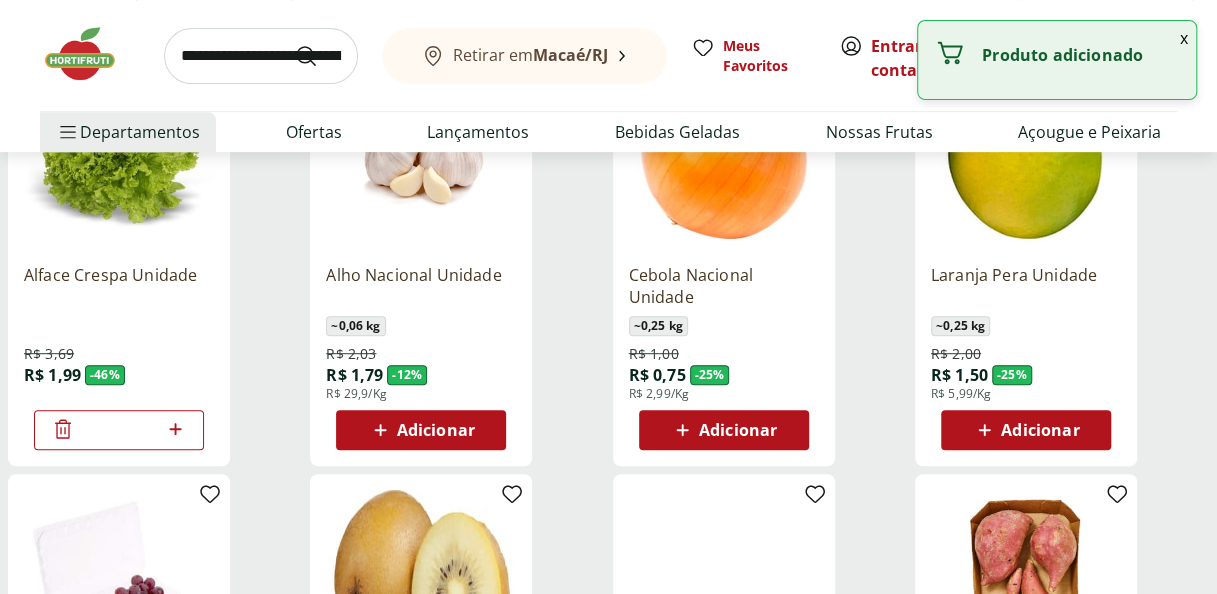 click on "Adicionar" at bounding box center (436, 430) 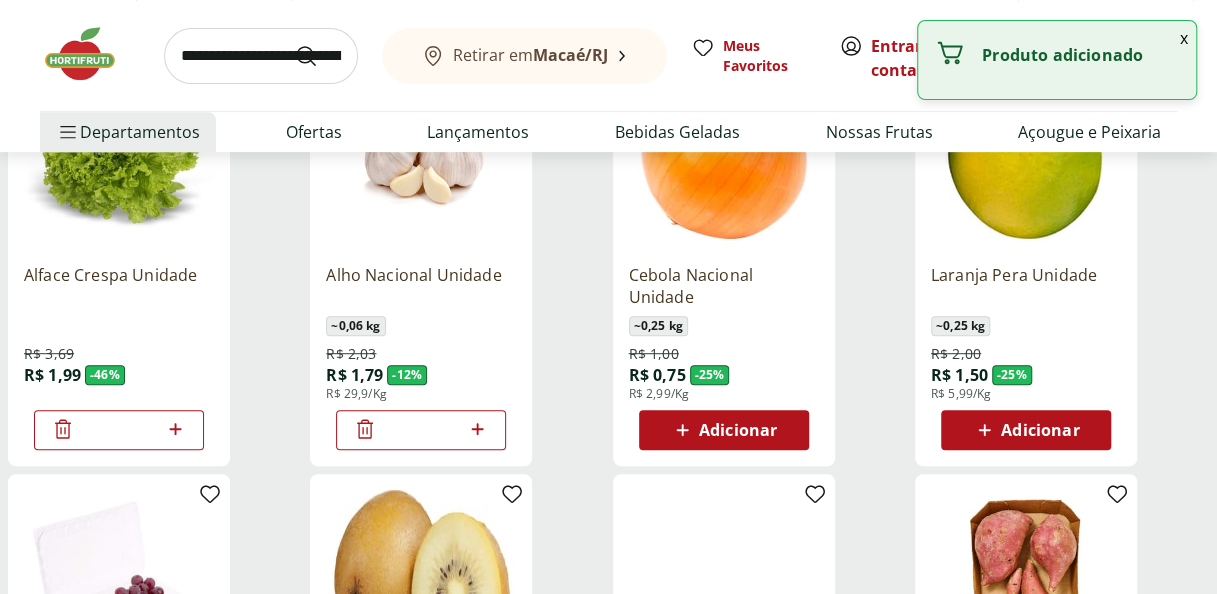 click at bounding box center [477, 430] 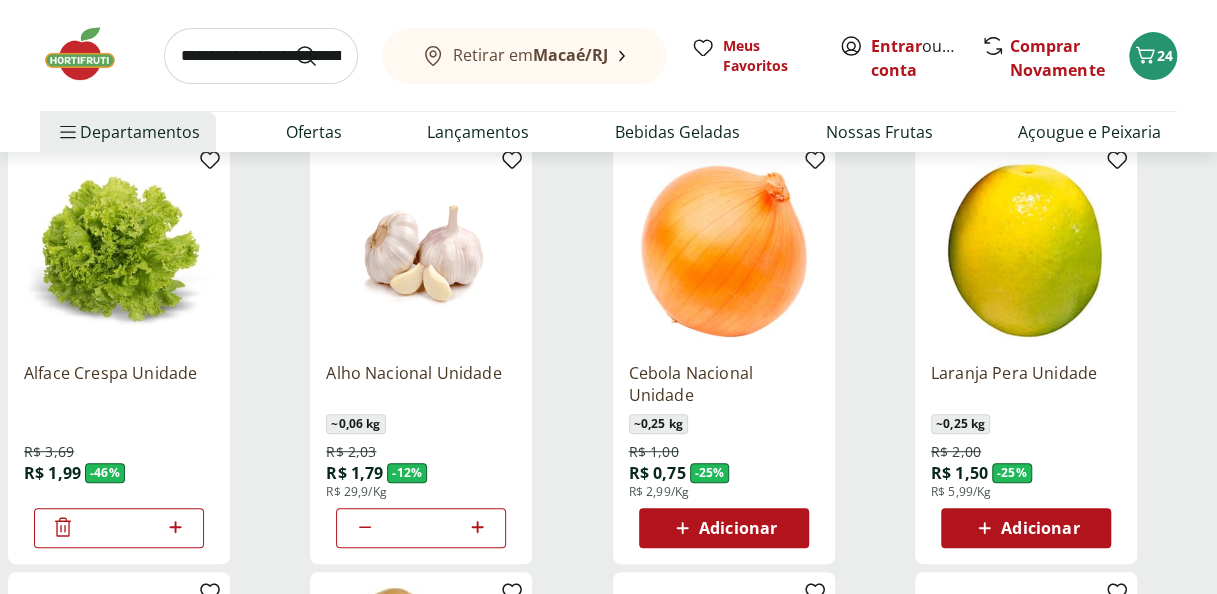 scroll, scrollTop: 518, scrollLeft: 0, axis: vertical 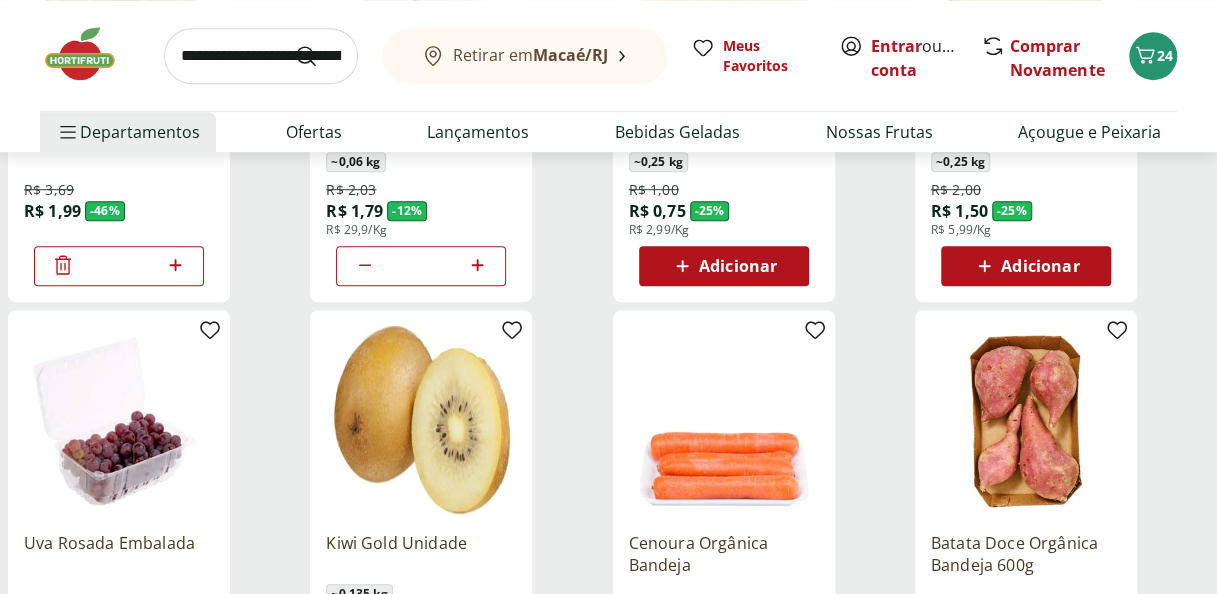 click on "*" at bounding box center [421, 266] 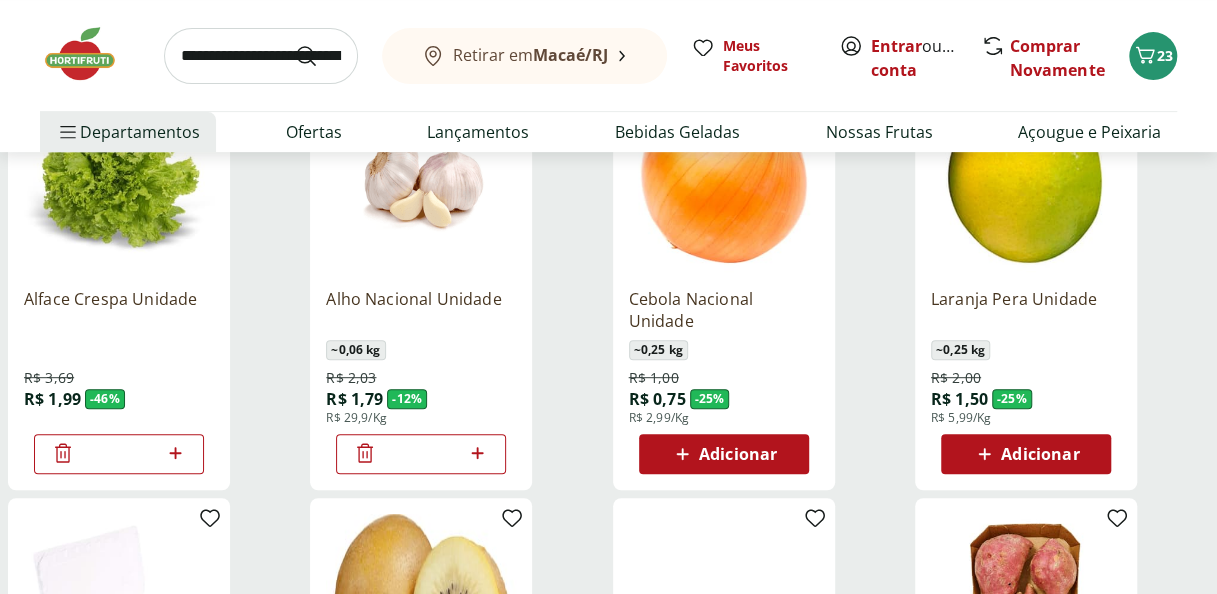 scroll, scrollTop: 354, scrollLeft: 0, axis: vertical 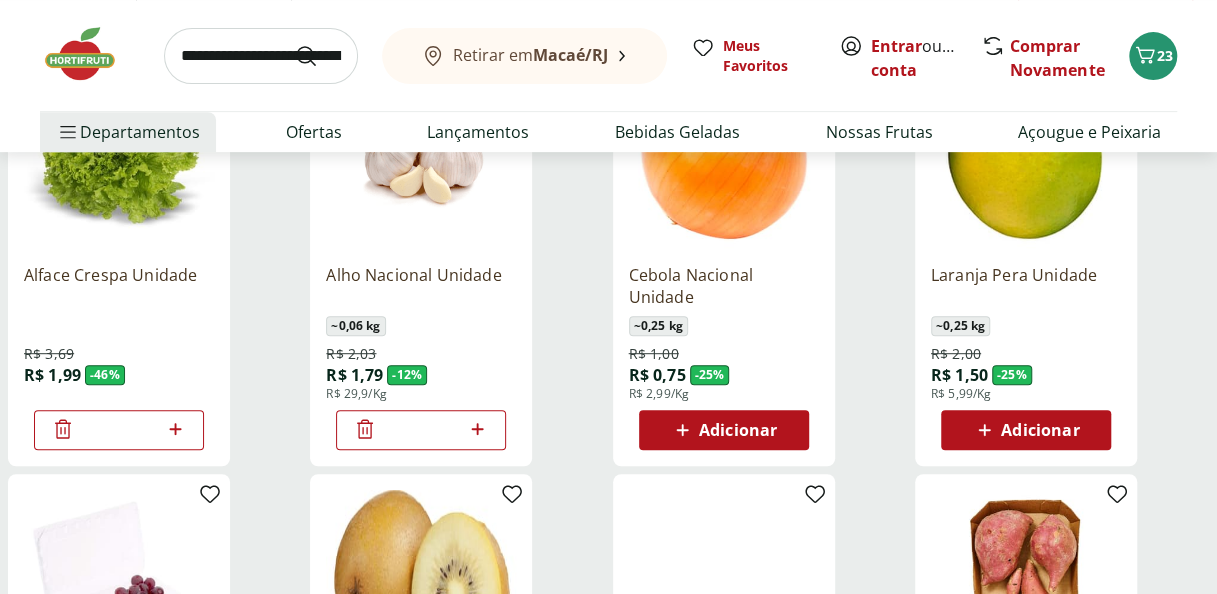 click on "Adicionar" at bounding box center (738, 430) 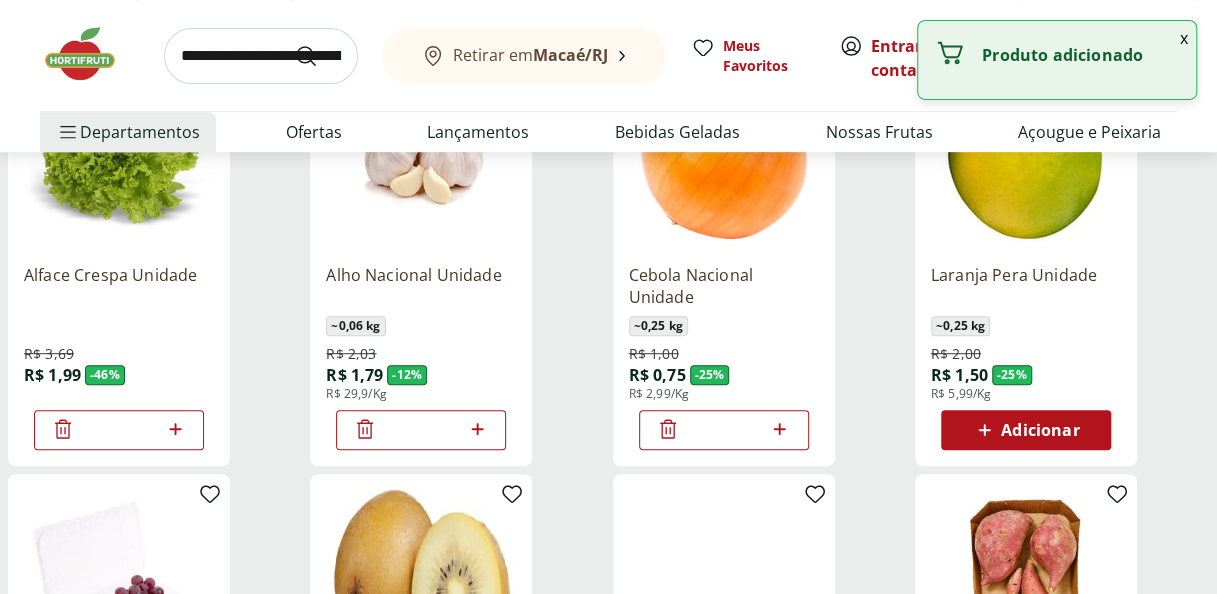 click 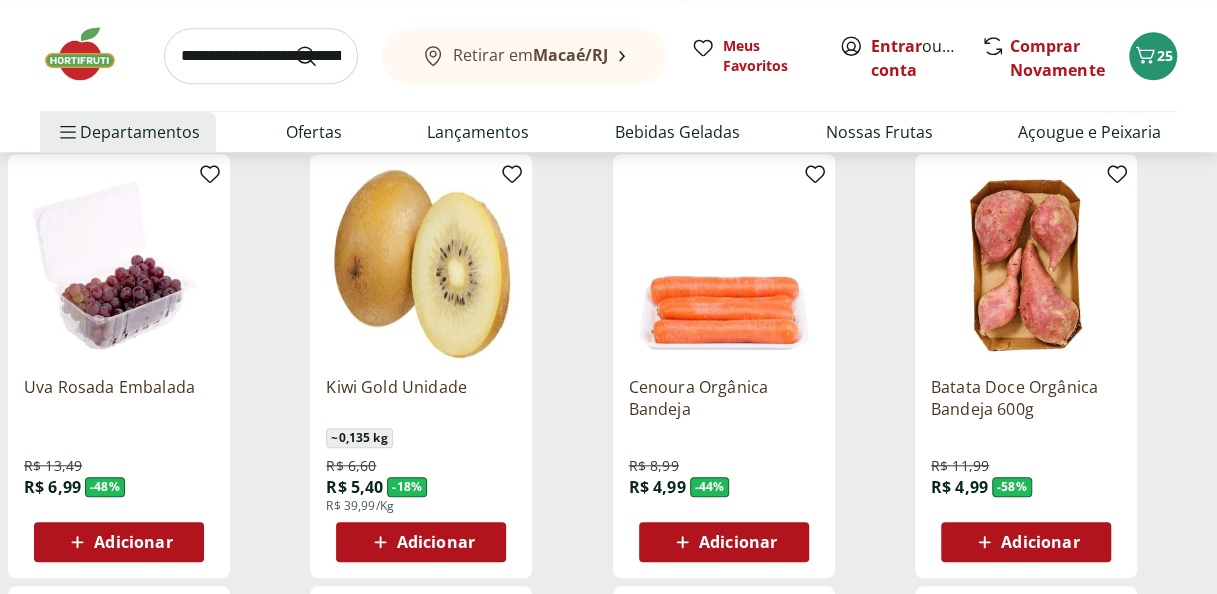 scroll, scrollTop: 706, scrollLeft: 0, axis: vertical 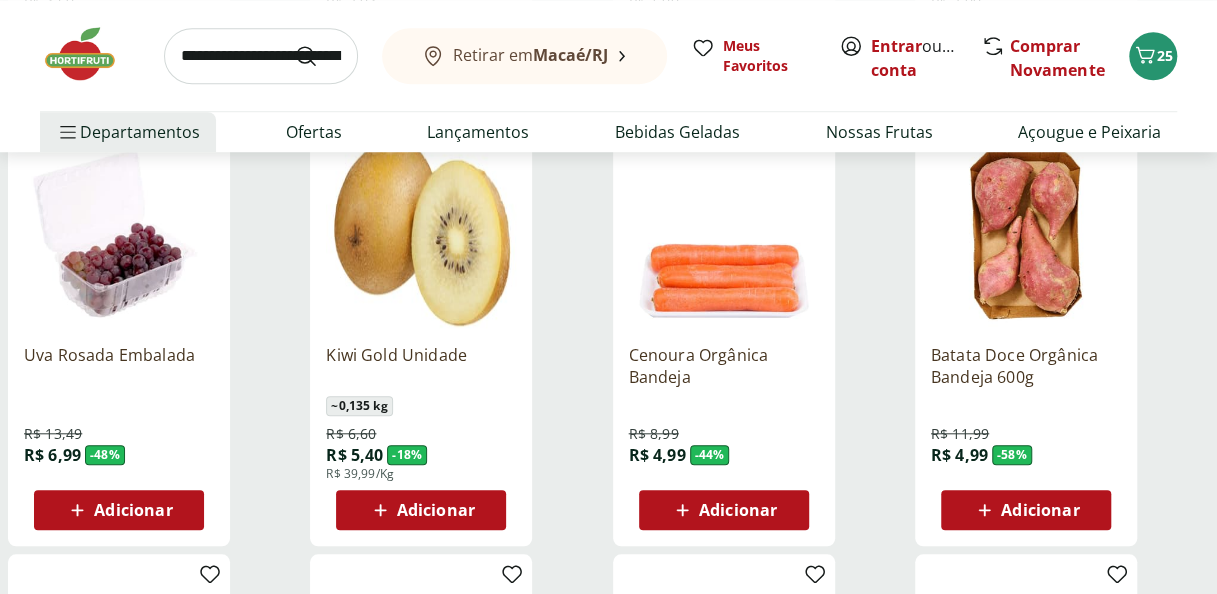 click on "Adicionar" at bounding box center [738, 510] 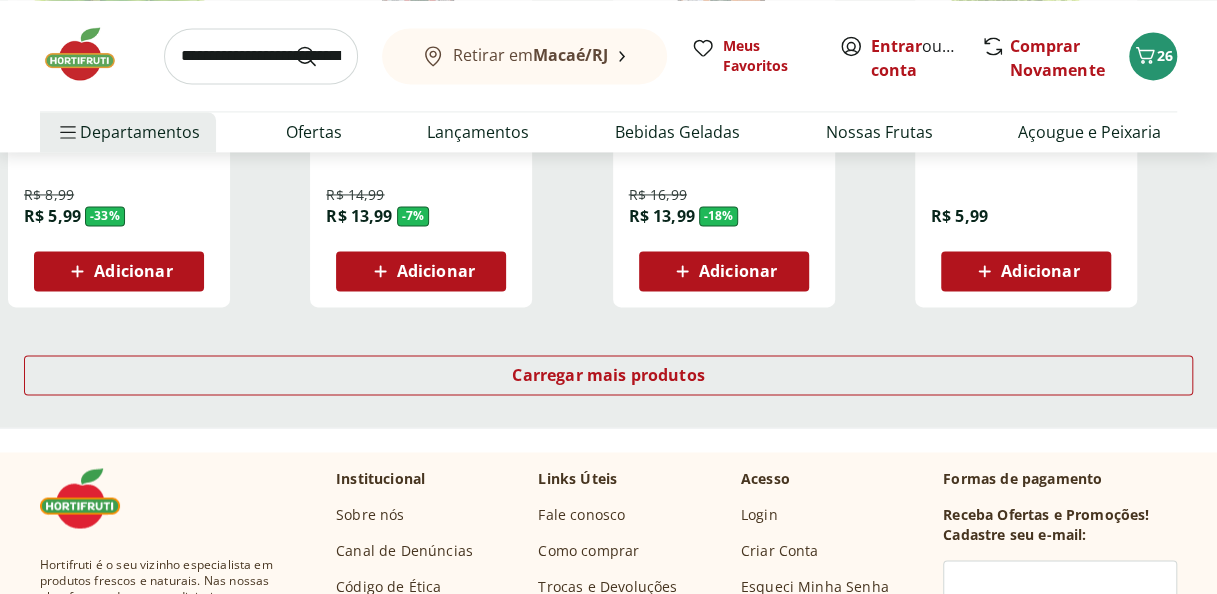 scroll, scrollTop: 1402, scrollLeft: 0, axis: vertical 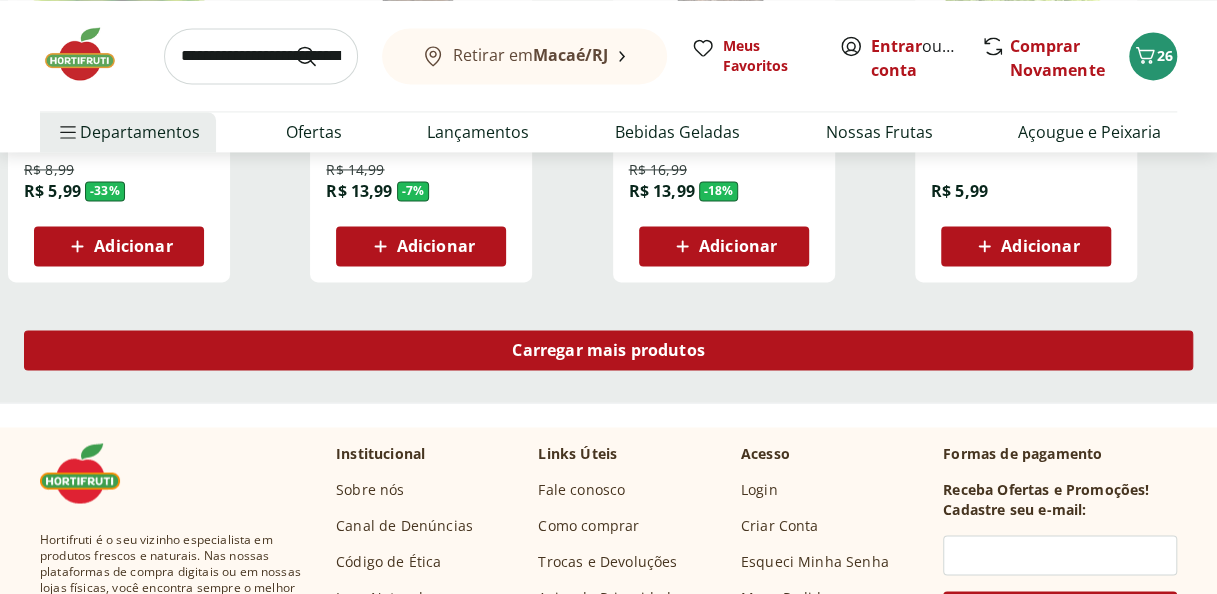 click on "Carregar mais produtos" at bounding box center (608, 350) 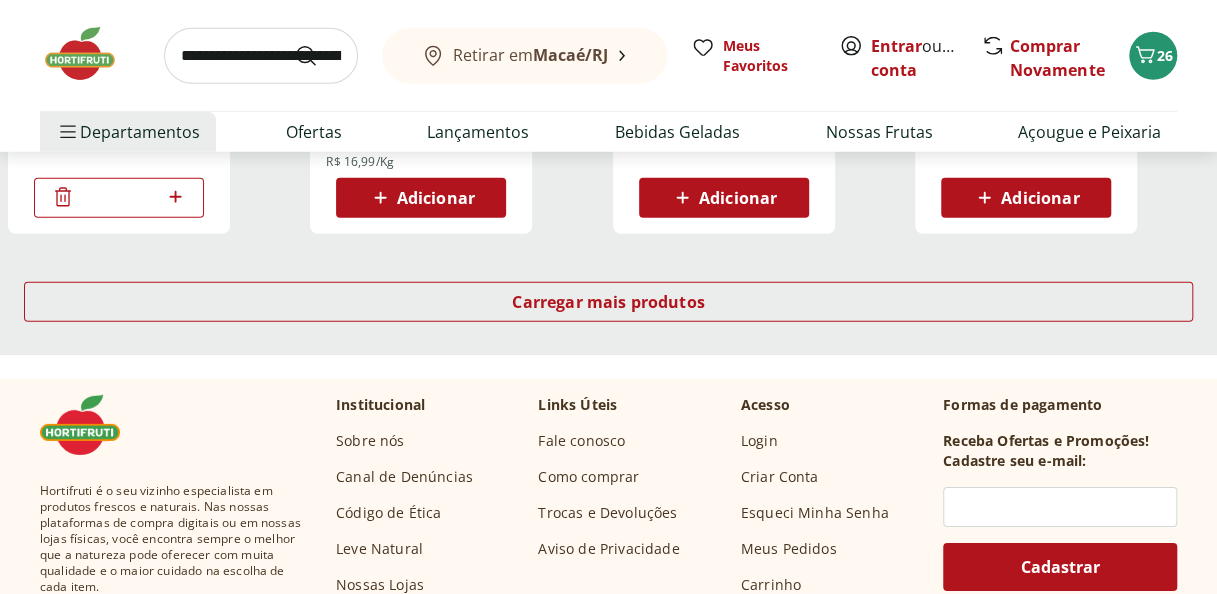 scroll, scrollTop: 2771, scrollLeft: 0, axis: vertical 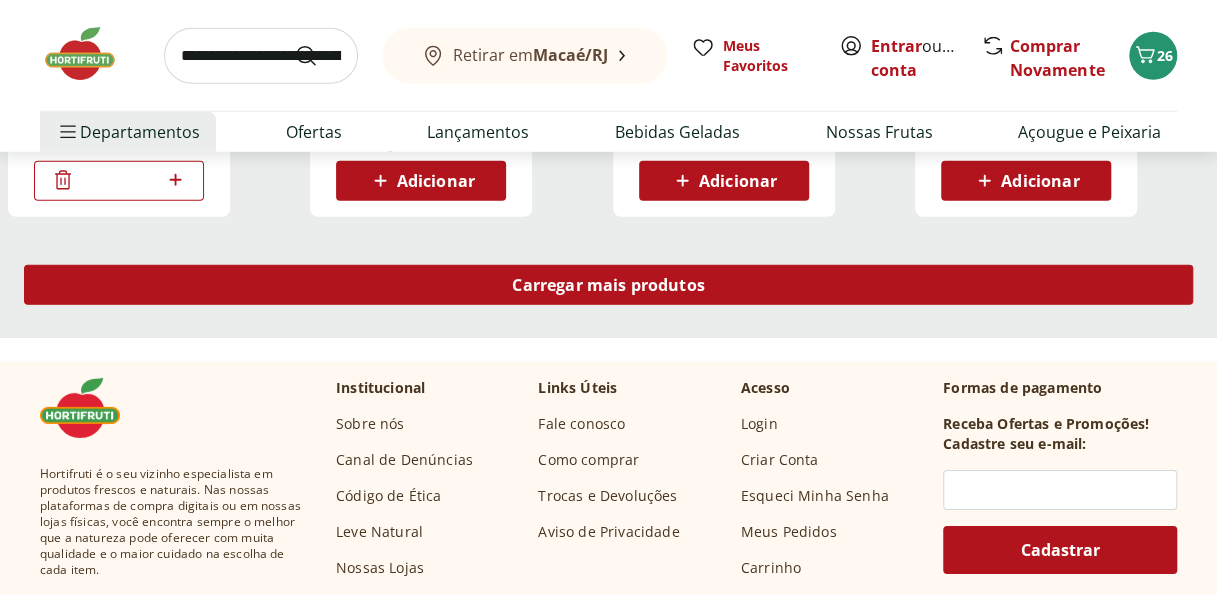 click on "Carregar mais produtos" at bounding box center (608, 285) 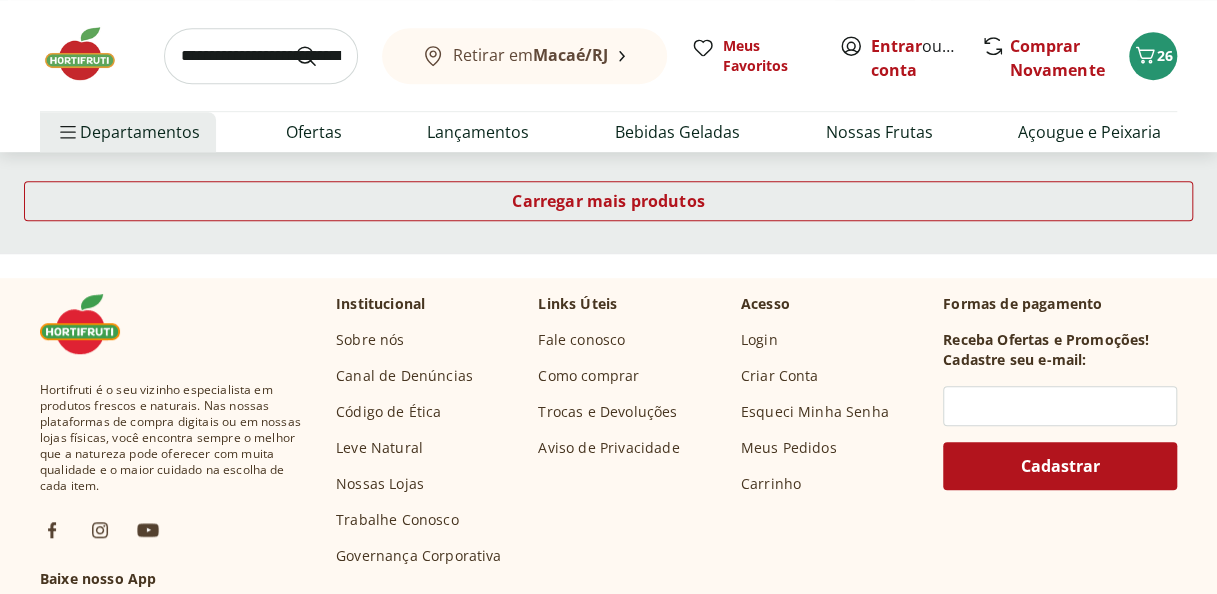 scroll, scrollTop: 0, scrollLeft: 0, axis: both 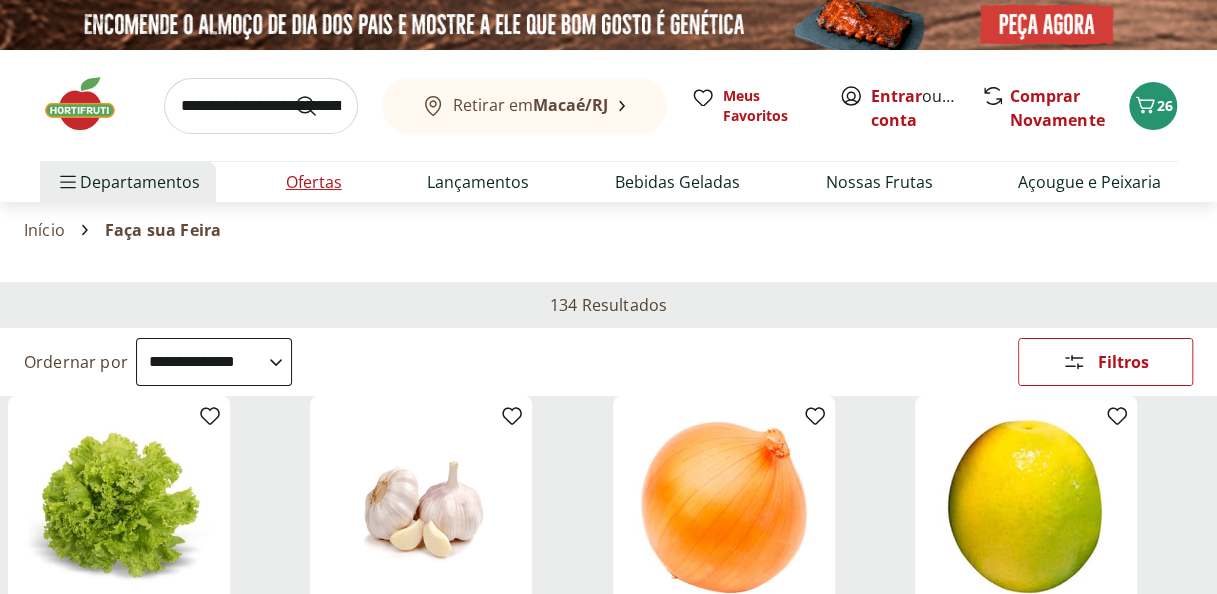 click on "Ofertas" at bounding box center (314, 182) 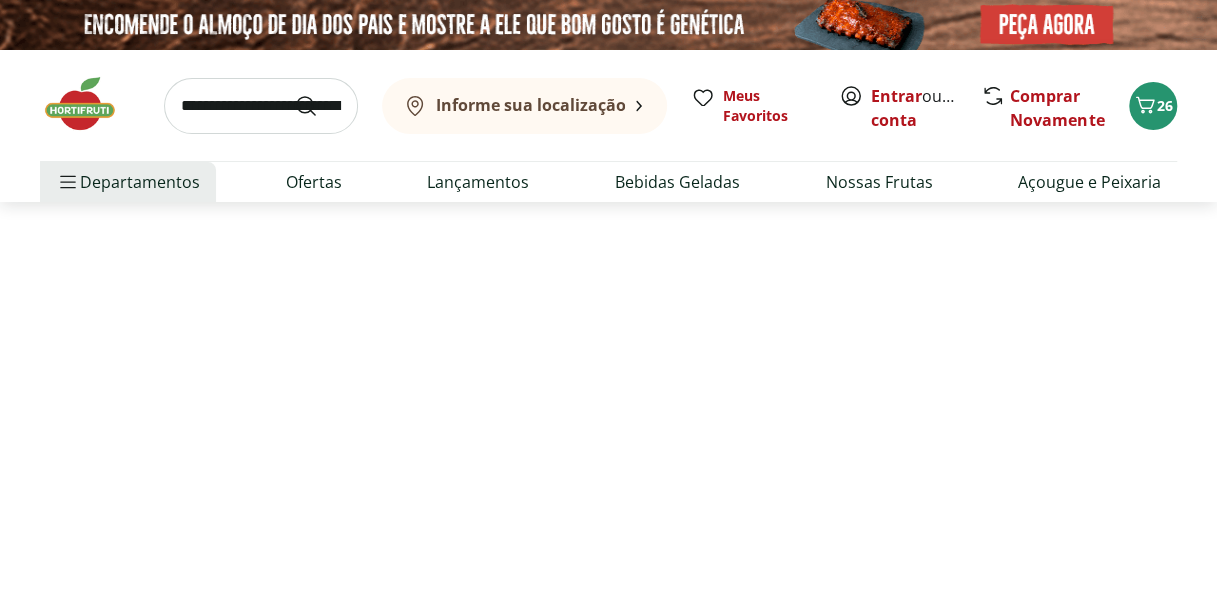 select on "**********" 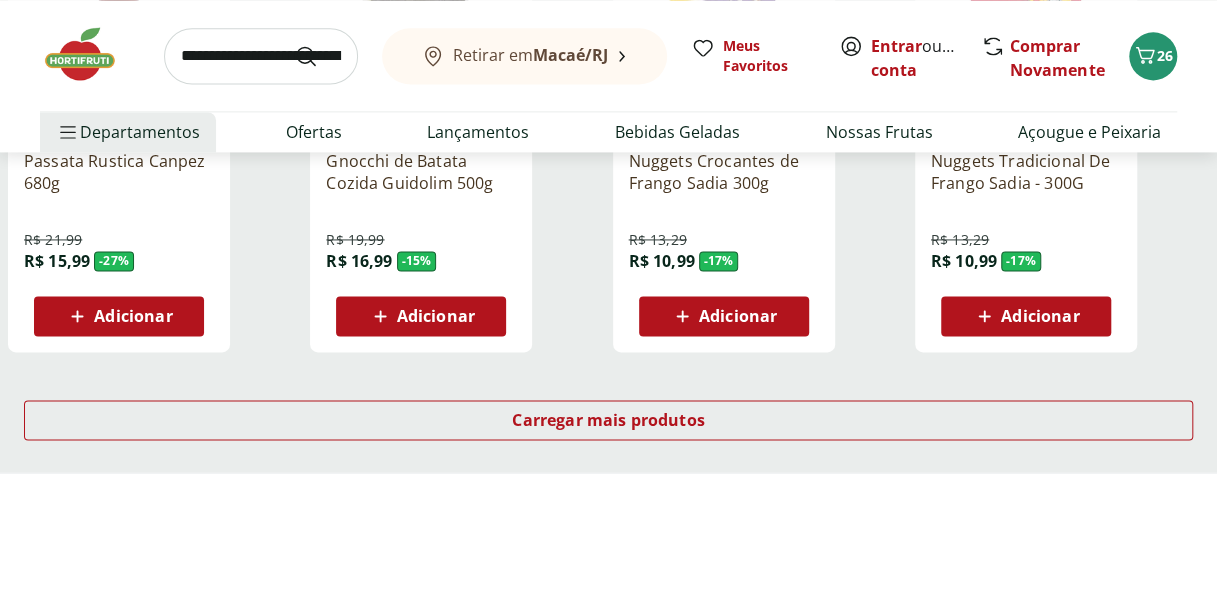 scroll, scrollTop: 1340, scrollLeft: 0, axis: vertical 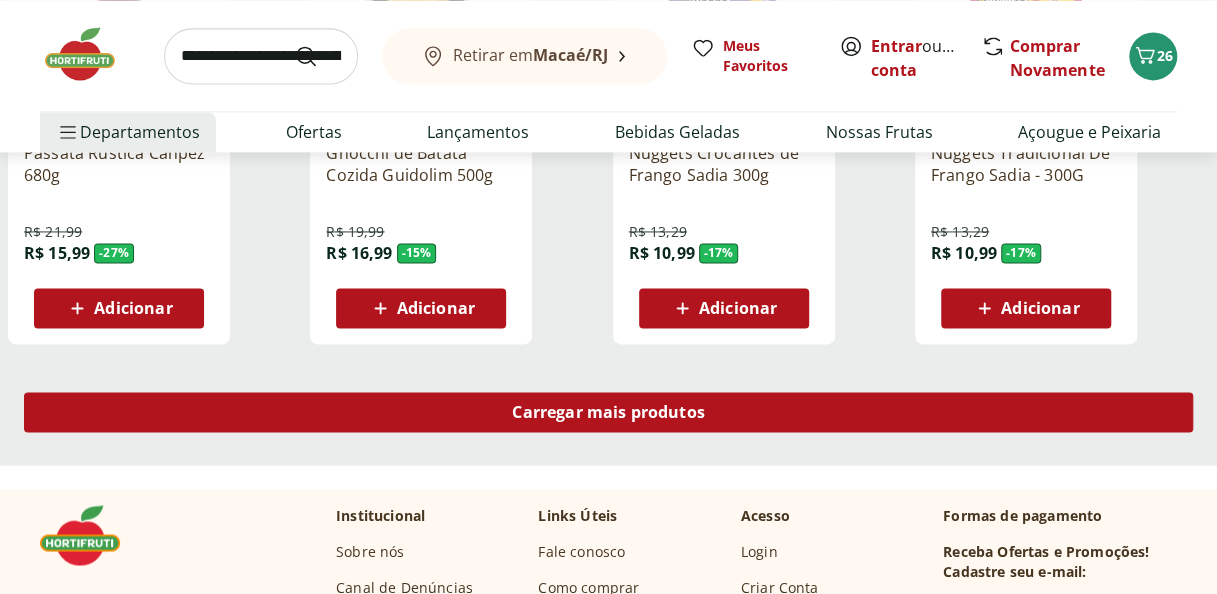 click on "Carregar mais produtos" at bounding box center [608, 412] 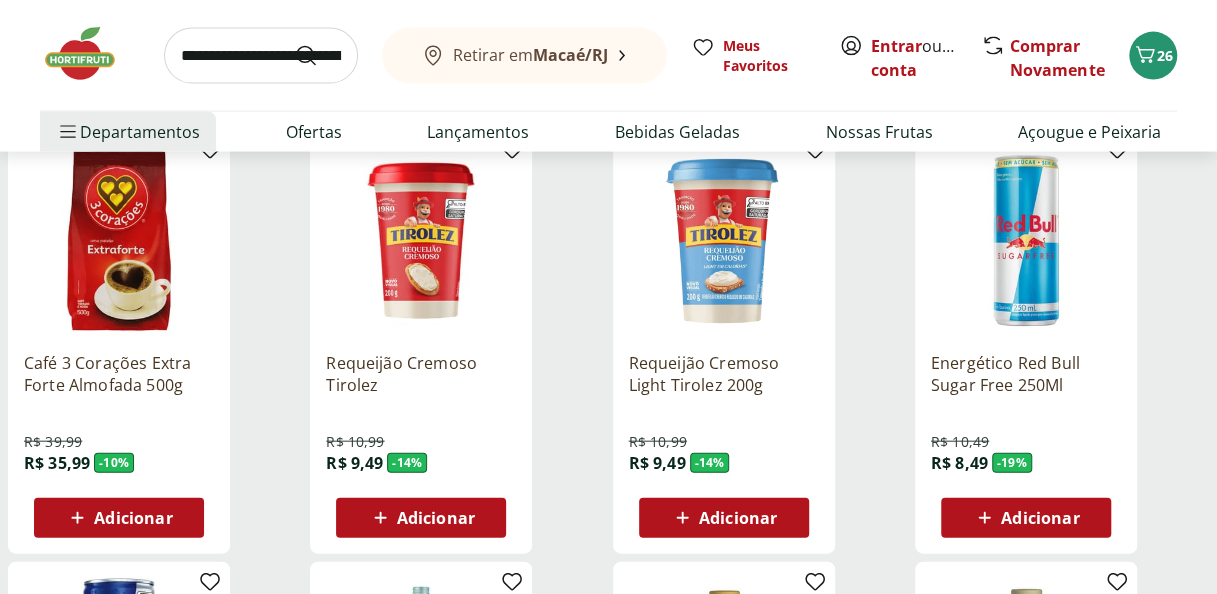 scroll, scrollTop: 2008, scrollLeft: 0, axis: vertical 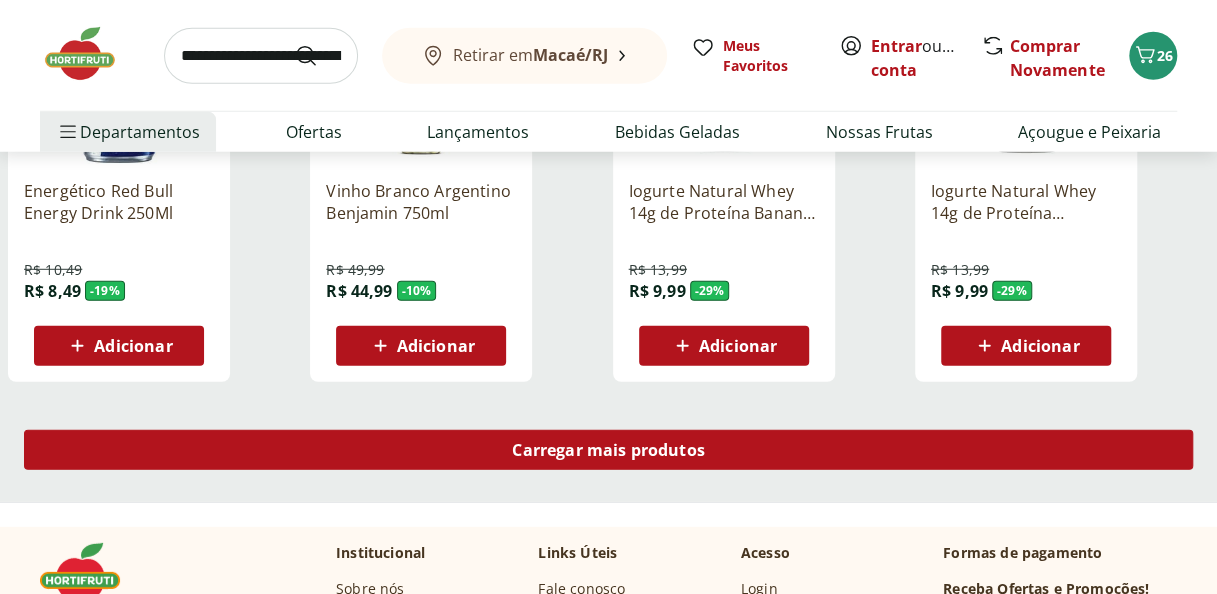 click on "Carregar mais produtos" at bounding box center (608, 450) 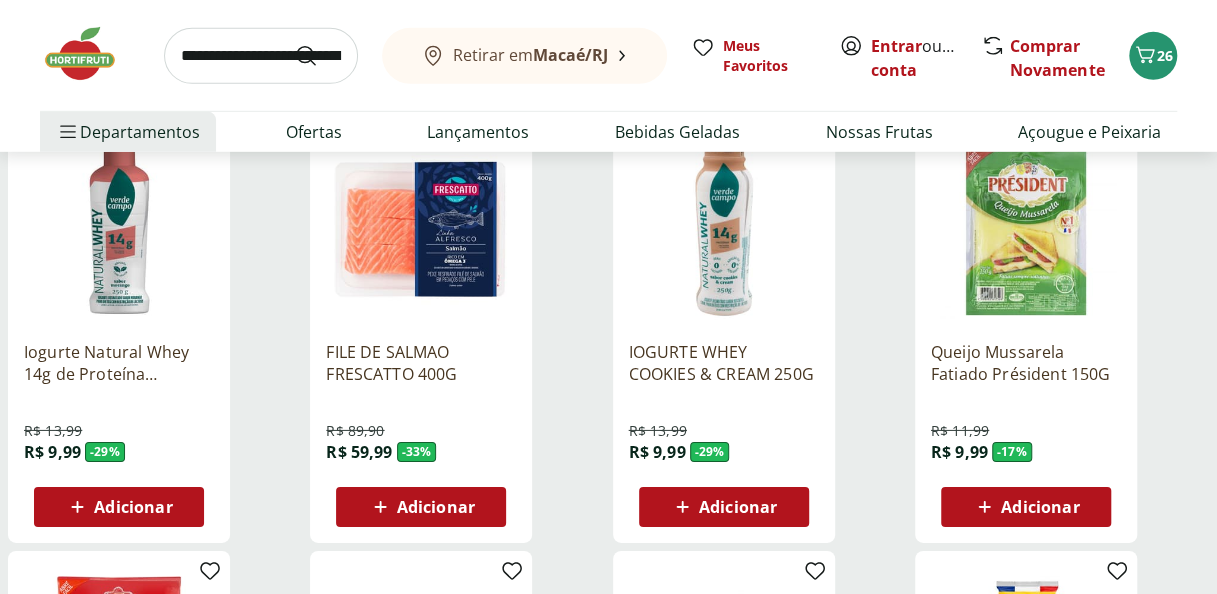 scroll, scrollTop: 2892, scrollLeft: 0, axis: vertical 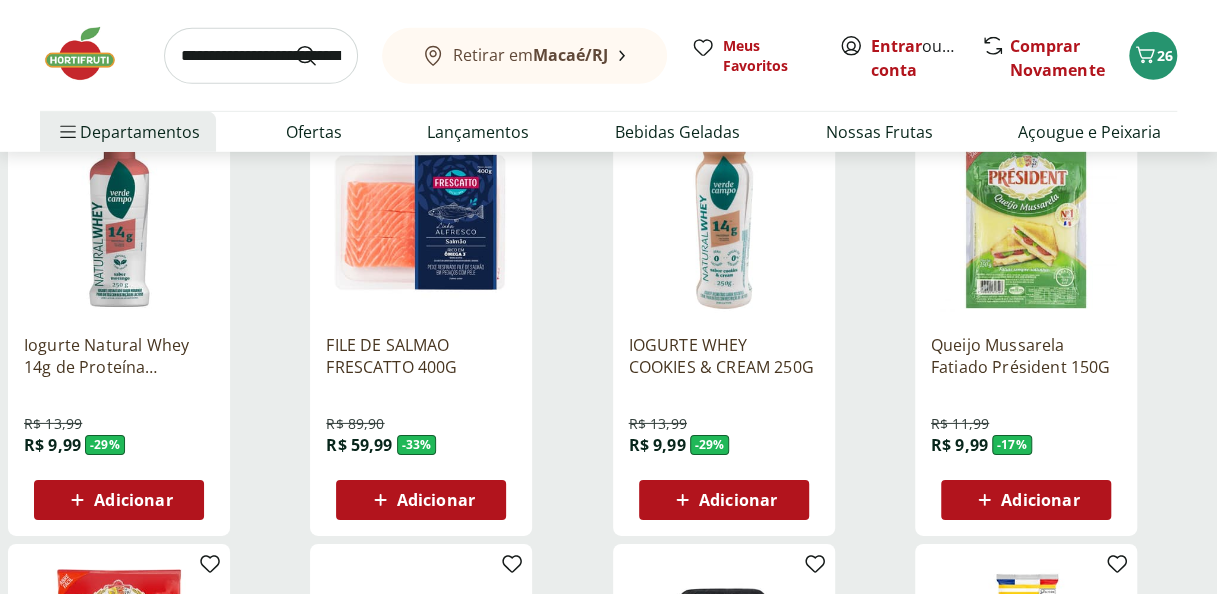 click on "Adicionar" at bounding box center [1040, 500] 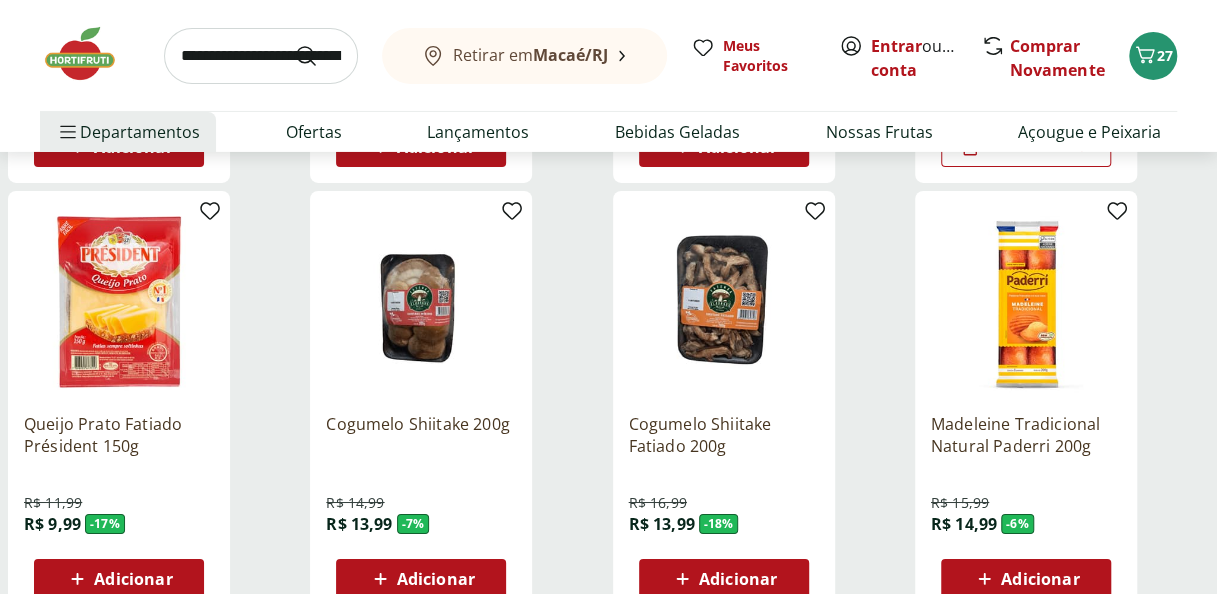 scroll, scrollTop: 3267, scrollLeft: 0, axis: vertical 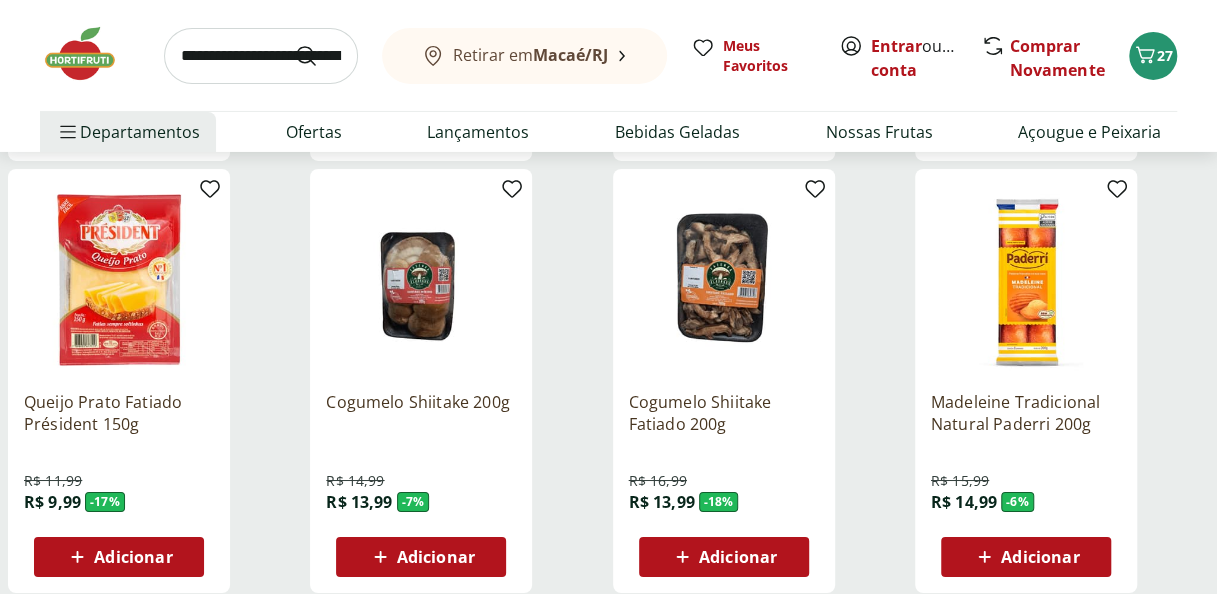 click on "Adicionar" at bounding box center [133, 557] 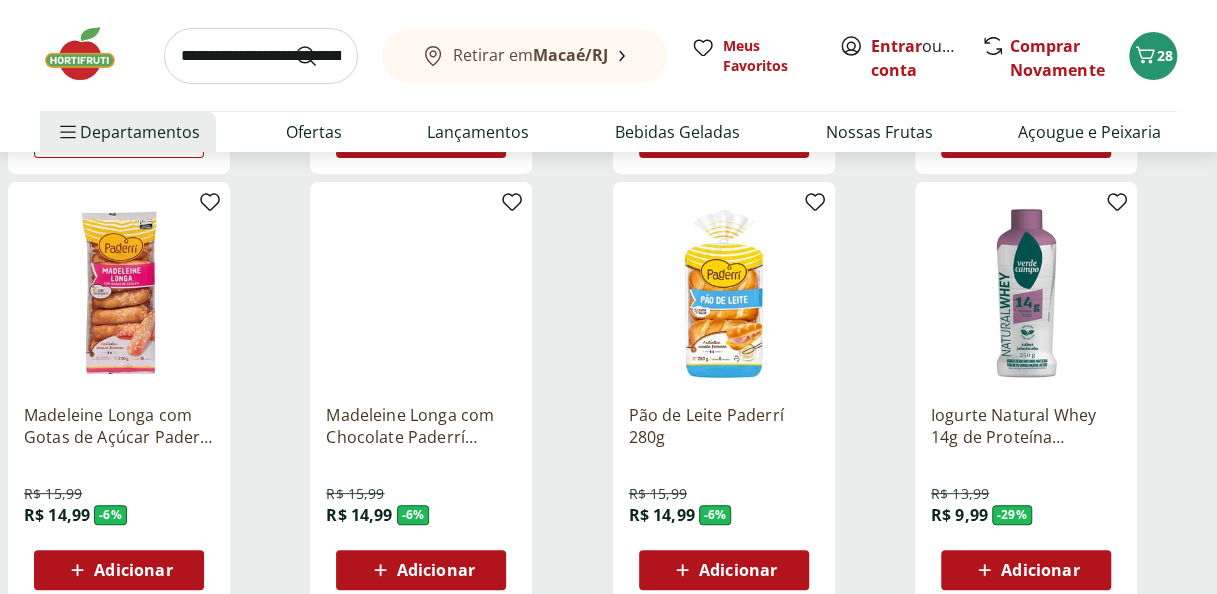 scroll, scrollTop: 3752, scrollLeft: 0, axis: vertical 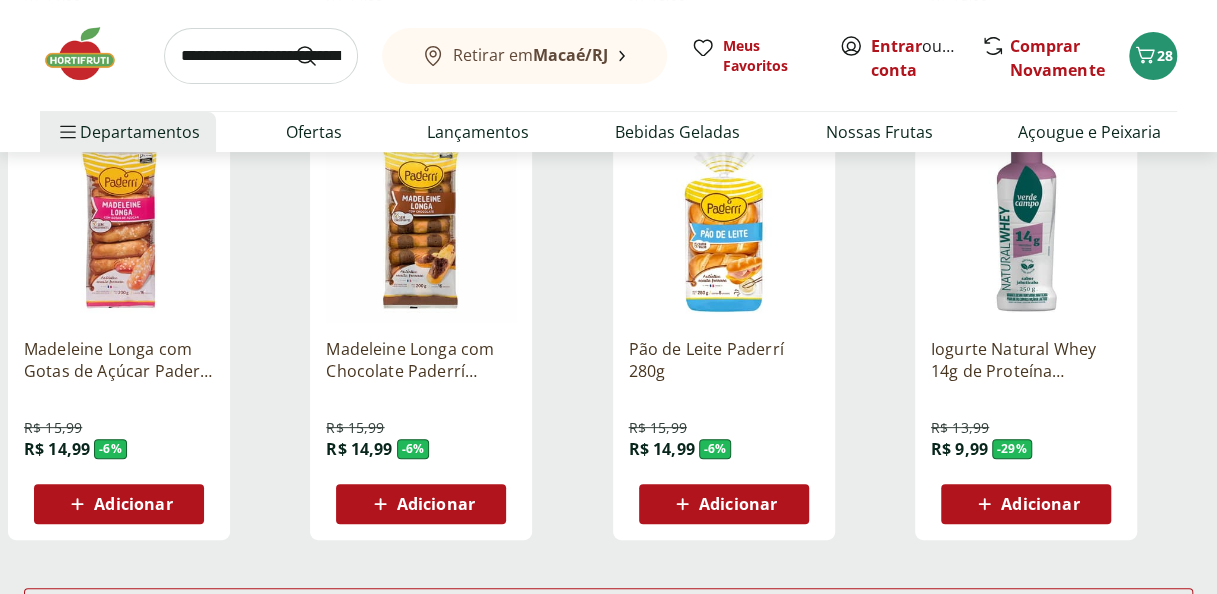 click on "Adicionar" at bounding box center (738, 504) 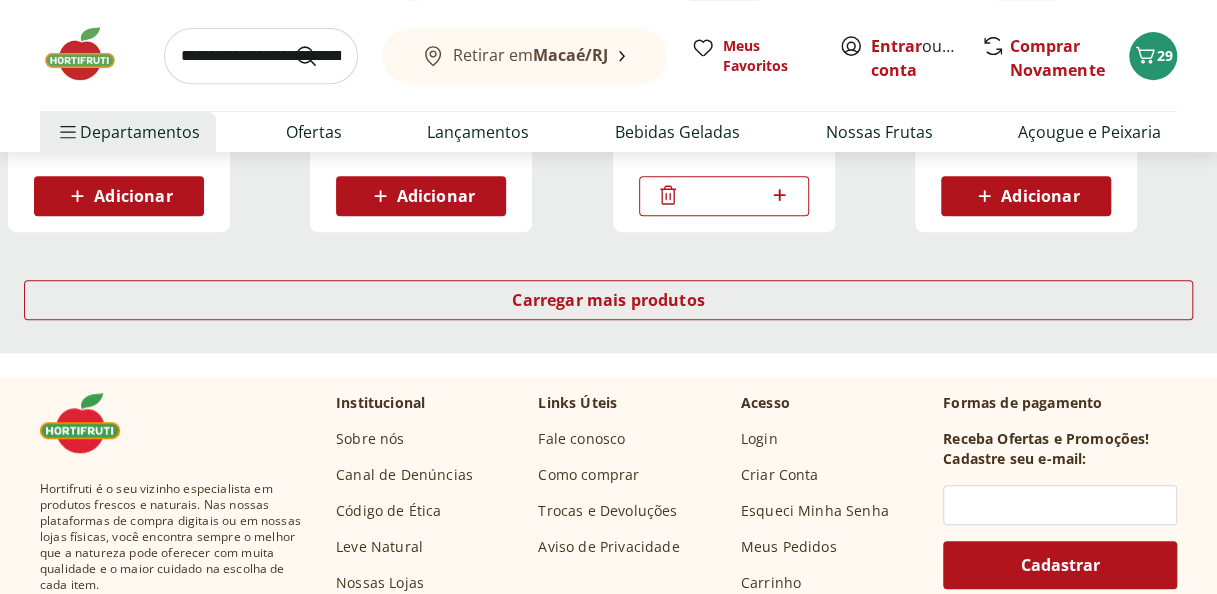 scroll, scrollTop: 4090, scrollLeft: 0, axis: vertical 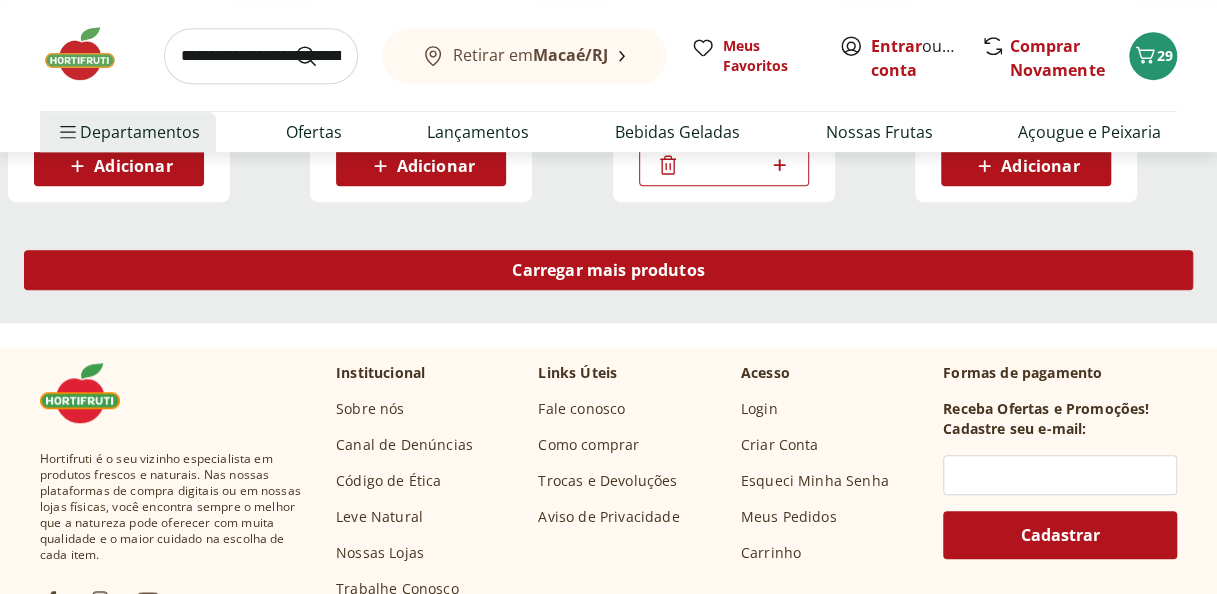 click on "Carregar mais produtos" at bounding box center (608, 270) 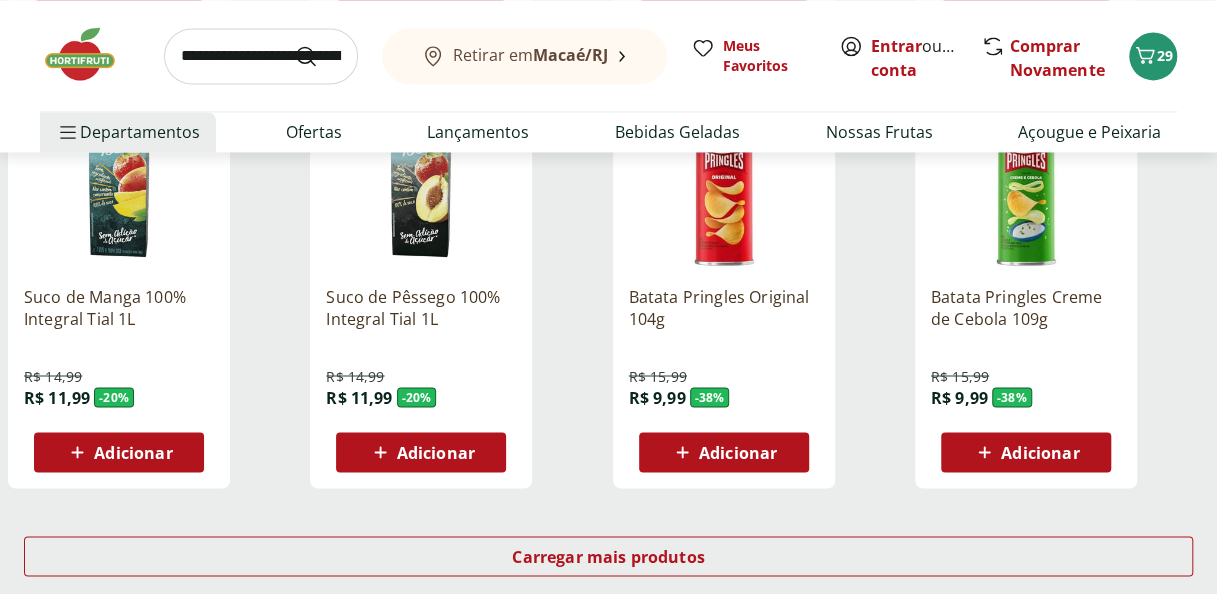 scroll, scrollTop: 5117, scrollLeft: 0, axis: vertical 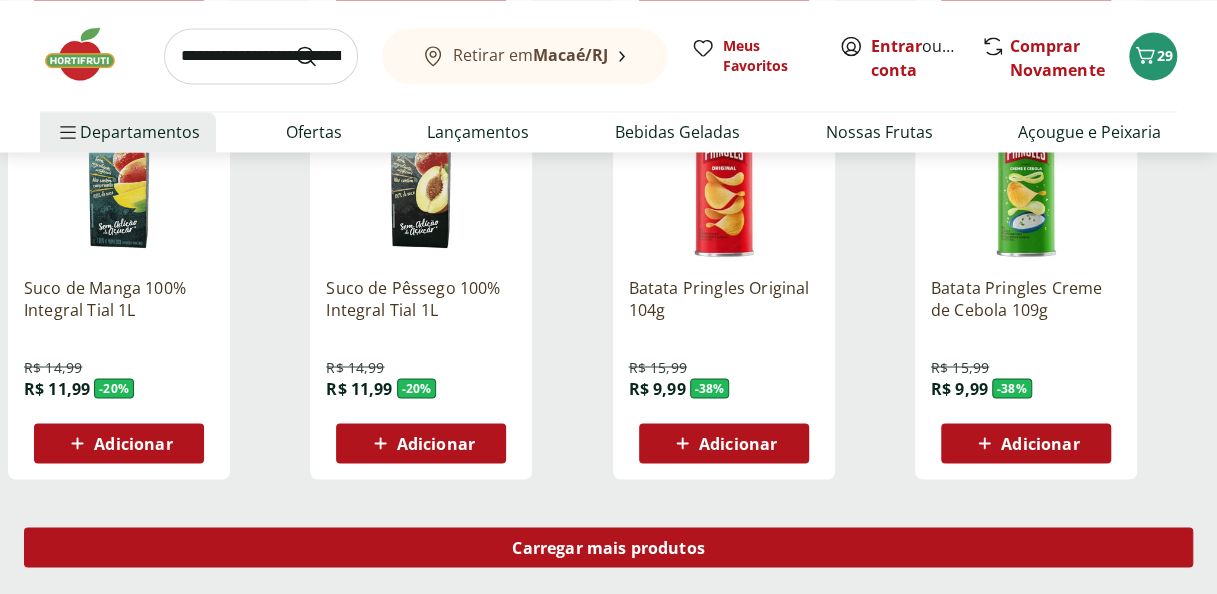 click on "Carregar mais produtos" at bounding box center [608, 547] 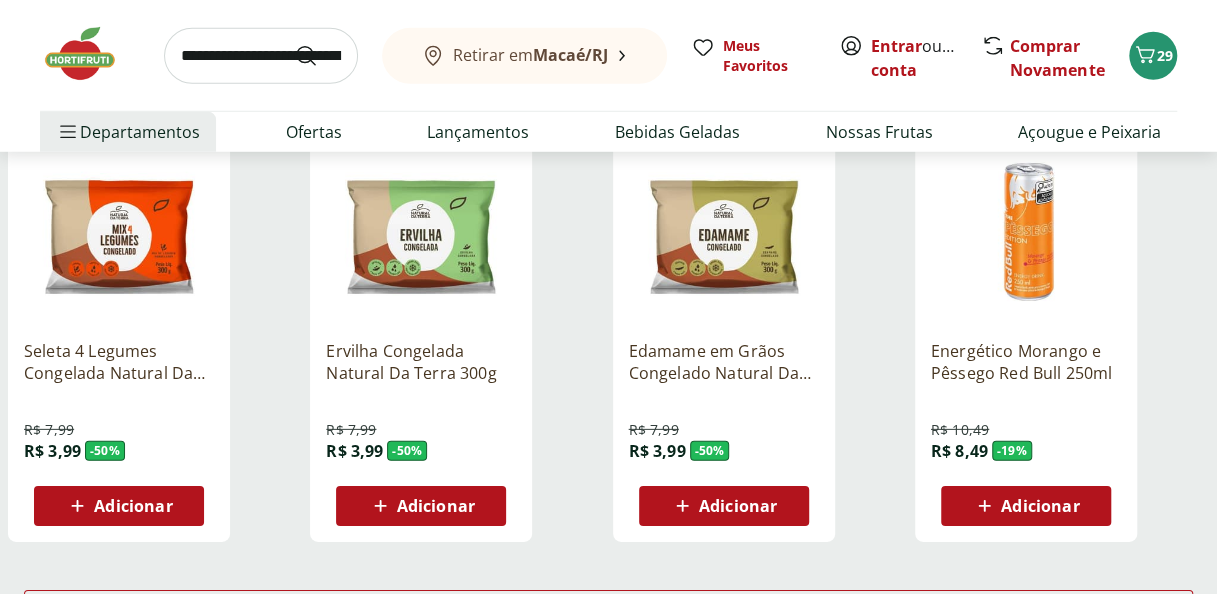 scroll, scrollTop: 6368, scrollLeft: 0, axis: vertical 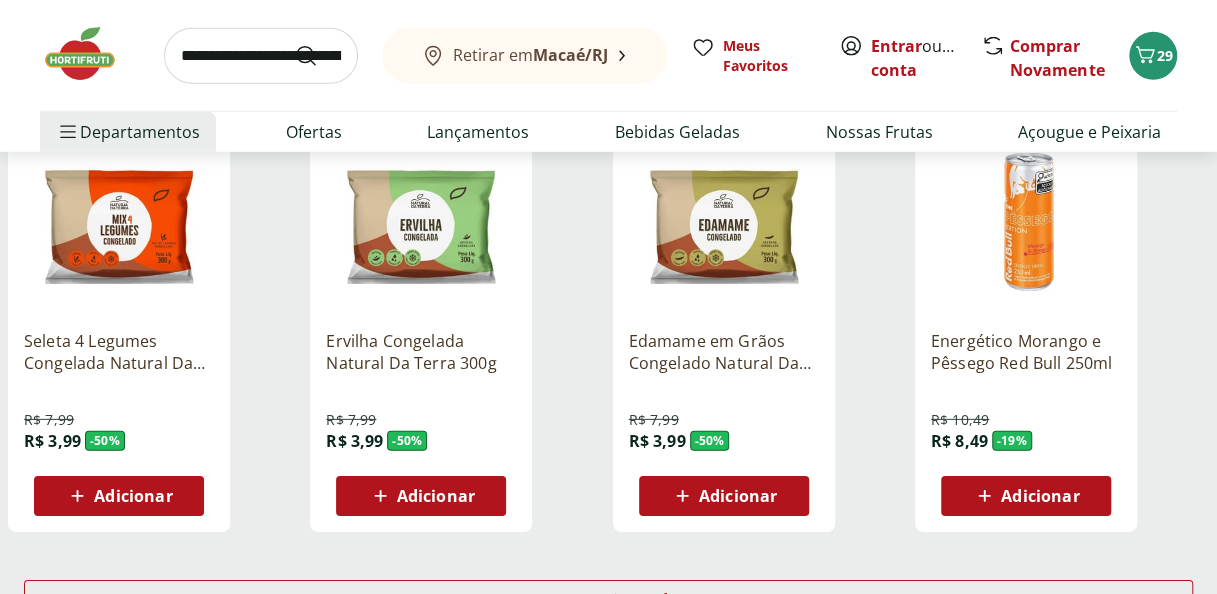 click on "Adicionar" at bounding box center [738, 496] 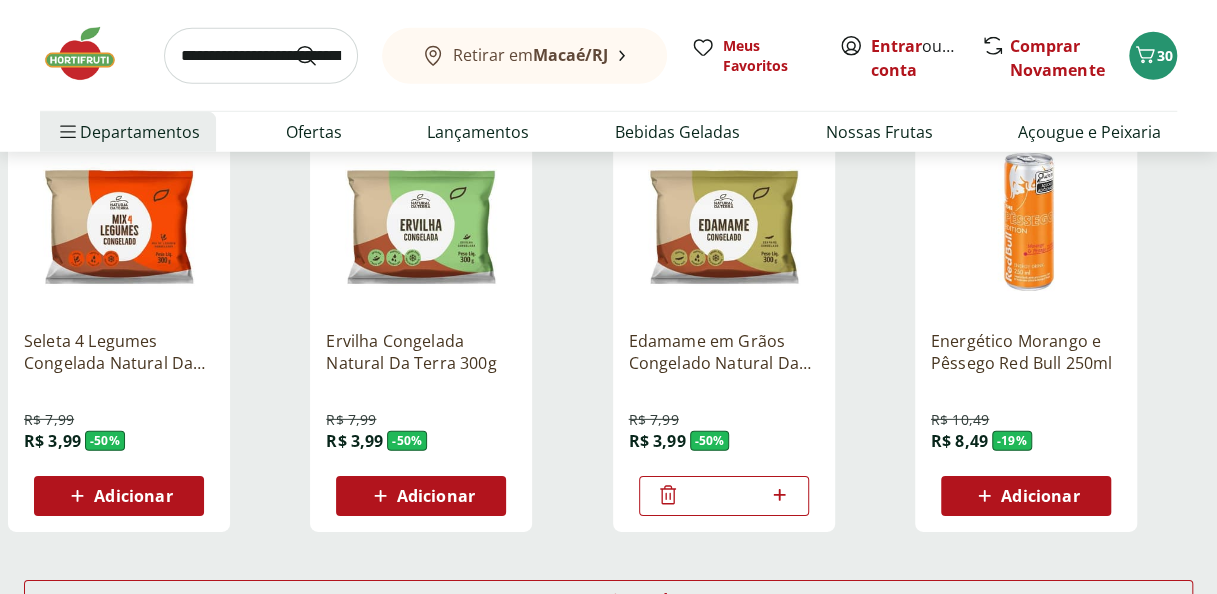 click on "Adicionar" at bounding box center (119, 496) 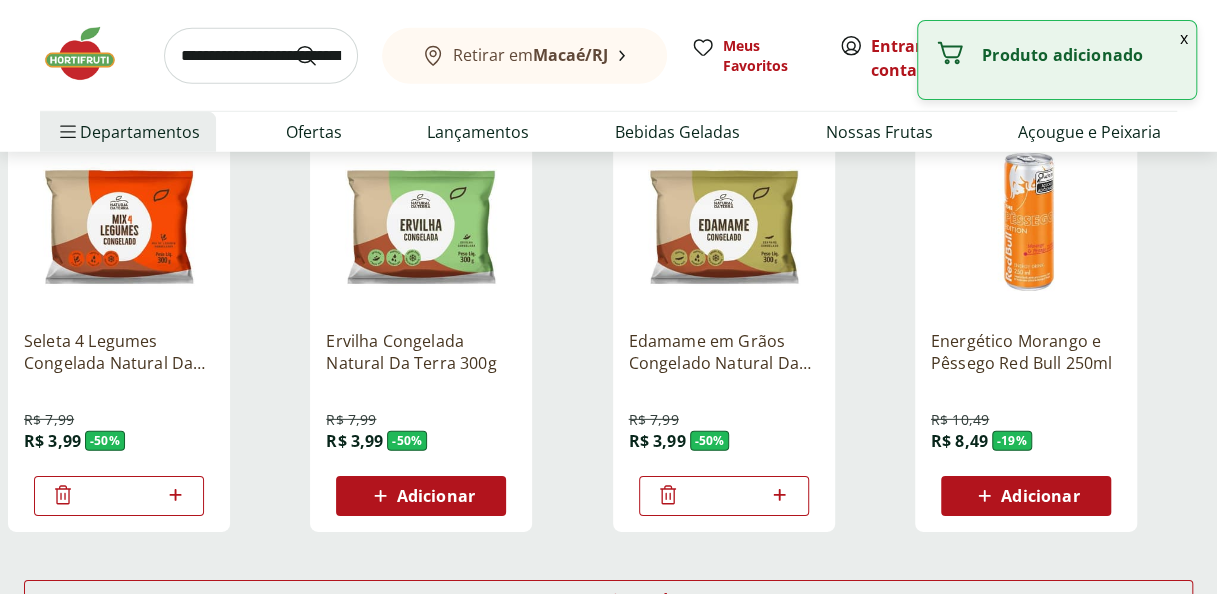 click on "Adicionar" at bounding box center [421, 496] 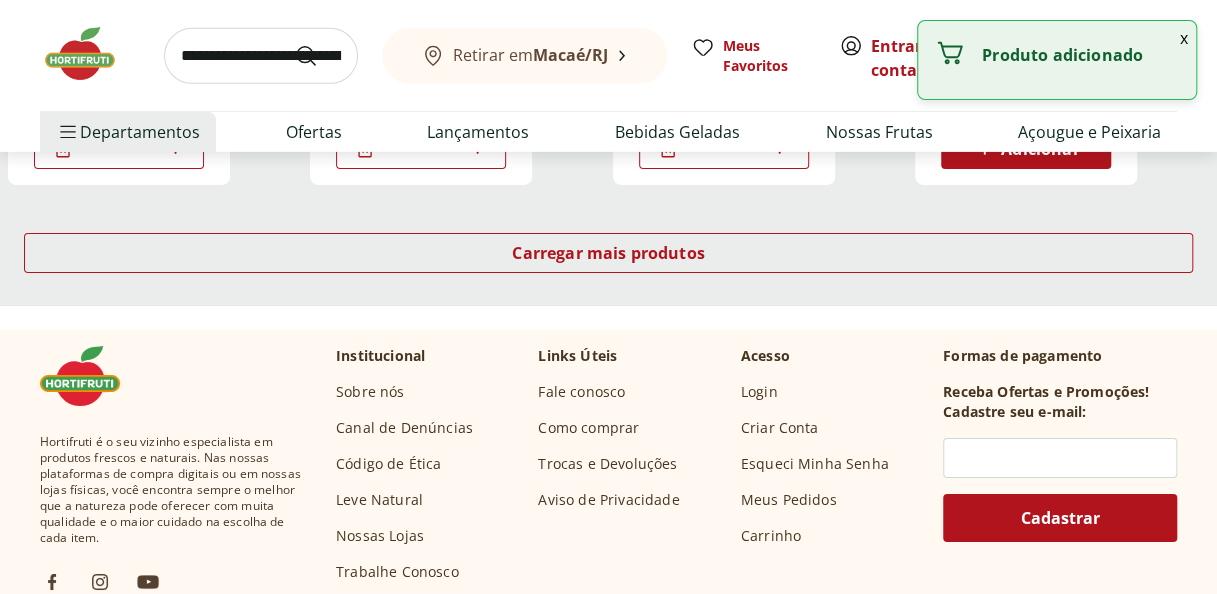 scroll, scrollTop: 6684, scrollLeft: 0, axis: vertical 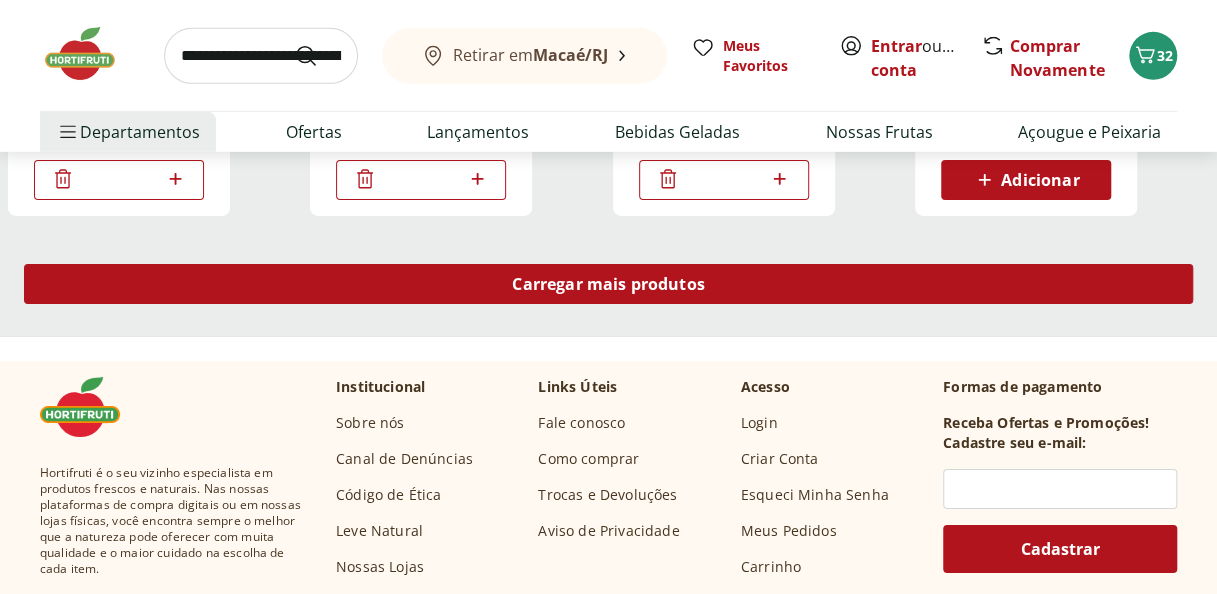 click on "Carregar mais produtos" at bounding box center [608, 288] 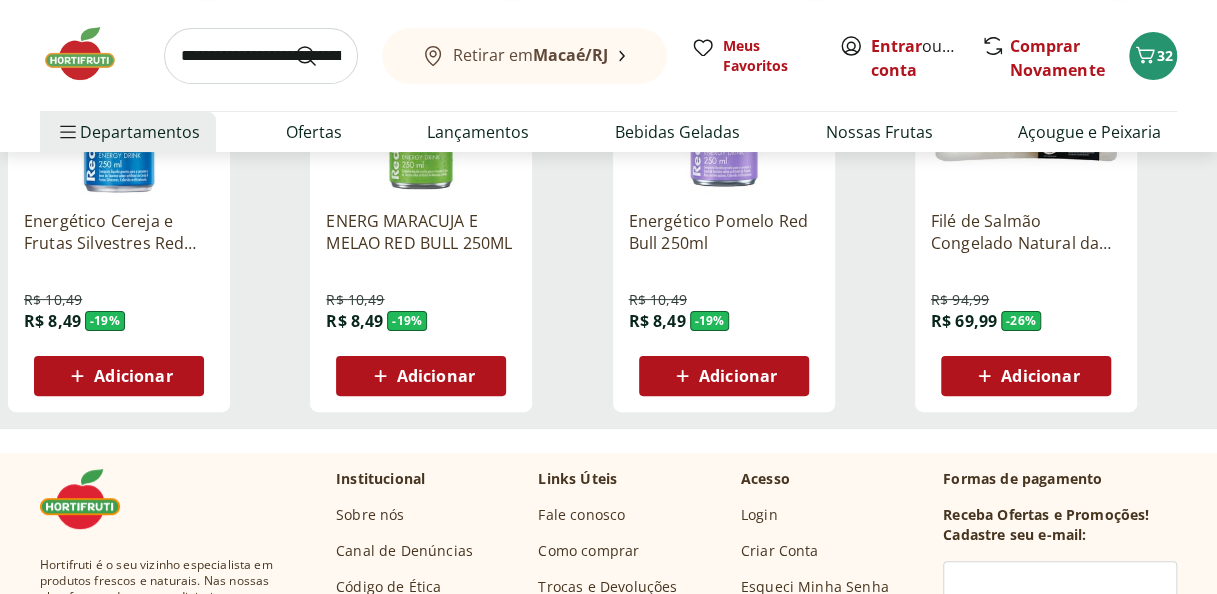 scroll, scrollTop: 7417, scrollLeft: 0, axis: vertical 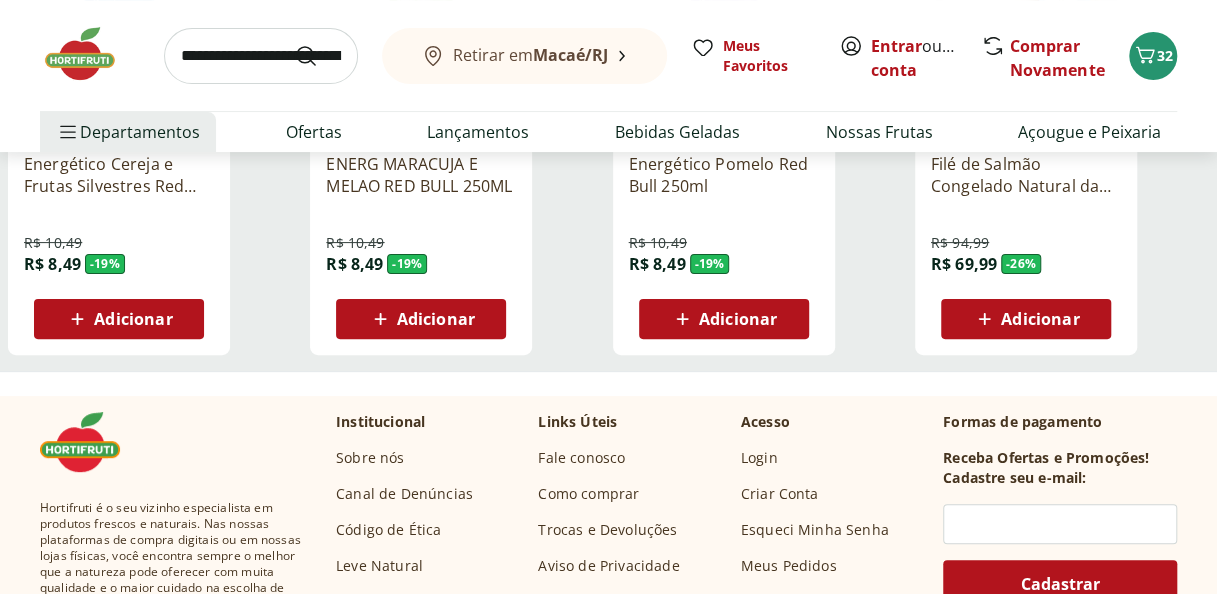 click on "Hortifruti é o seu vizinho especialista em produtos frescos e naturais. Nas nossas plataformas de compra digitais ou em nossas lojas físicas, você encontra sempre o melhor que a natureza pode oferecer com muita qualidade e o maior cuidado na escolha de cada item. Baixe nosso App Institucional Sobre nós Canal de Denúncias Código de Ética Leve Natural Nossas Lojas Trabalhe Conosco Governança Corporativa Links Úteis Fale conosco Como comprar Trocas e Devoluções Aviso de Privacidade Acesso Login Criar Conta Esqueci Minha Senha Meus Pedidos Carrinho Formas de pagamento Receba Ofertas e Promoções! Cadastre seu e-mail: Cadastrar Não há valor mínimo de pedidos no site Hortifruti e Natural da Terra. A Hortifruti e a Natural da Terra são empresas varejistas e se reservam o direito de não vender por atacado. Americanas S / A, Rua Marques de Abrantes, 192, Bloco 1, Loja A. CNPJ nº 00.776.574/1975-10." at bounding box center (608, 745) 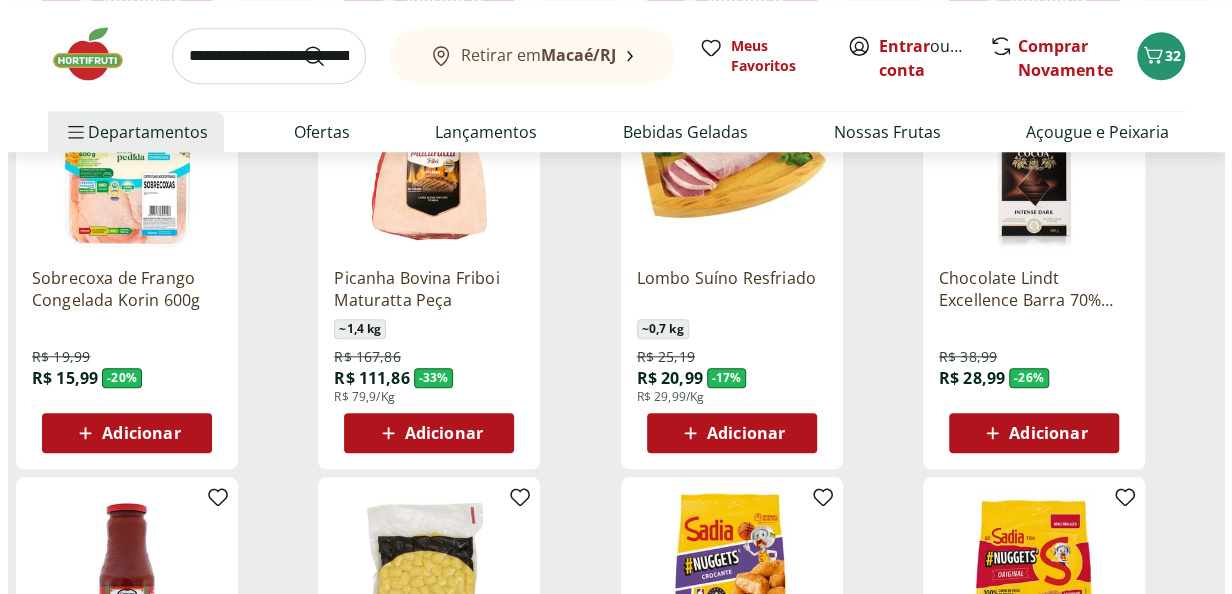scroll, scrollTop: 0, scrollLeft: 0, axis: both 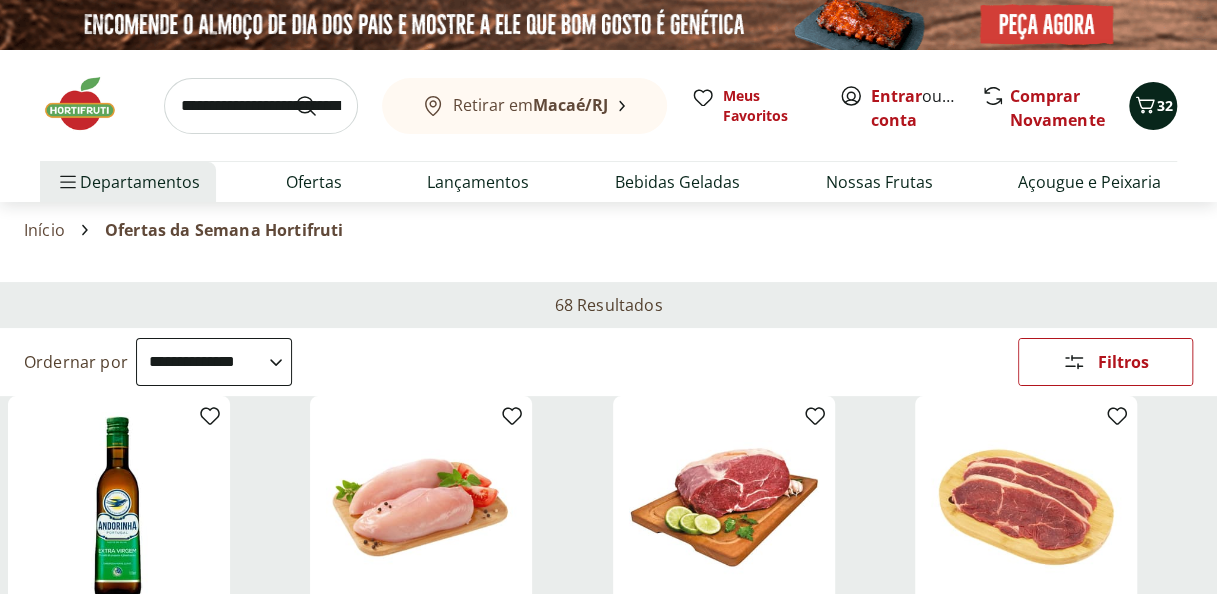 click 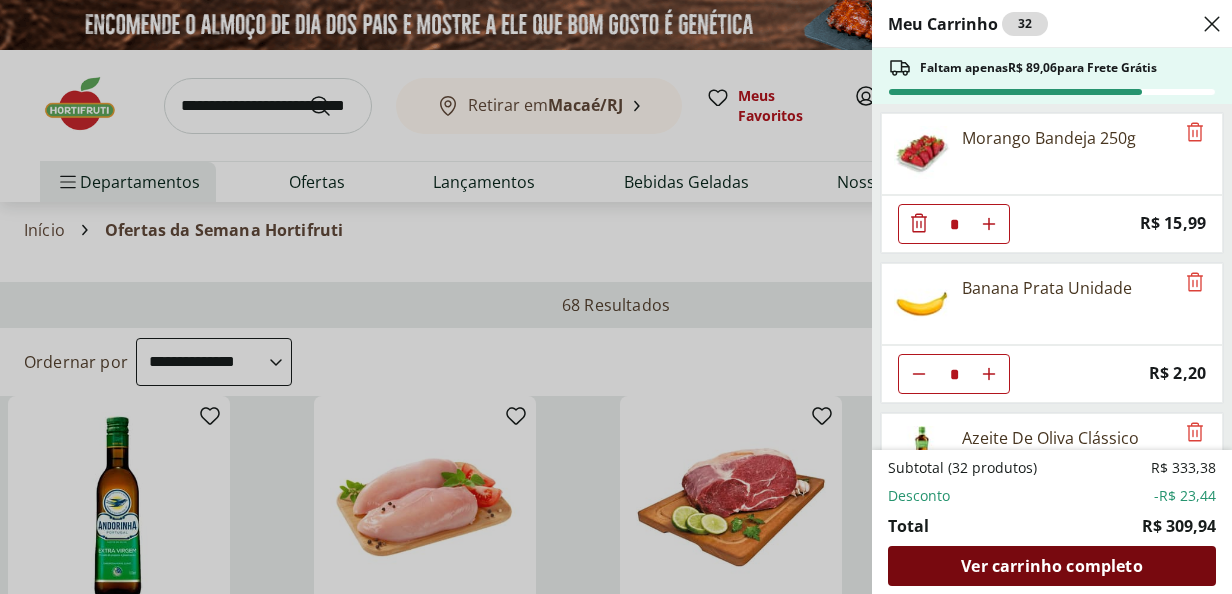 click on "Ver carrinho completo" at bounding box center [1051, 566] 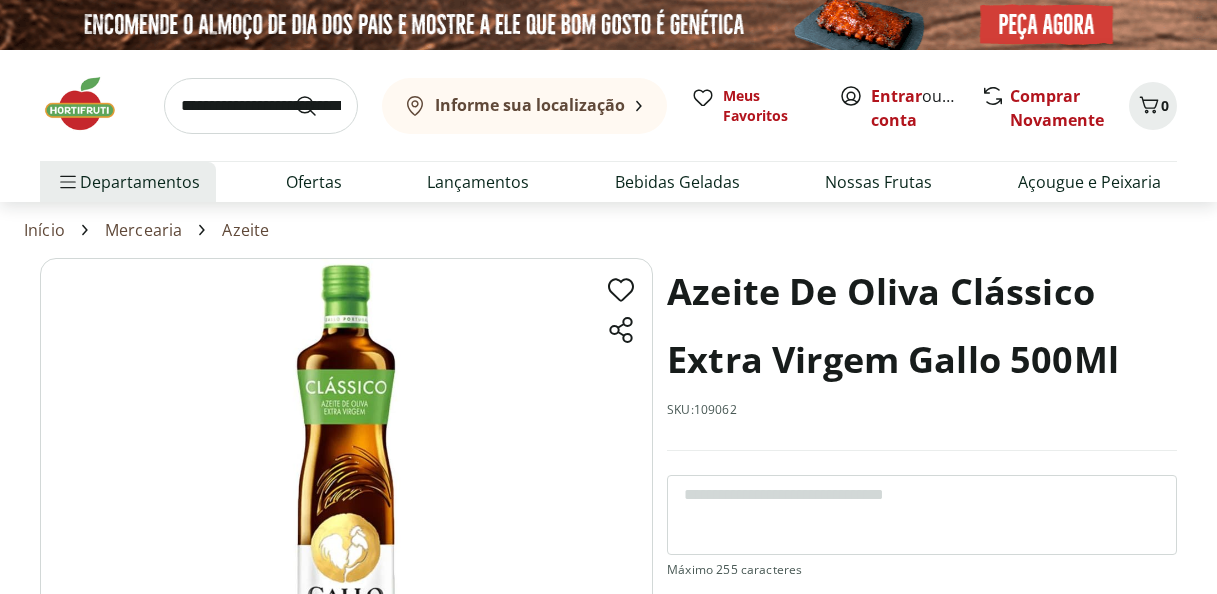 scroll, scrollTop: 0, scrollLeft: 0, axis: both 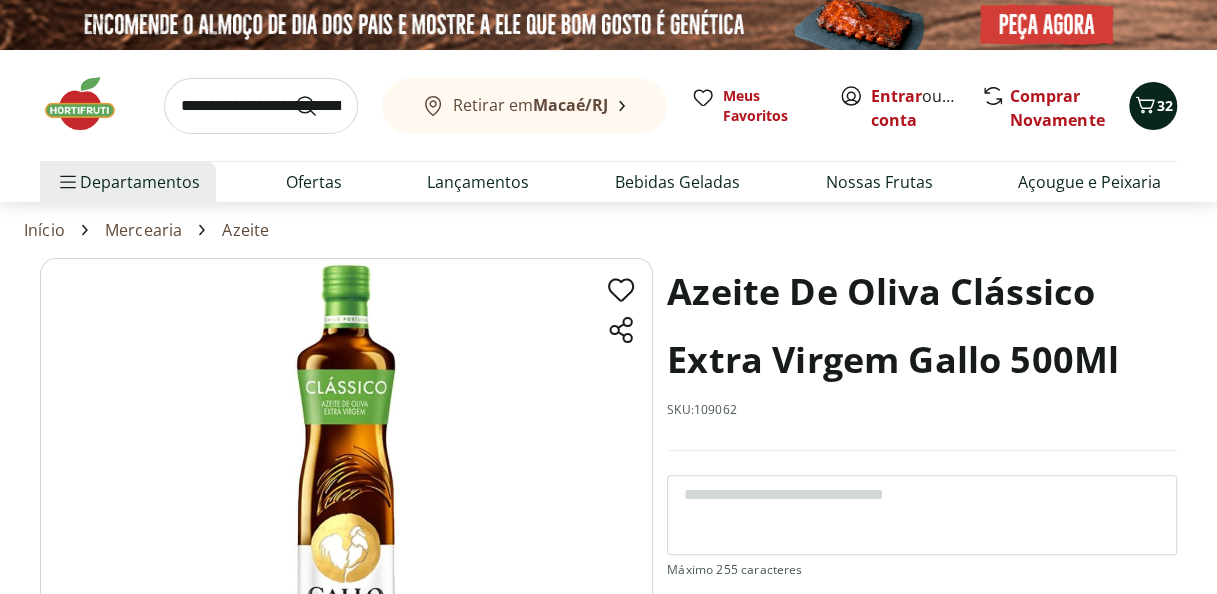 click on "32" at bounding box center [1153, 106] 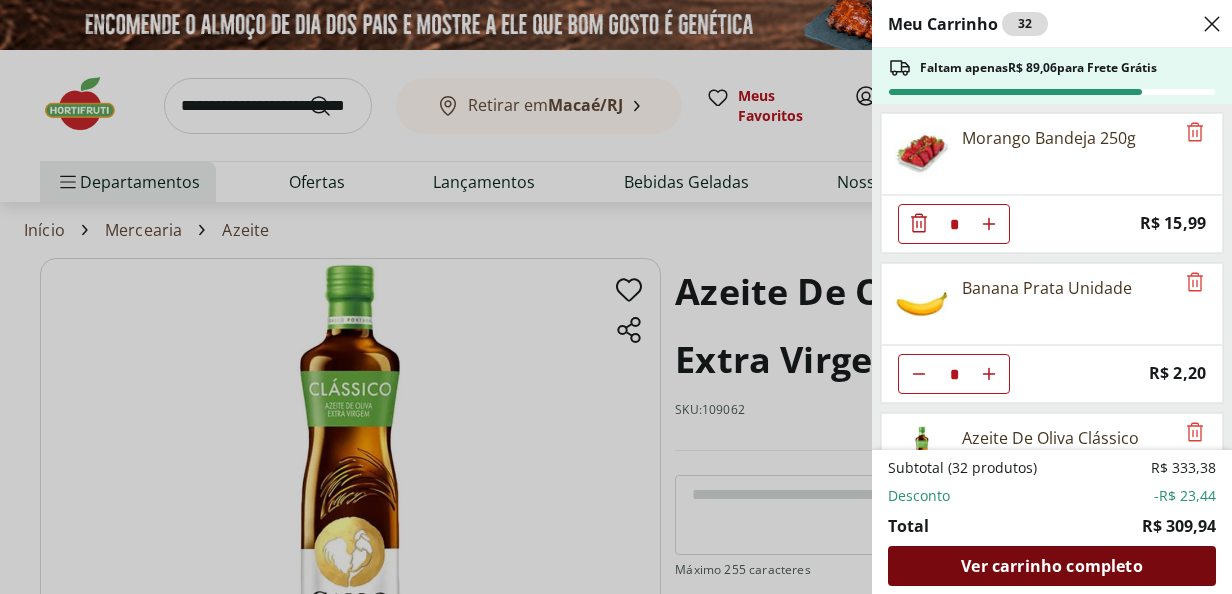 click on "Ver carrinho completo" at bounding box center (1052, 566) 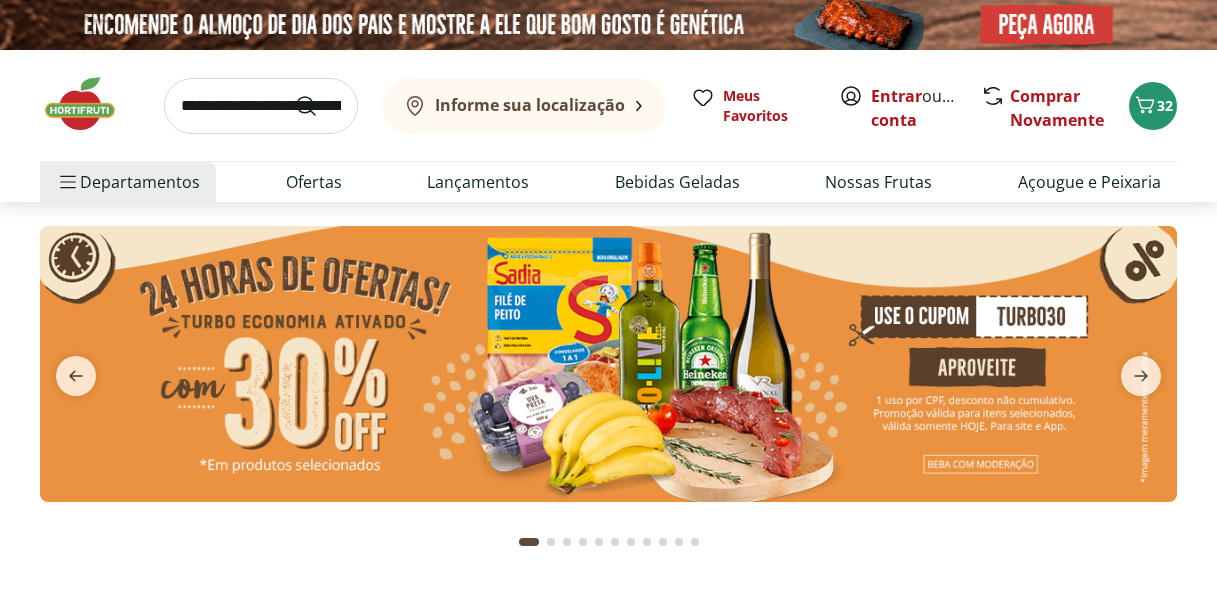 scroll, scrollTop: 0, scrollLeft: 0, axis: both 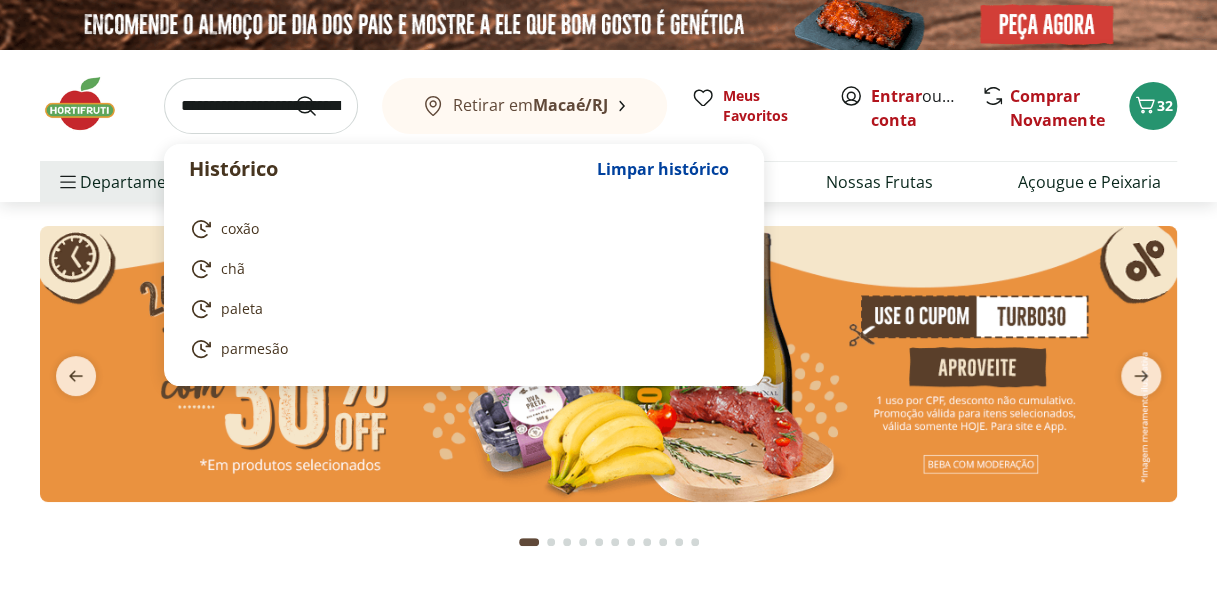 click at bounding box center [261, 106] 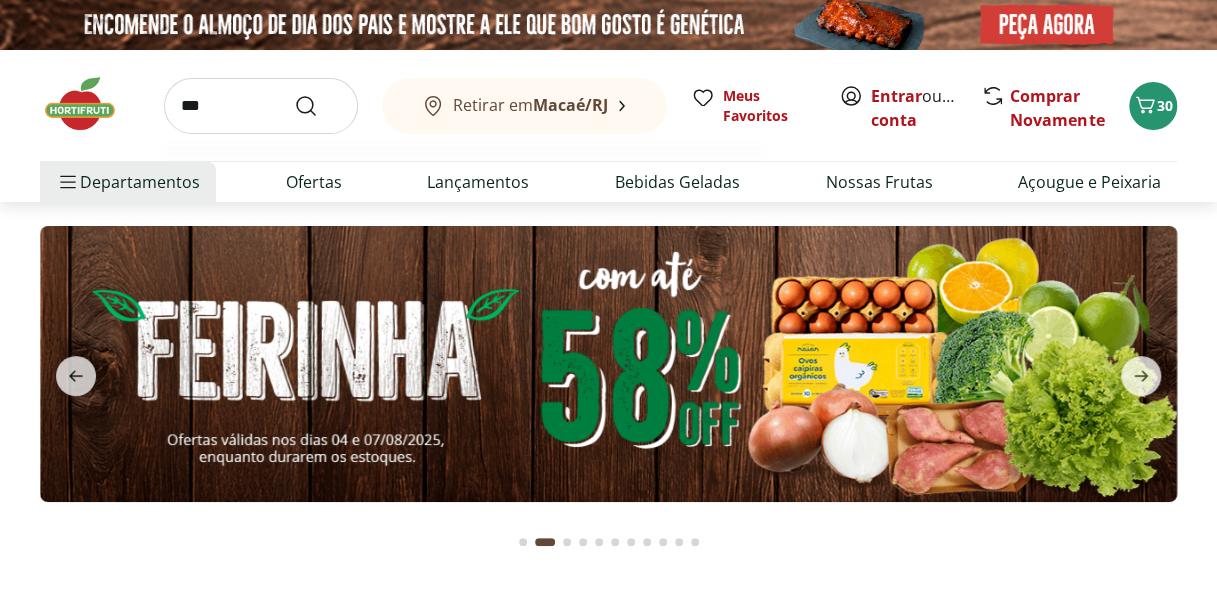 type on "***" 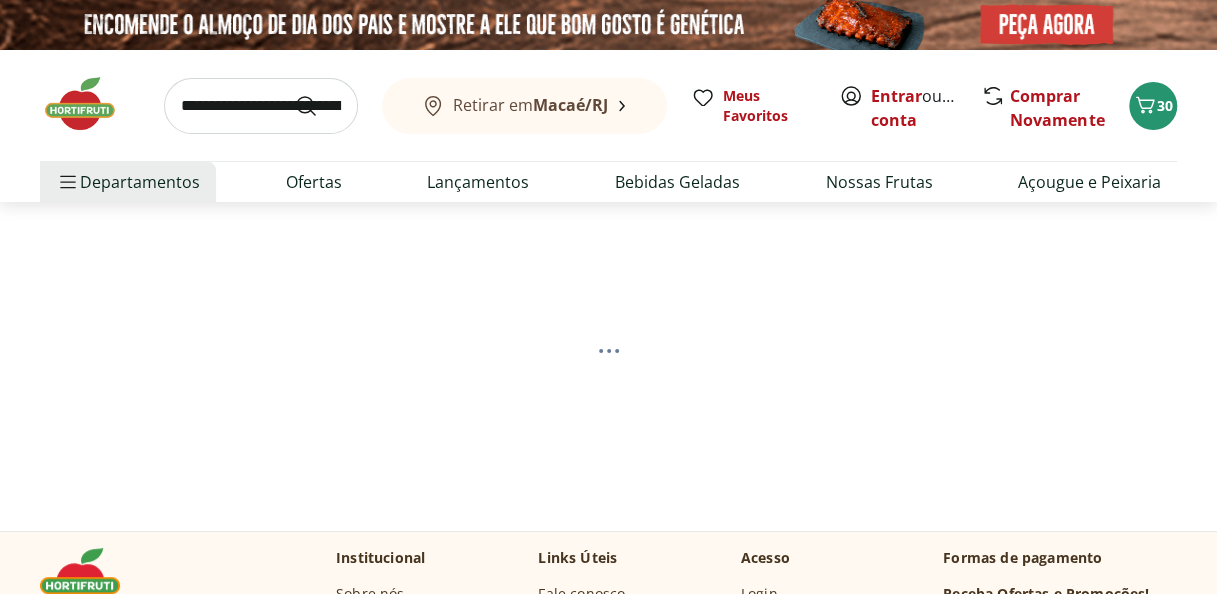 select on "**********" 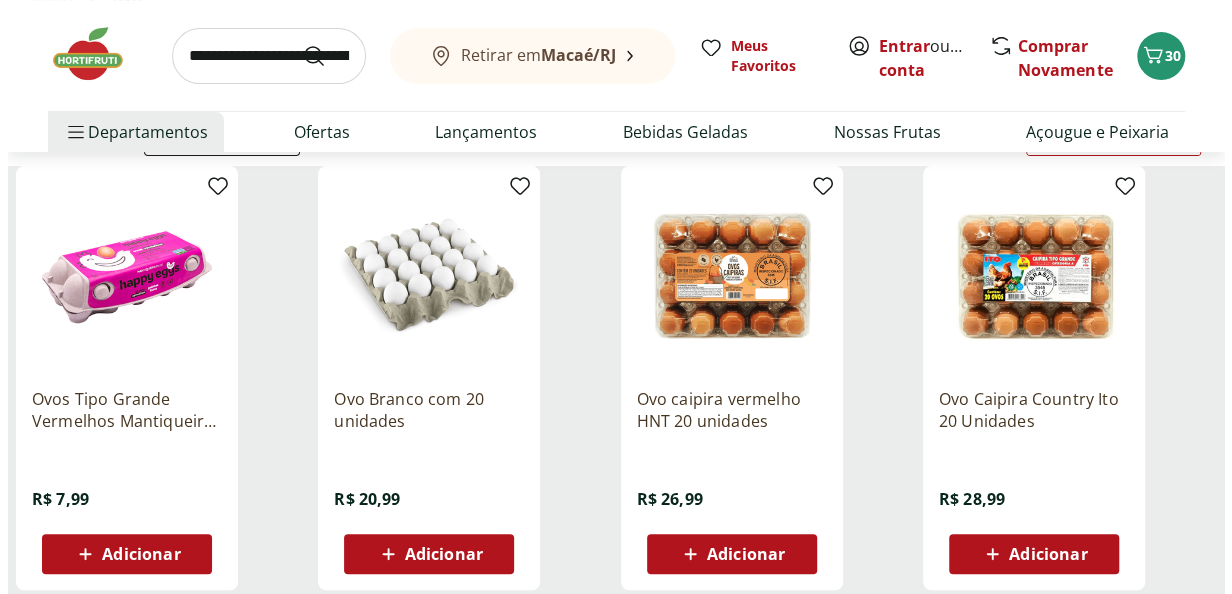 scroll, scrollTop: 245, scrollLeft: 0, axis: vertical 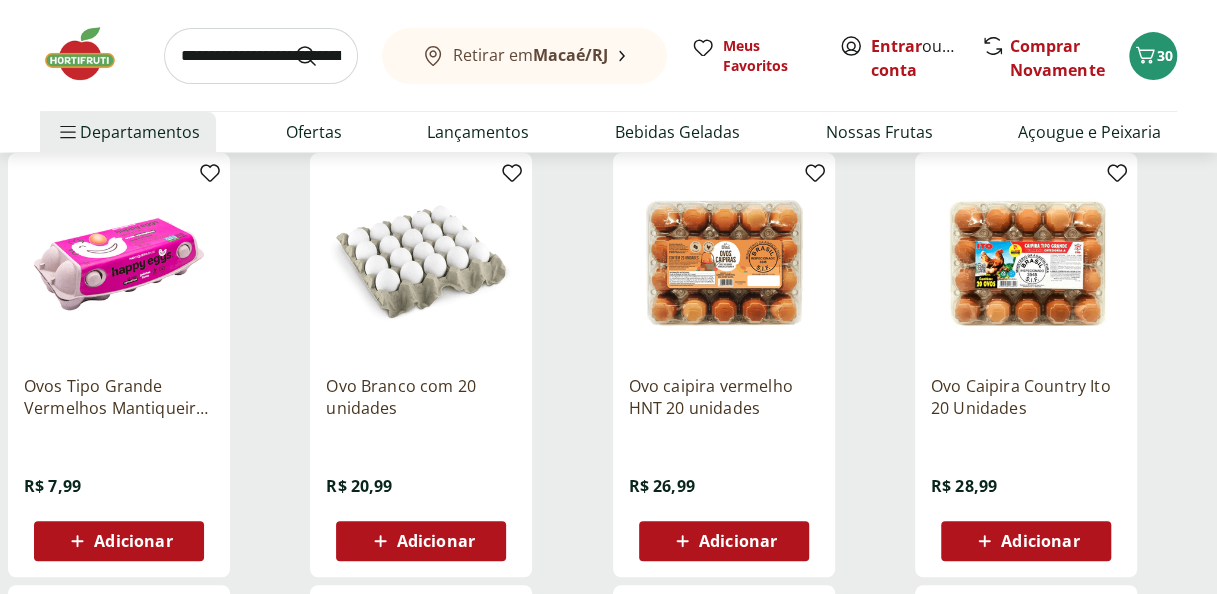click on "Adicionar" at bounding box center [738, 541] 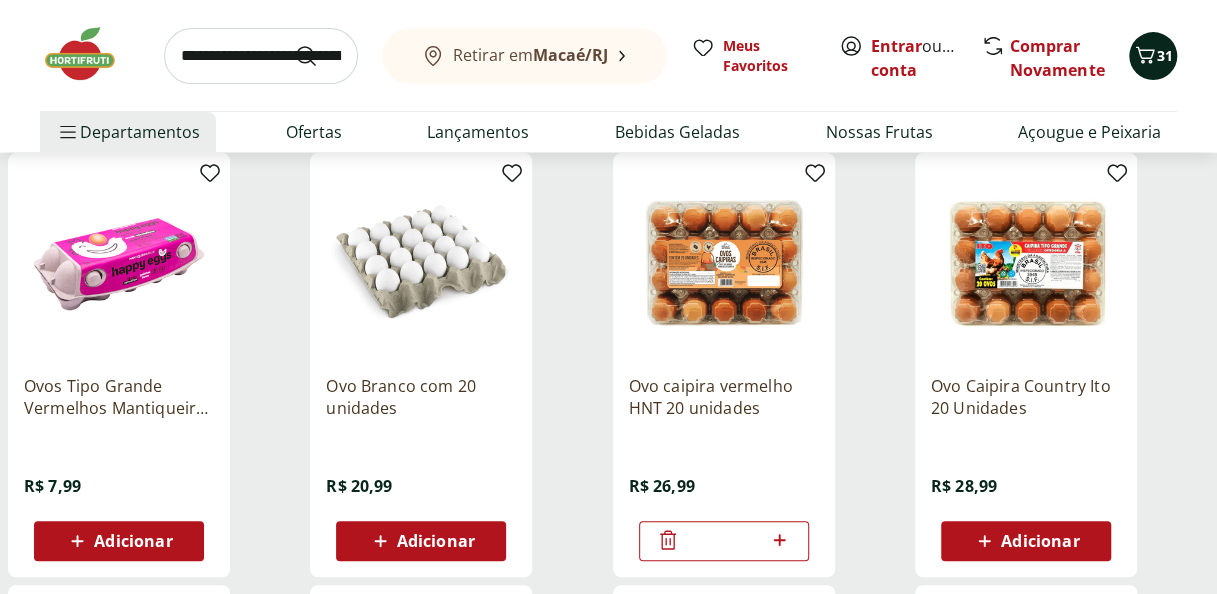 click 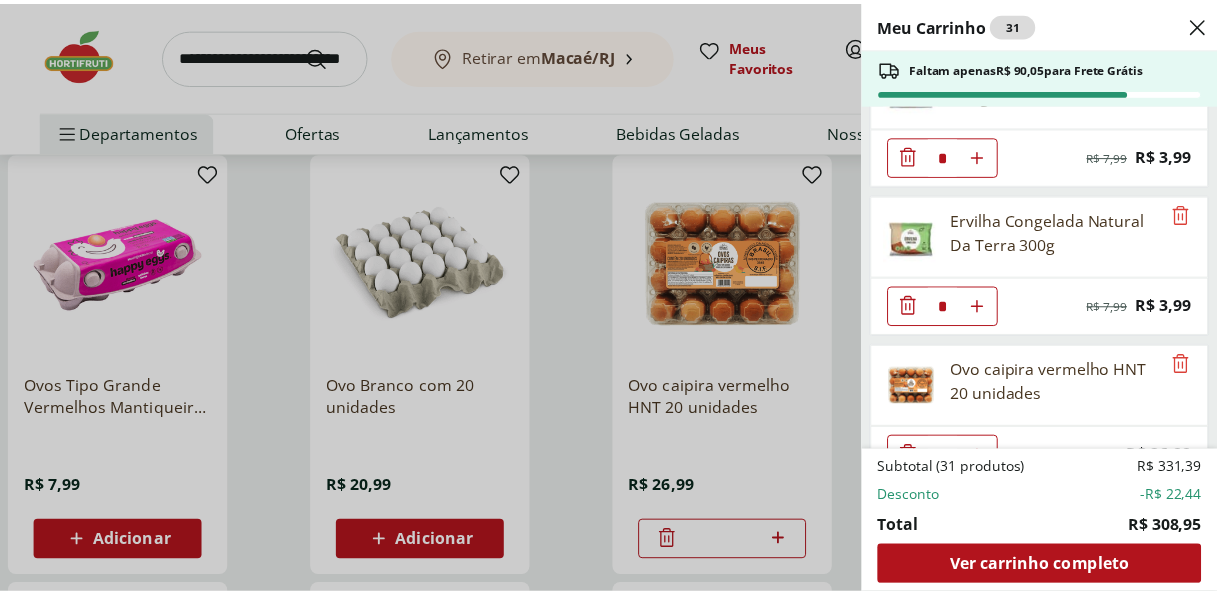 scroll, scrollTop: 0, scrollLeft: 0, axis: both 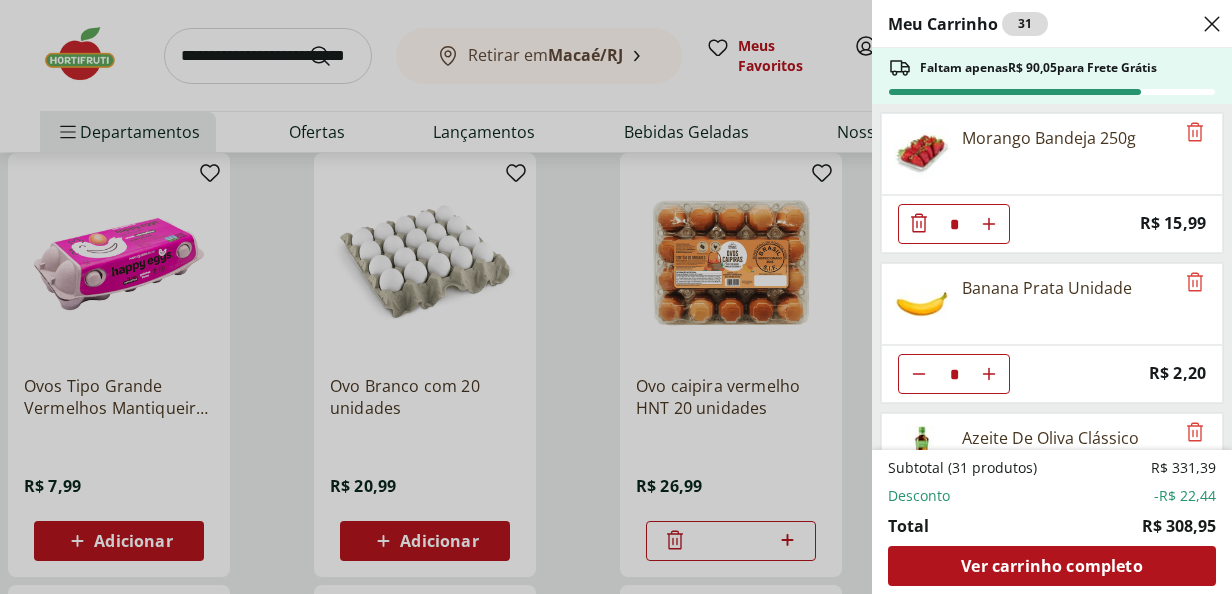click on "Meu Carrinho 31 Faltam apenas  R$ 90,05  para Frete Grátis Morango Bandeja 250g * Price: R$ 15,99 Banana Prata Unidade * Price: R$ 2,20 Azeite De Oliva Clássico Extra Virgem Gallo 500Ml * Price: R$ 39,99 Patinho Moído * Price: R$ 21,96 Mexerica Rio Unidade * Price: R$ 1,92 Tomate Unidade * Price: R$ 2,20 Baby Beef Miolo da Alcatra * Price: R$ 62,93 Filé de peito de frango Sadia 1kg * Price: R$ 27,99 Pera Williams Unidade * Price: R$ 2,80 Manteiga em Tablete com Sal Président 200g * Price: R$ 16,49 Banana da Terra Unidade * Price: R$ 3,85 Laranja Bahia Unidade * Price: R$ 2,69 Alface Crespa Unidade * Original price: R$ 3,69 Price: R$ 1,99 Alho Nacional Unidade * Original price: R$ 2,03 Price: R$ 1,79 Cebola Nacional Unidade * Original price: R$ 1,00 Price: R$ 0,75 Cenoura Orgânica Bandeja * Original price: R$ 8,99 Price: R$ 4,99 Queijo Mussarela Fatiado Président 150G * Original price: R$ 11,99 Price: R$ 9,99 Queijo Prato Fatiado Président 150g * Original price: R$ 11,99 Price:" at bounding box center (616, 297) 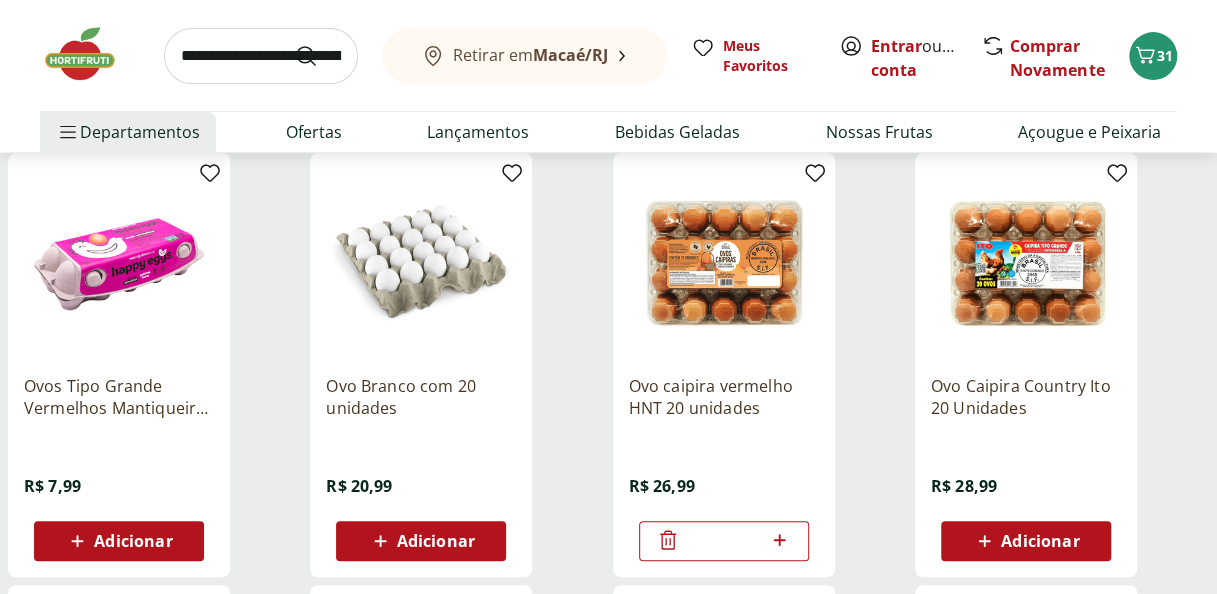 click at bounding box center (261, 56) 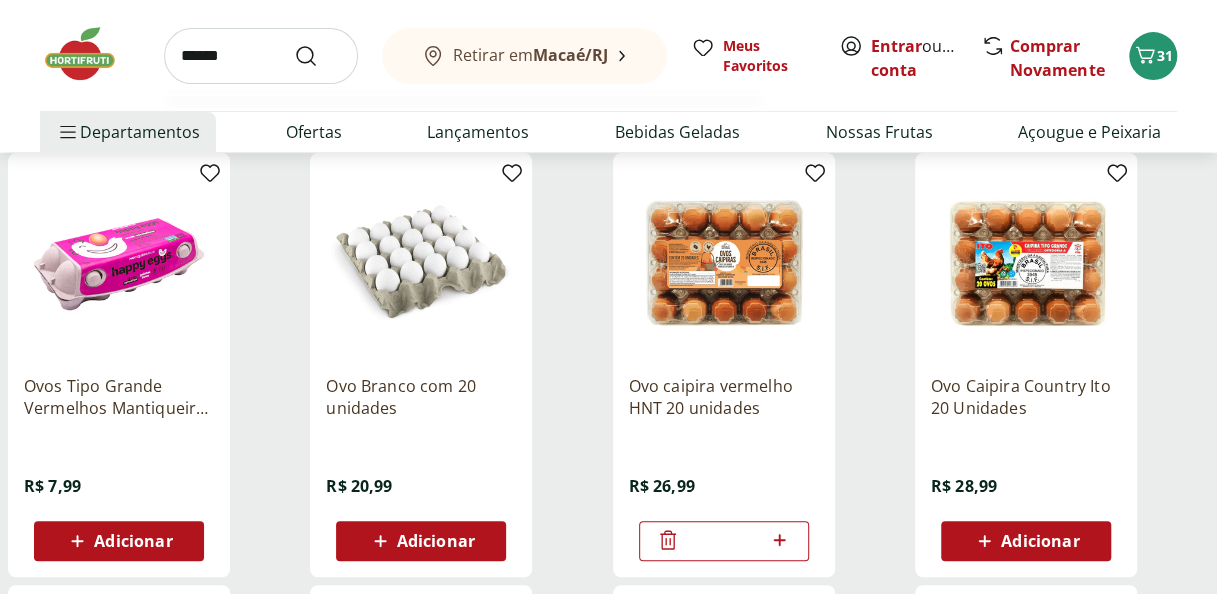 type on "******" 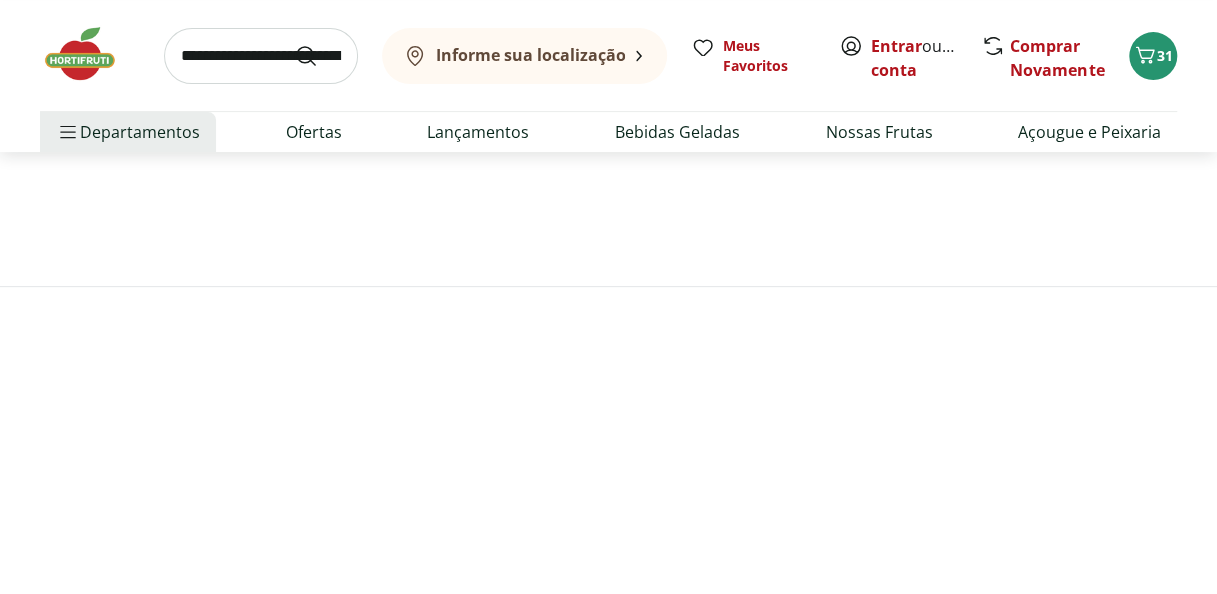 scroll, scrollTop: 0, scrollLeft: 0, axis: both 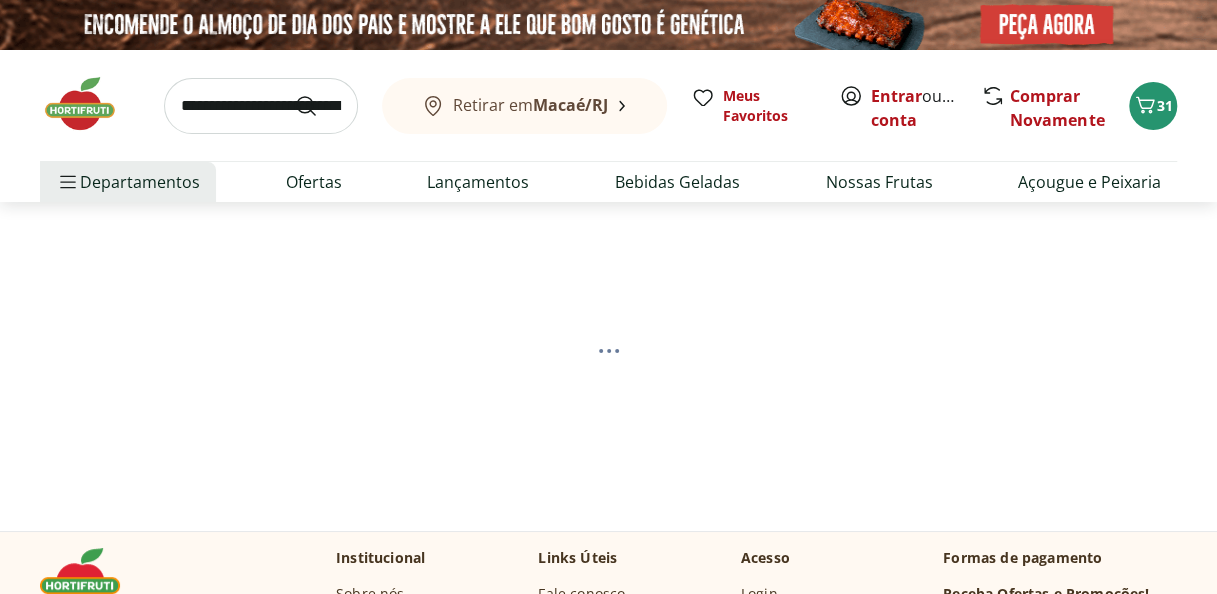 select on "**********" 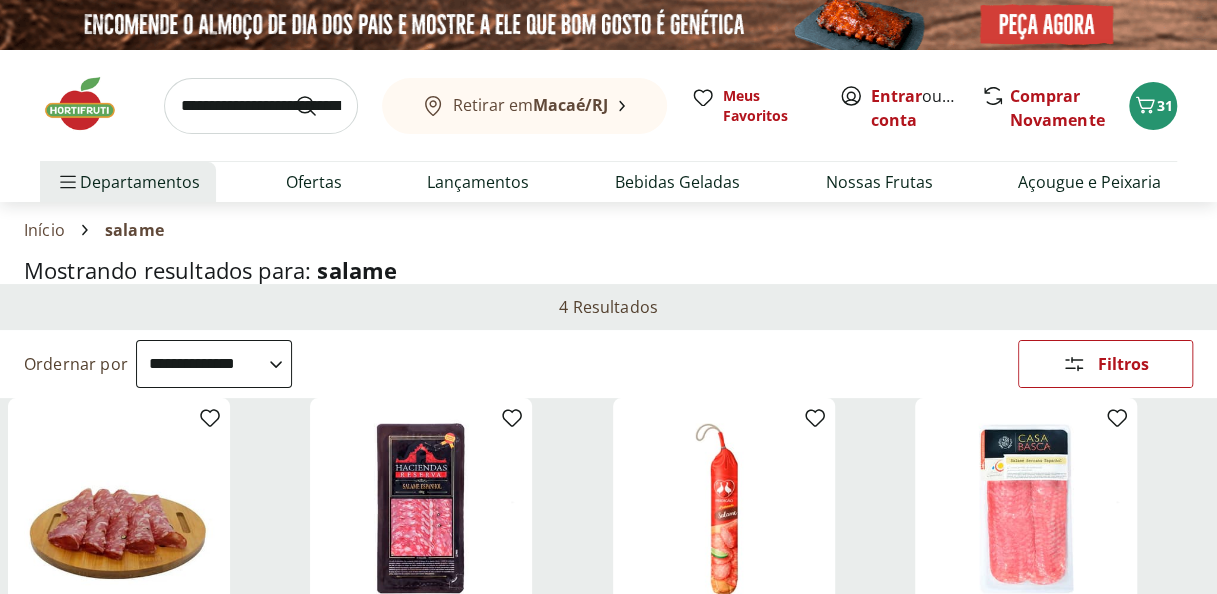 scroll, scrollTop: 519, scrollLeft: 0, axis: vertical 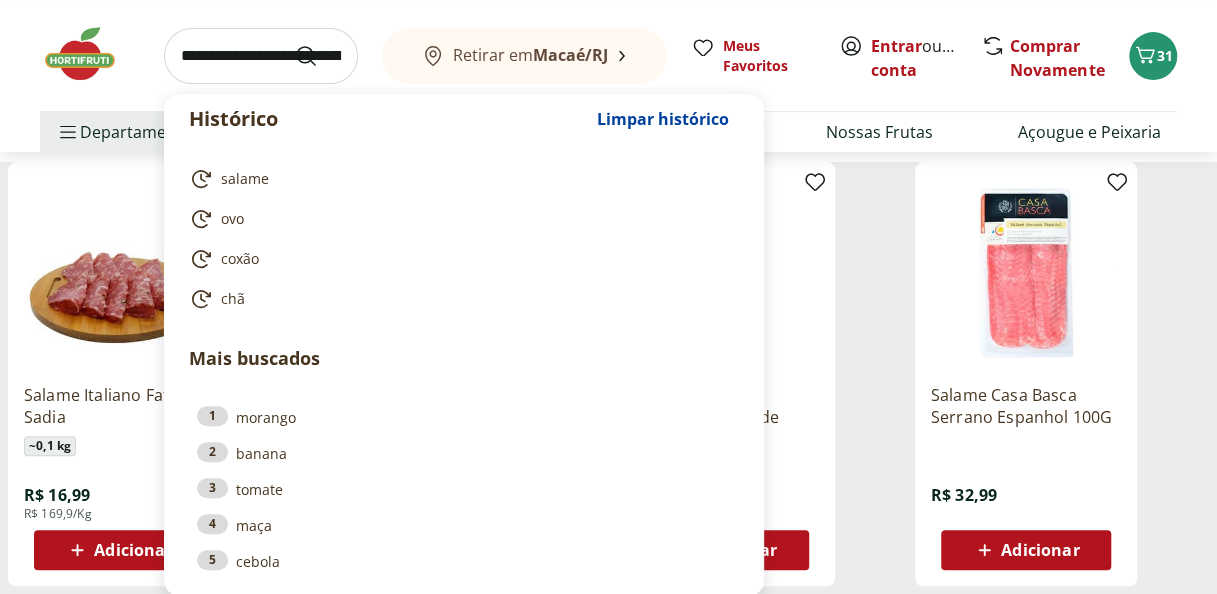 click at bounding box center [261, 56] 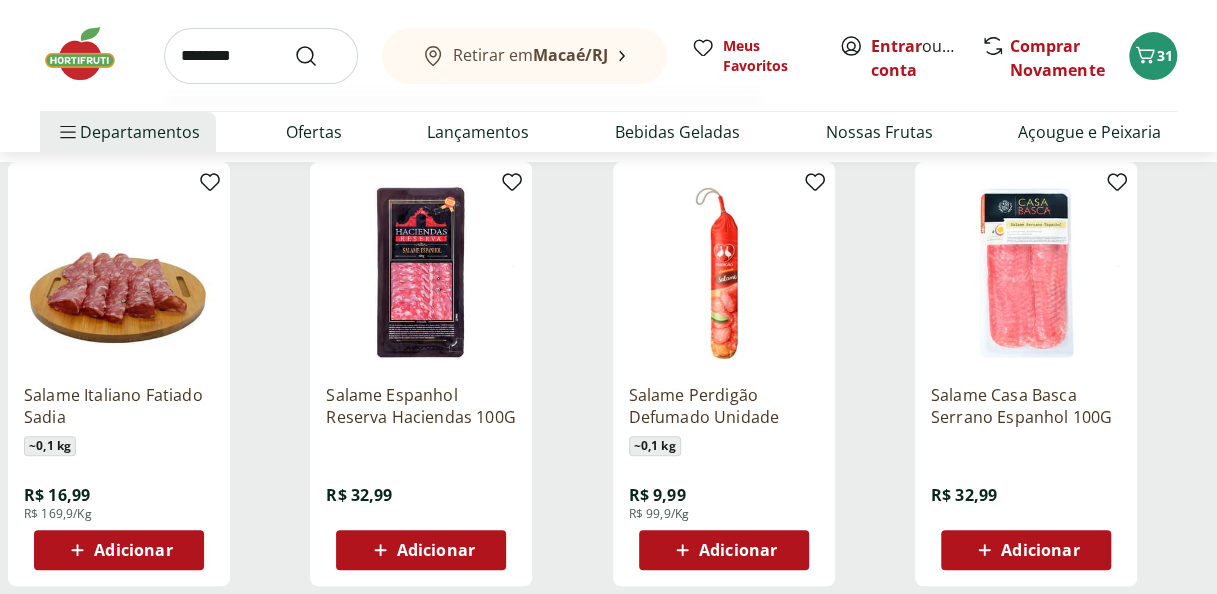 type on "********" 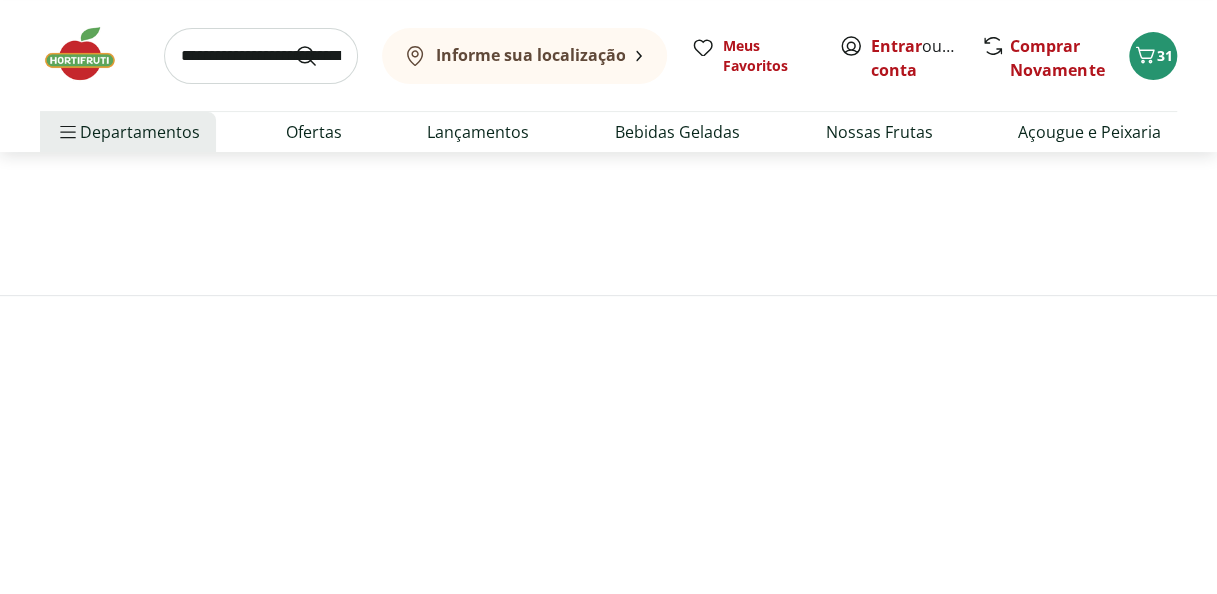 scroll, scrollTop: 0, scrollLeft: 0, axis: both 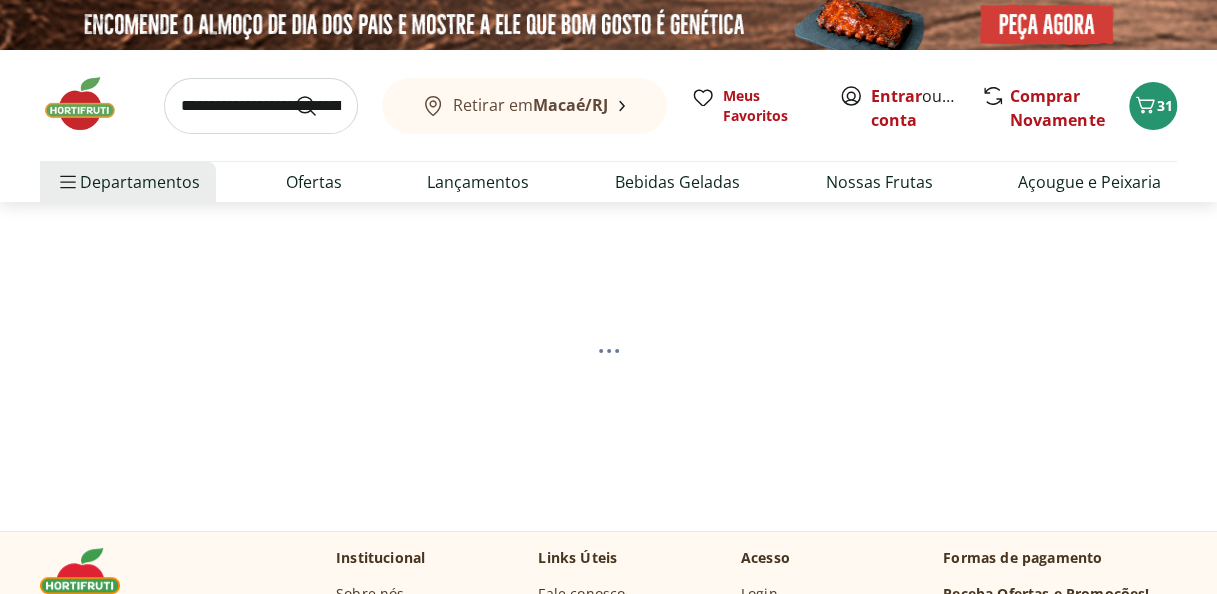 select on "**********" 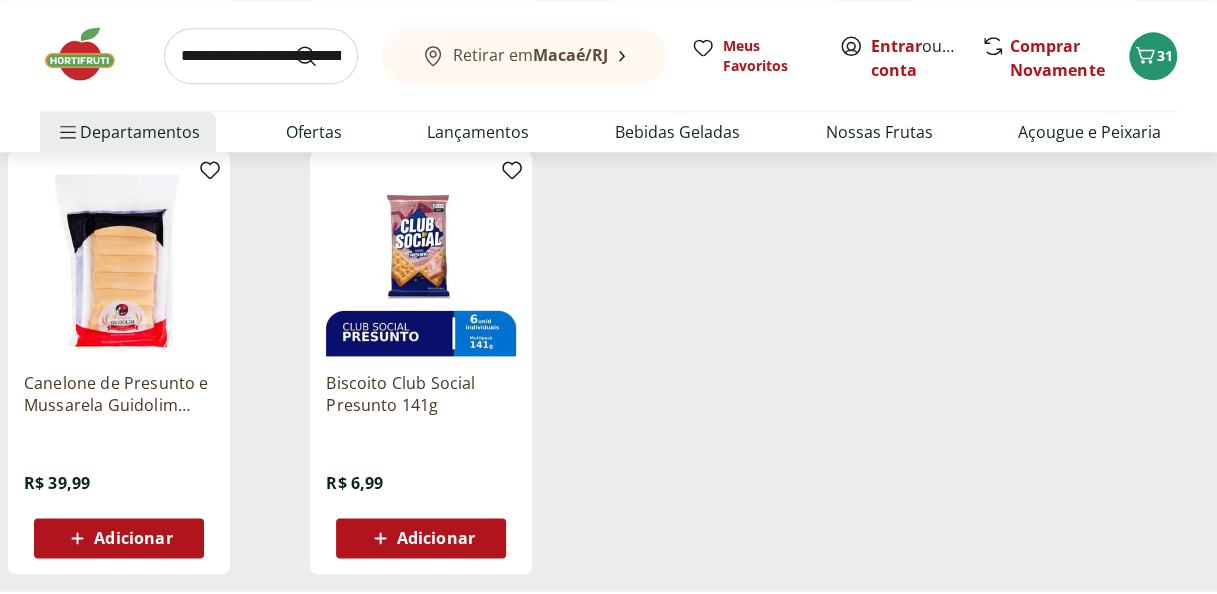 scroll, scrollTop: 1124, scrollLeft: 0, axis: vertical 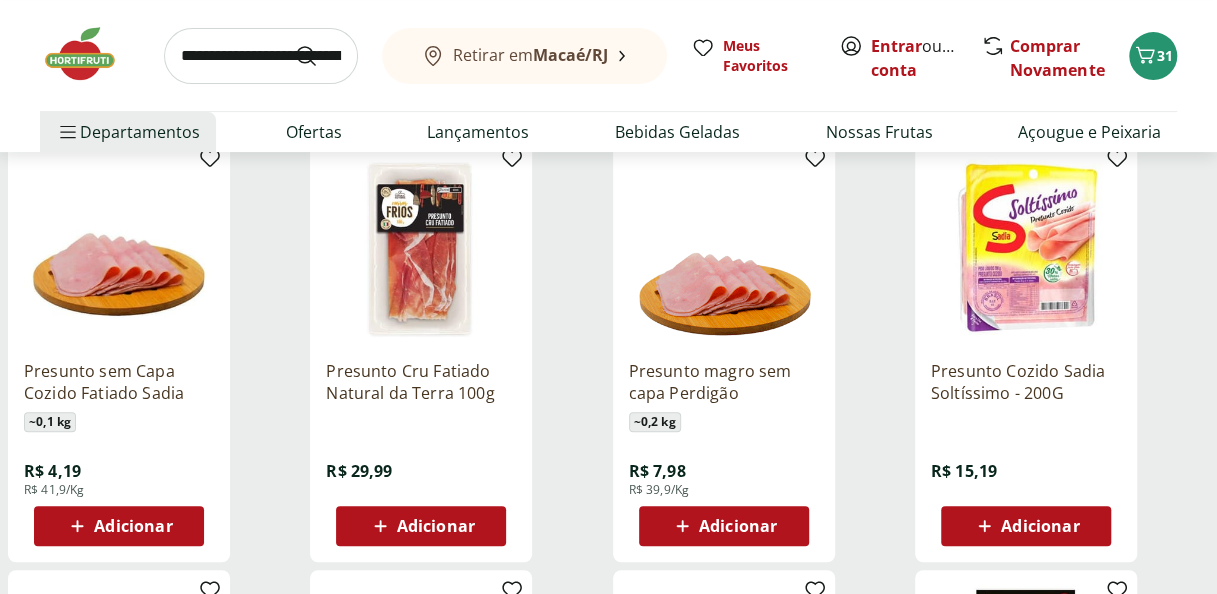 click on "Adicionar" at bounding box center (133, 526) 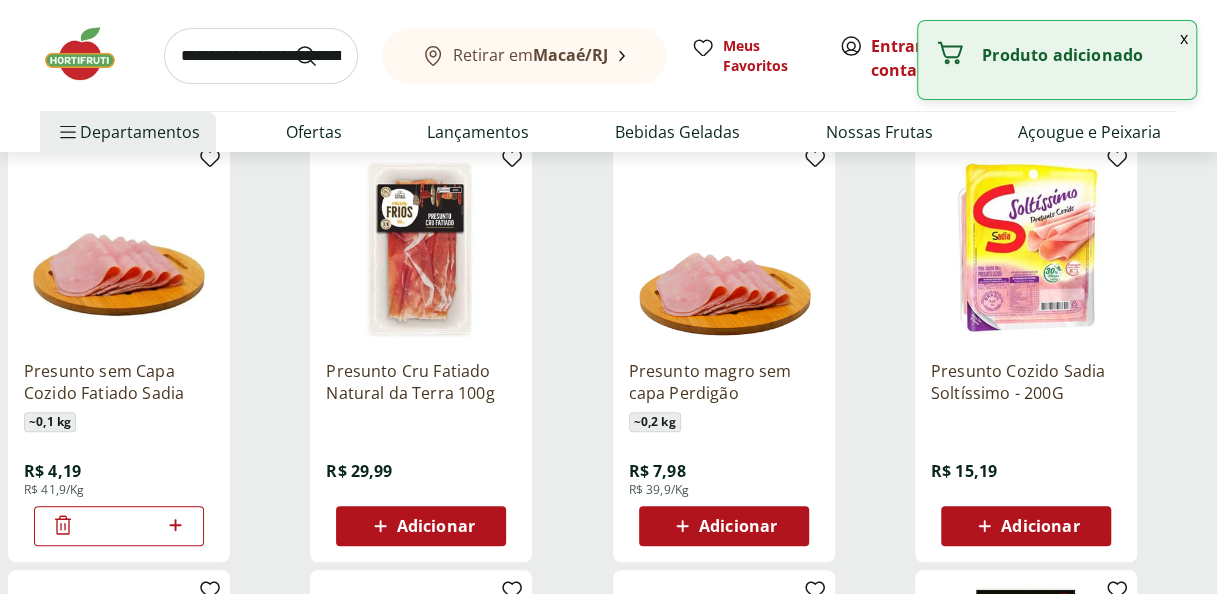 click at bounding box center [261, 56] 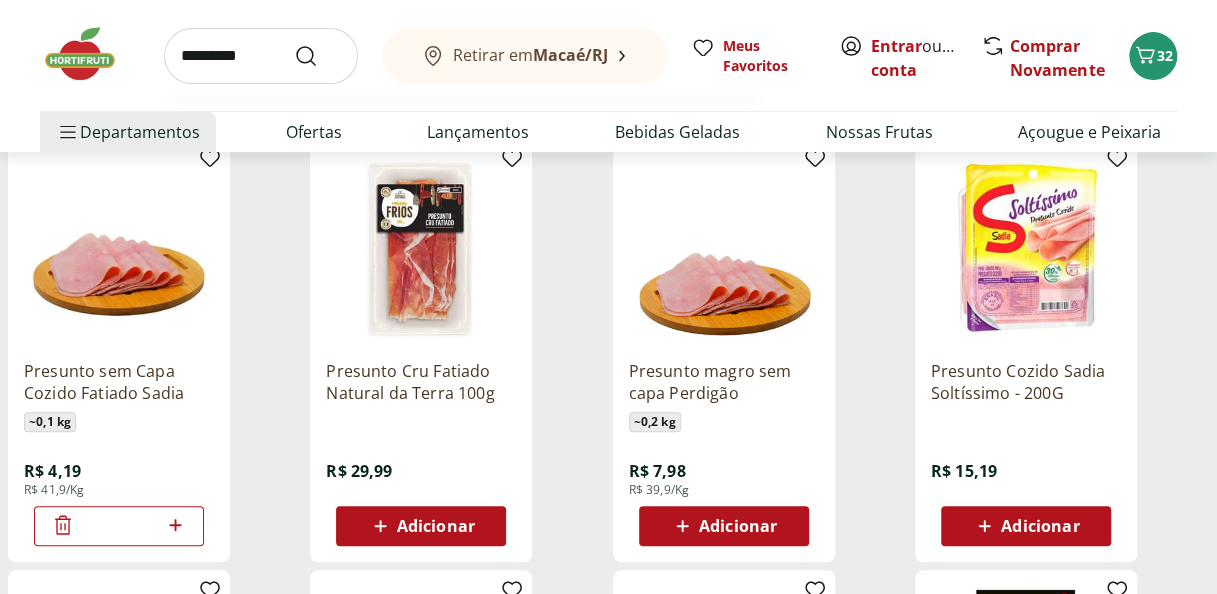 type on "*********" 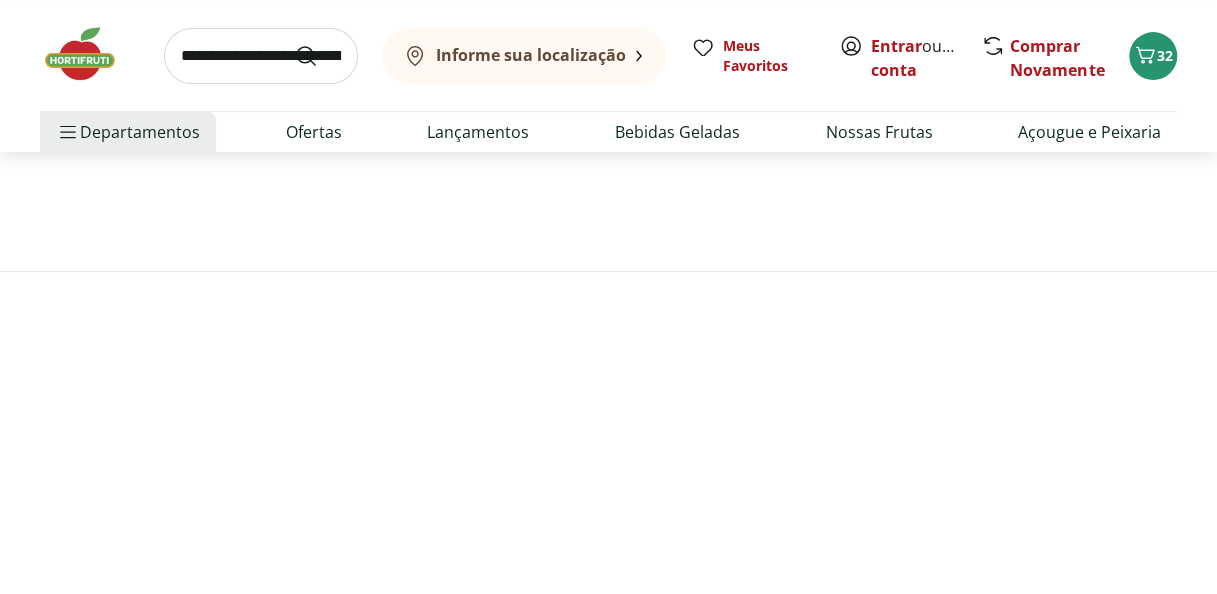 scroll, scrollTop: 0, scrollLeft: 0, axis: both 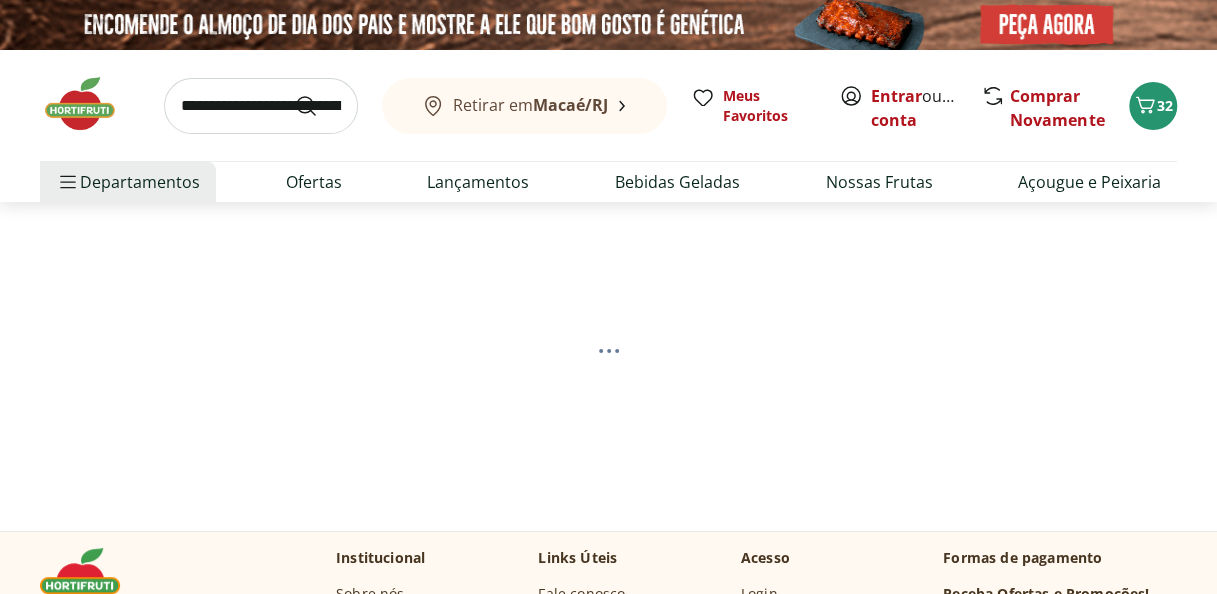 select on "**********" 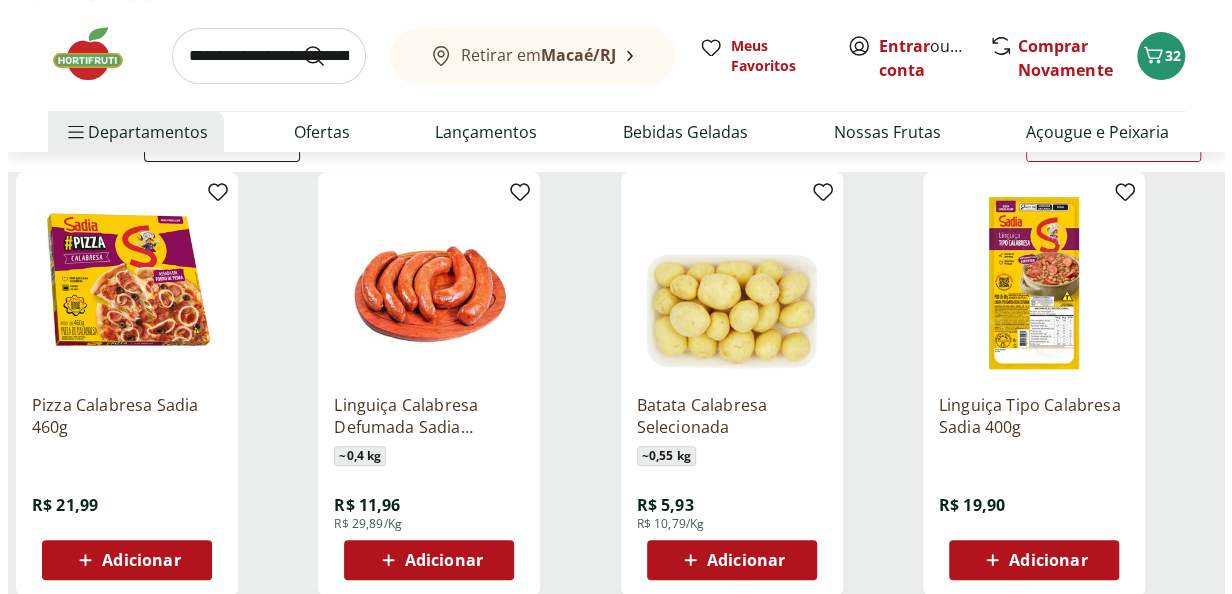 scroll, scrollTop: 221, scrollLeft: 0, axis: vertical 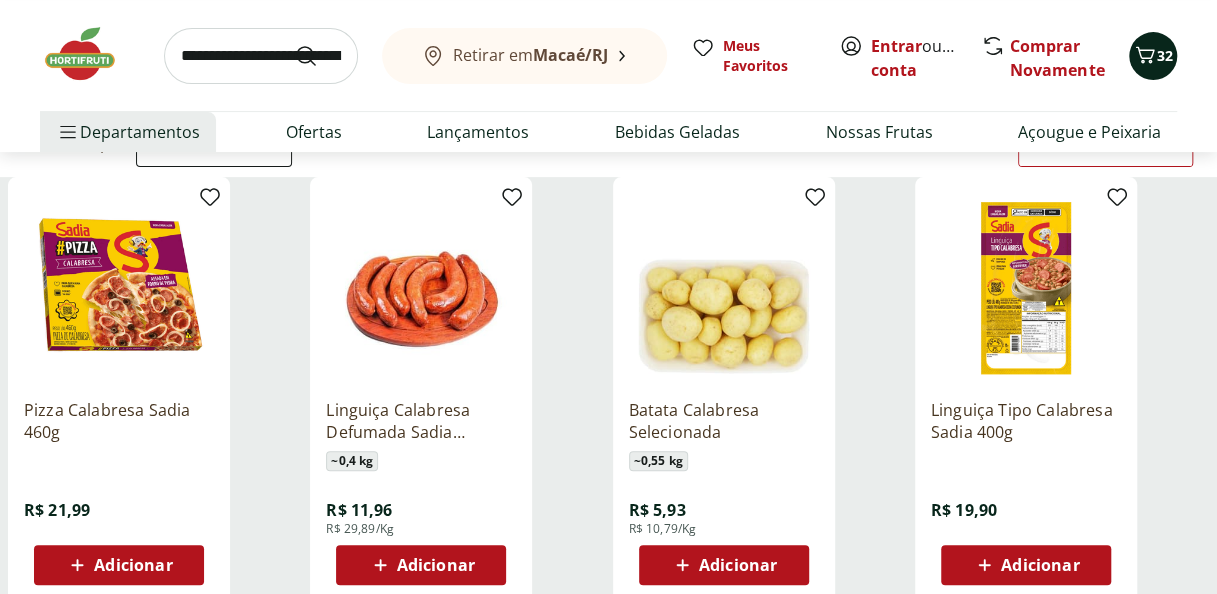 click 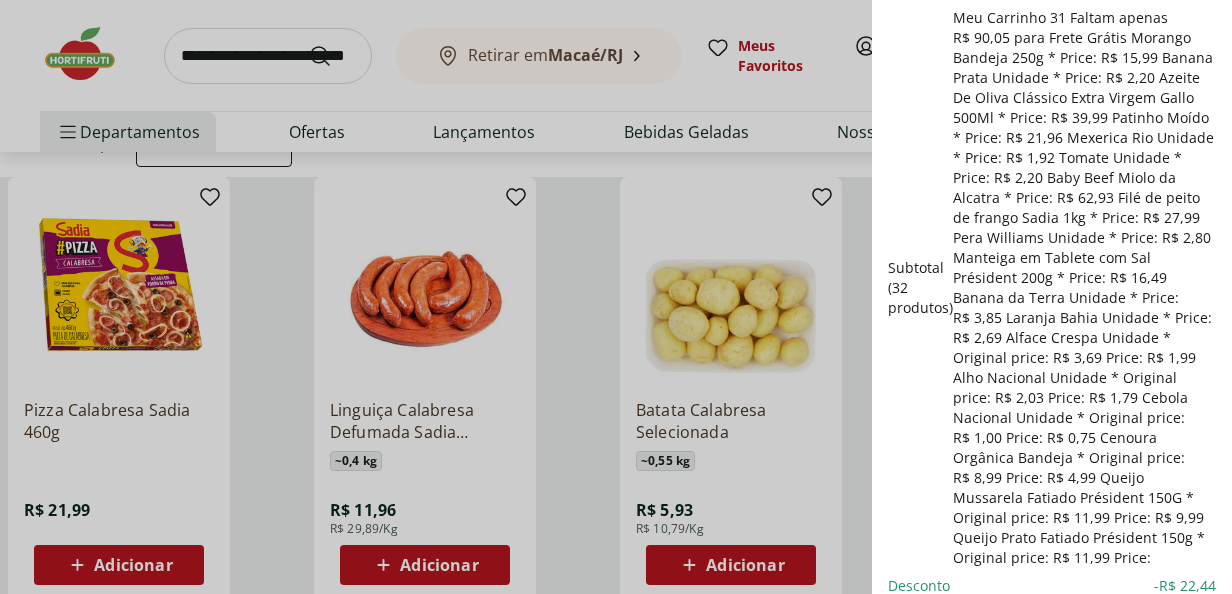 click on "Ver carrinho completo" at bounding box center (1051, 656) 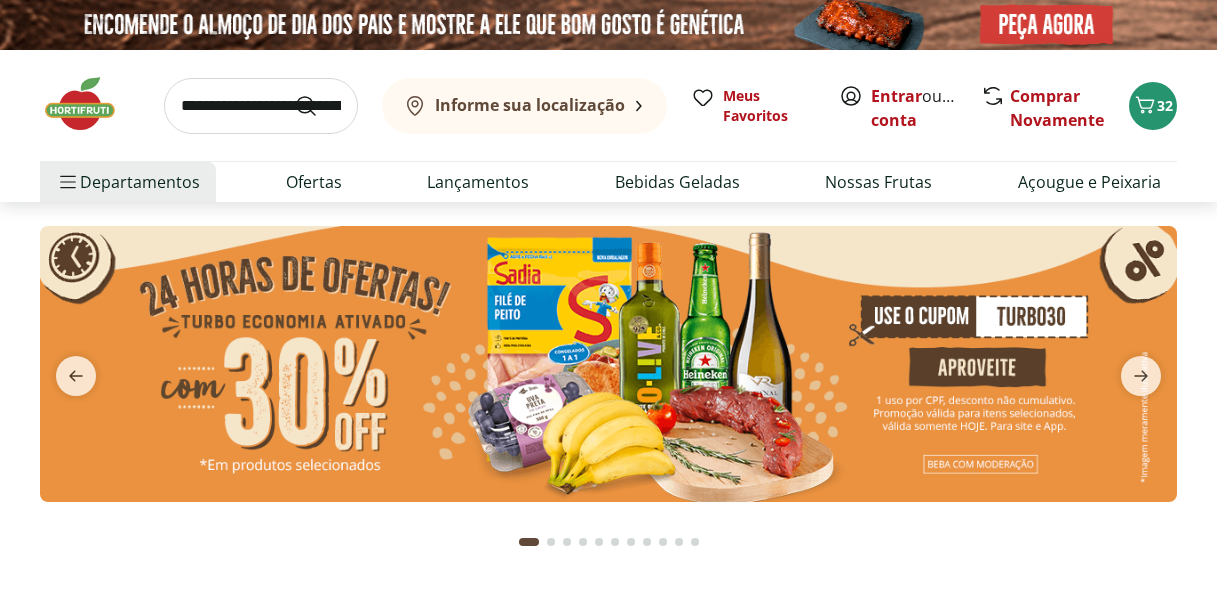 scroll, scrollTop: 0, scrollLeft: 0, axis: both 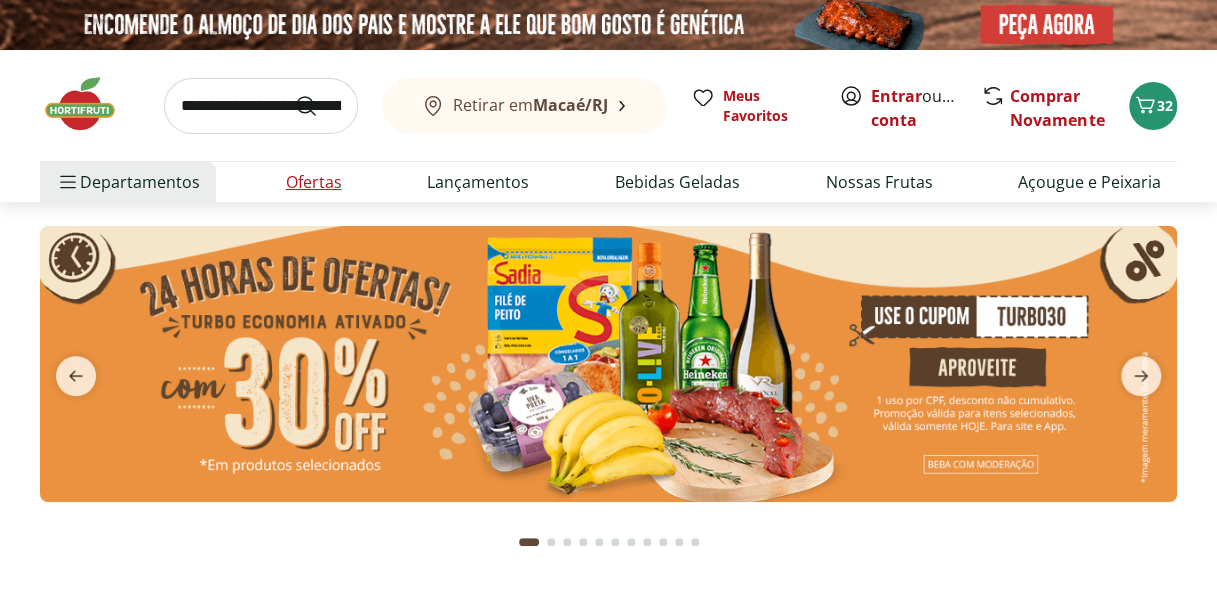 click on "Ofertas" at bounding box center [314, 182] 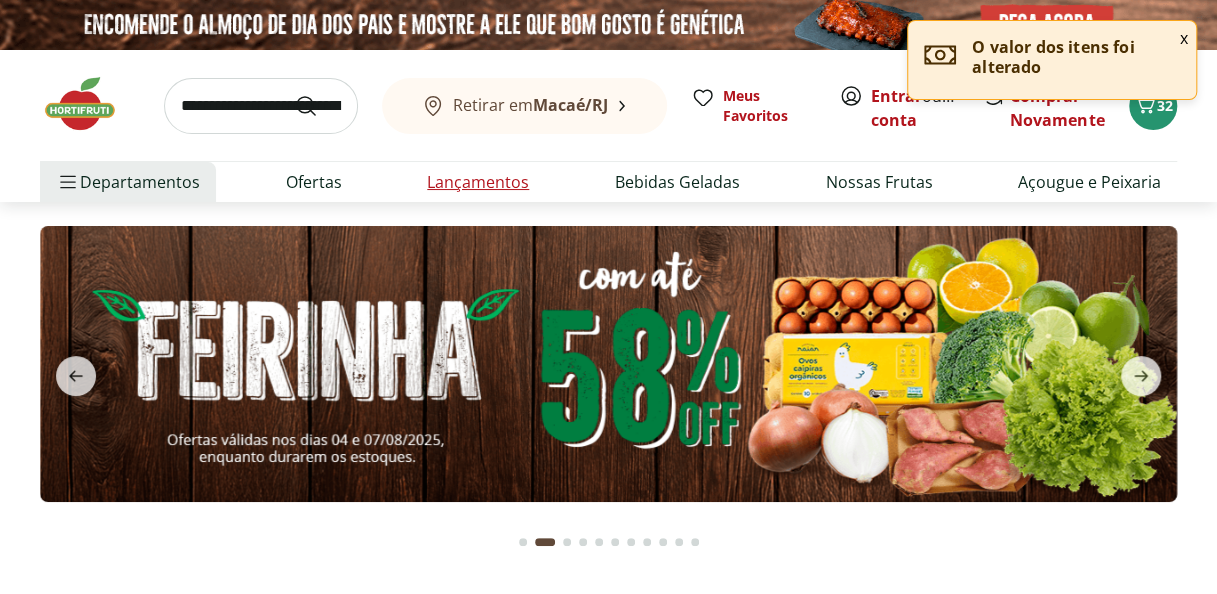 click on "Lançamentos" at bounding box center (478, 182) 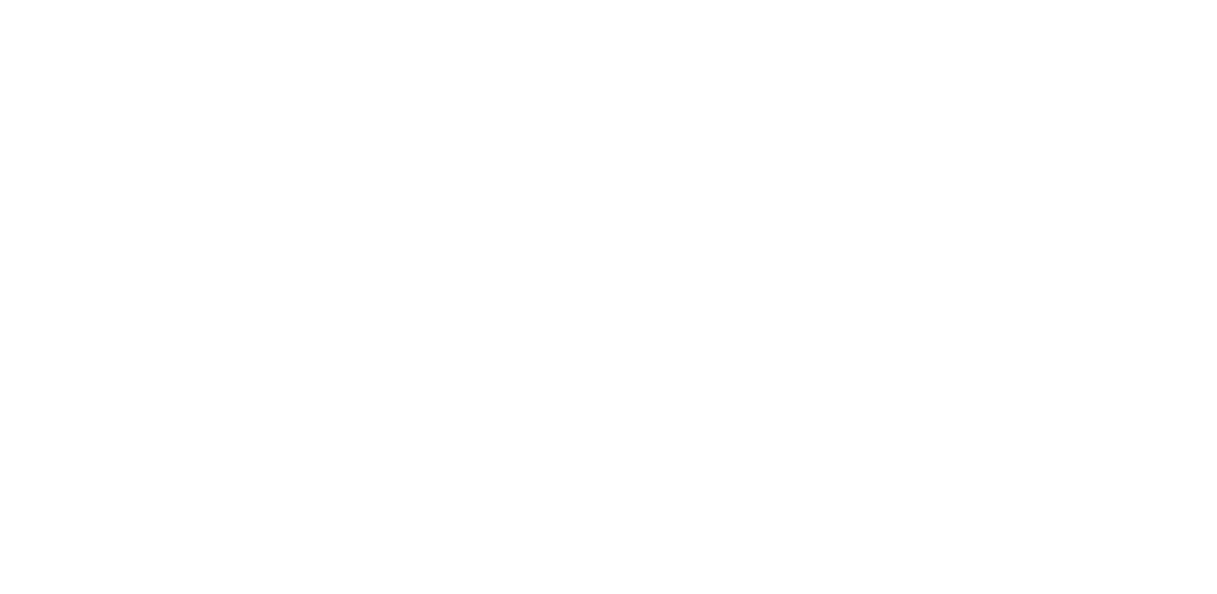 select on "**********" 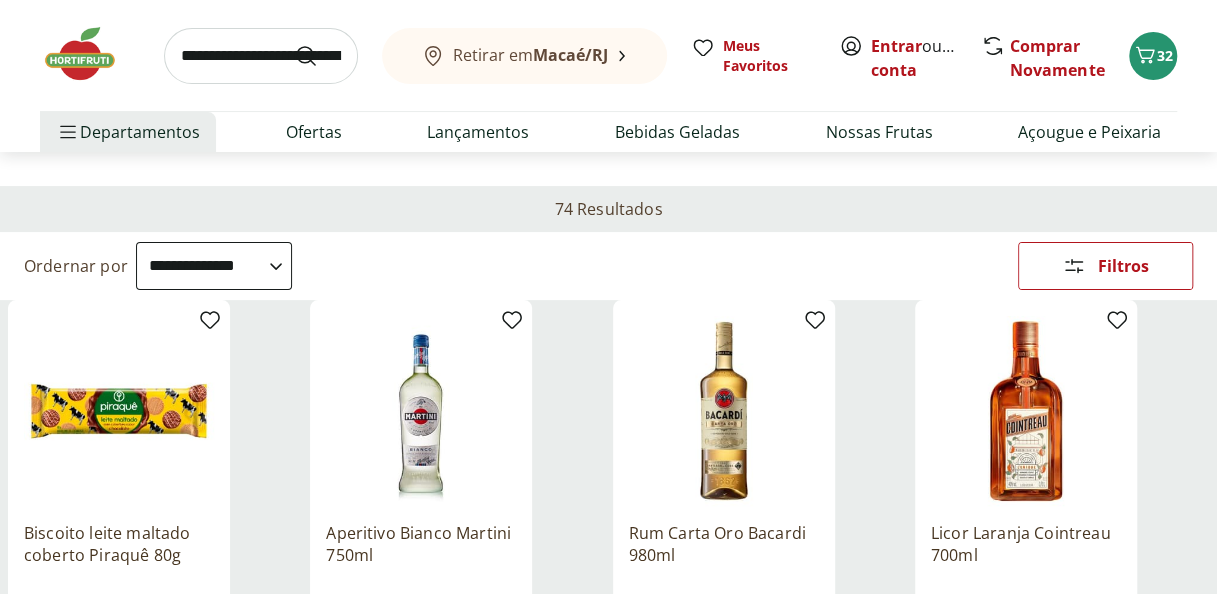 scroll, scrollTop: 4, scrollLeft: 0, axis: vertical 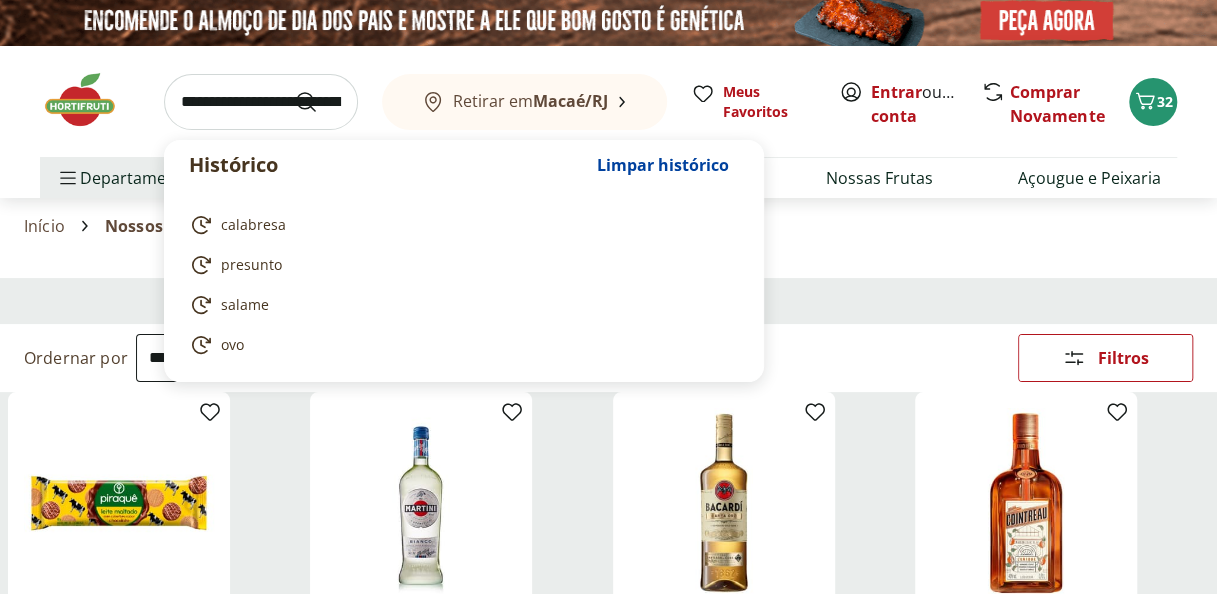 click at bounding box center (261, 102) 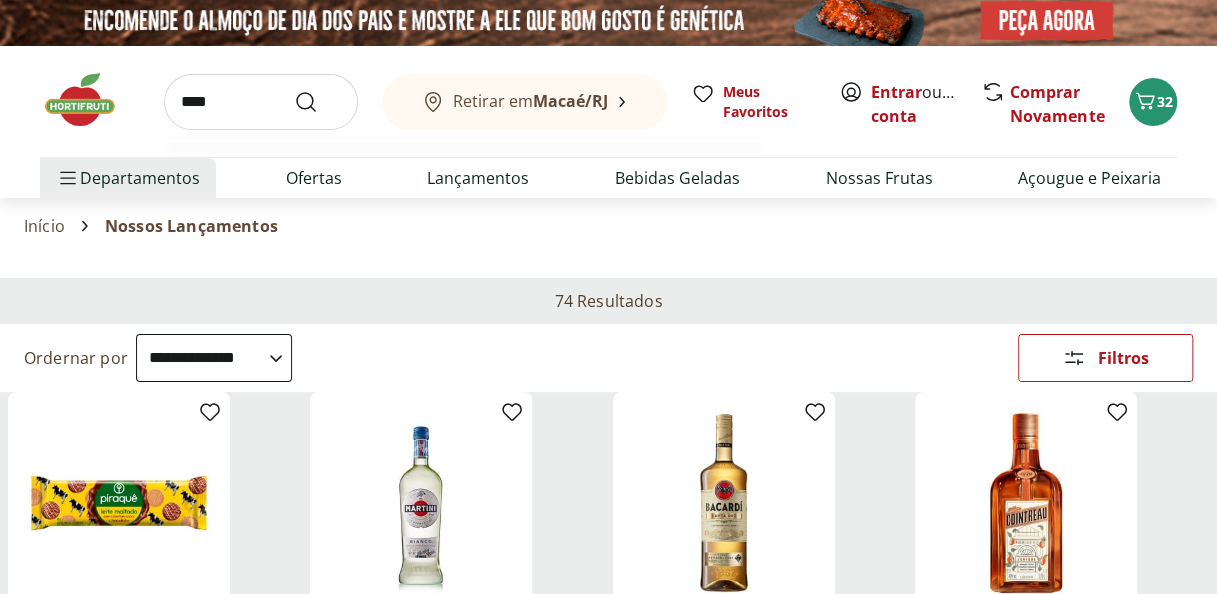 type on "****" 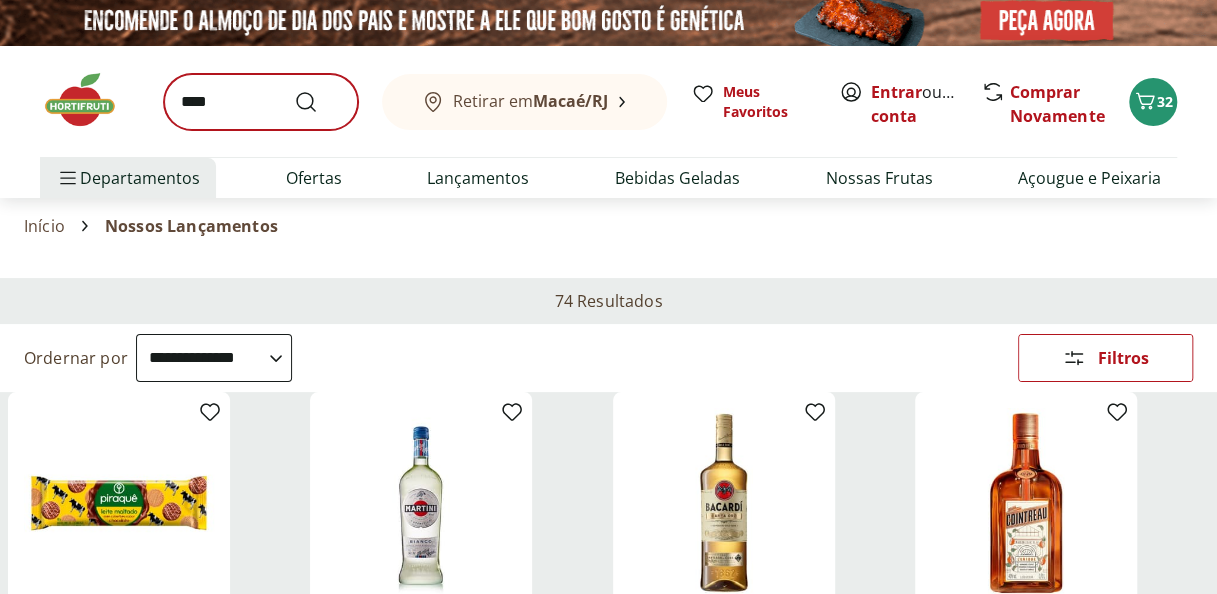 scroll, scrollTop: 0, scrollLeft: 0, axis: both 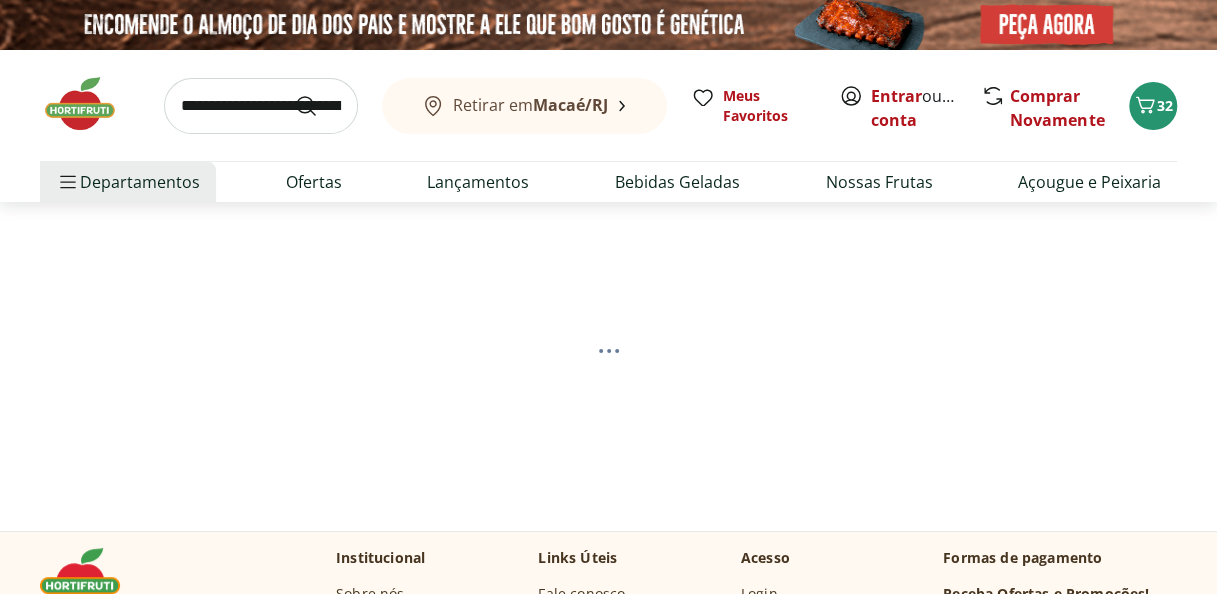 select on "**********" 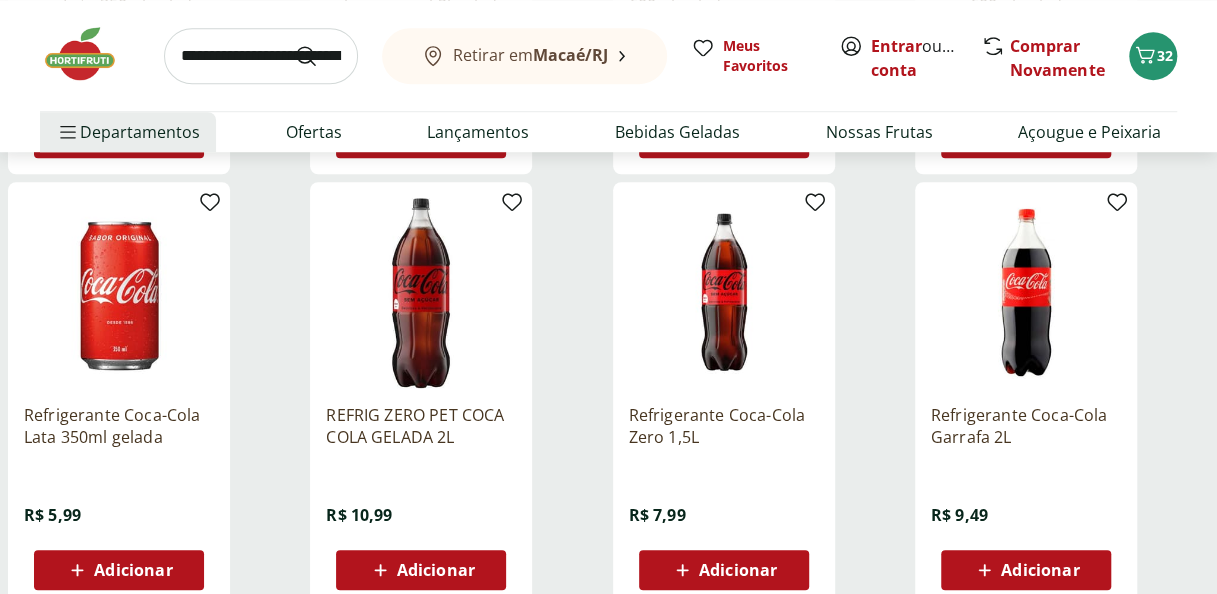scroll, scrollTop: 680, scrollLeft: 0, axis: vertical 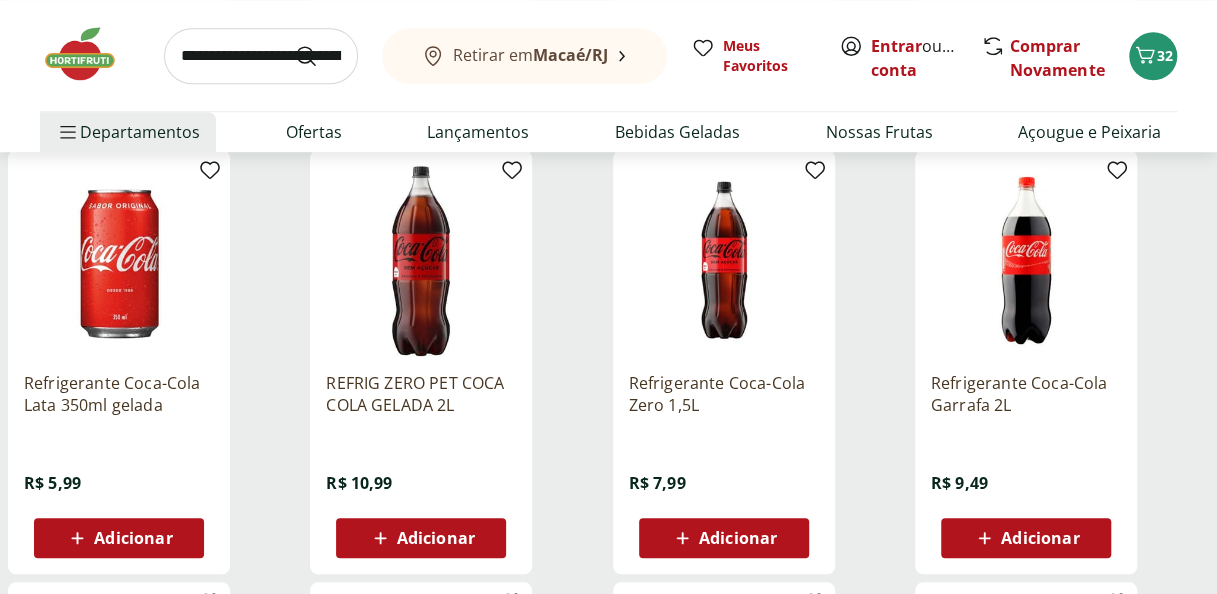 click on "Adicionar" at bounding box center [738, 538] 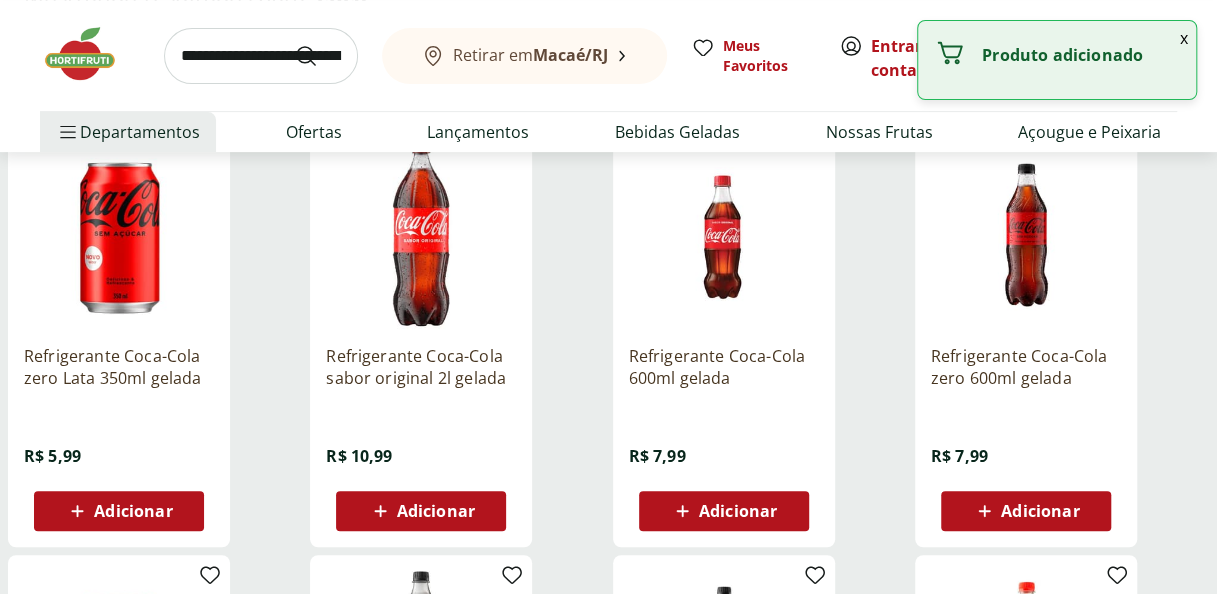 scroll, scrollTop: 160, scrollLeft: 0, axis: vertical 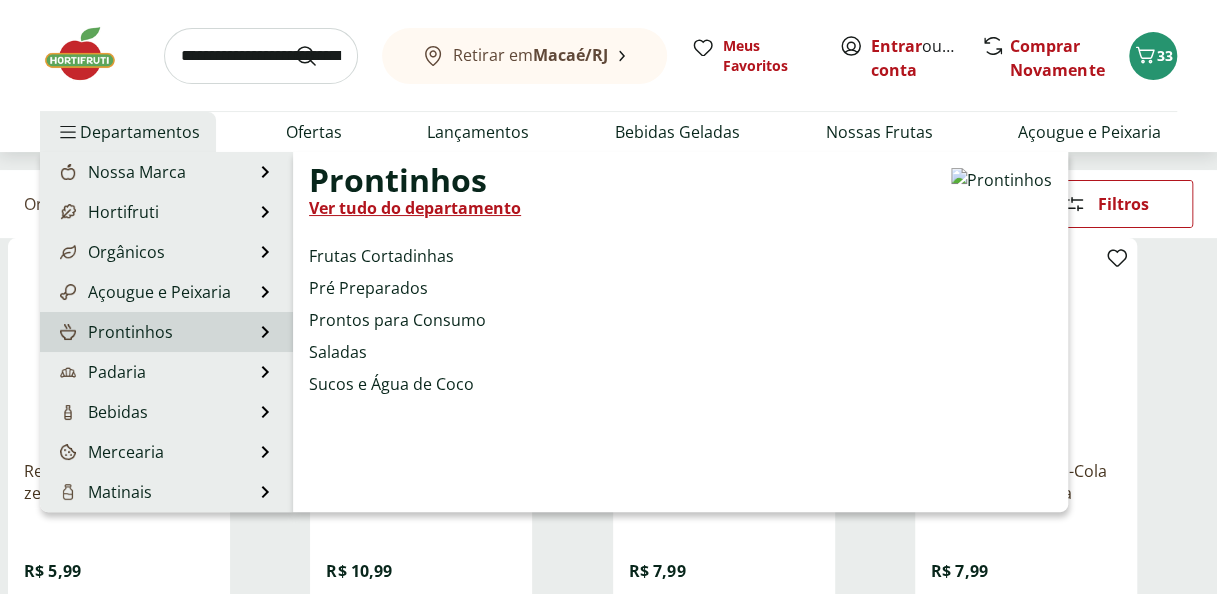 click on "Prontinhos" at bounding box center [114, 332] 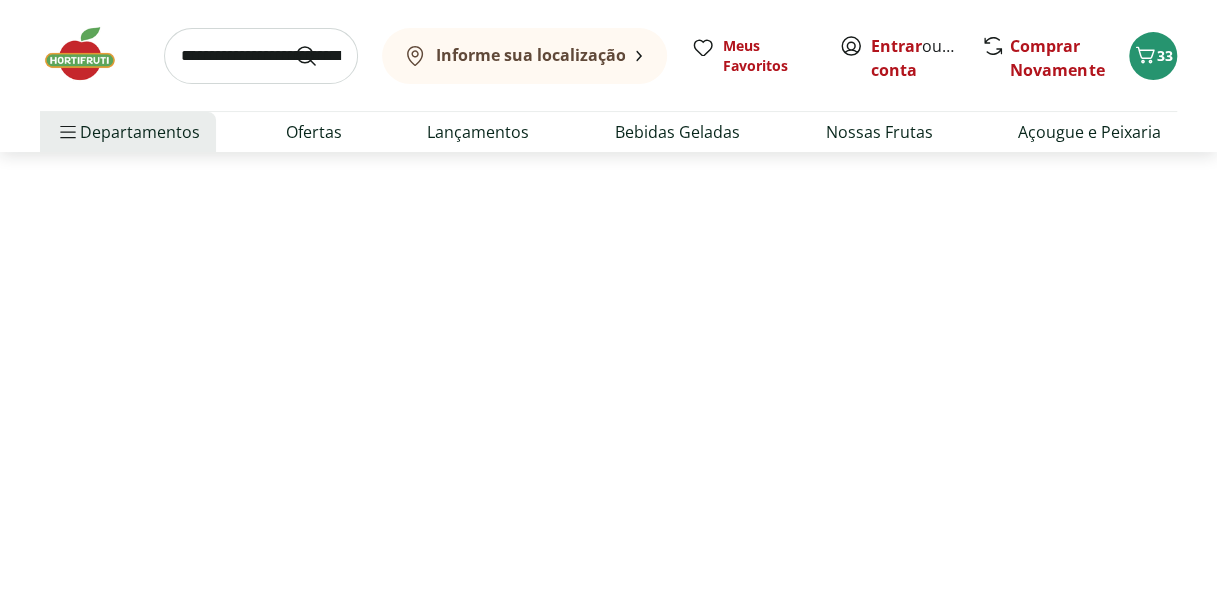scroll, scrollTop: 0, scrollLeft: 0, axis: both 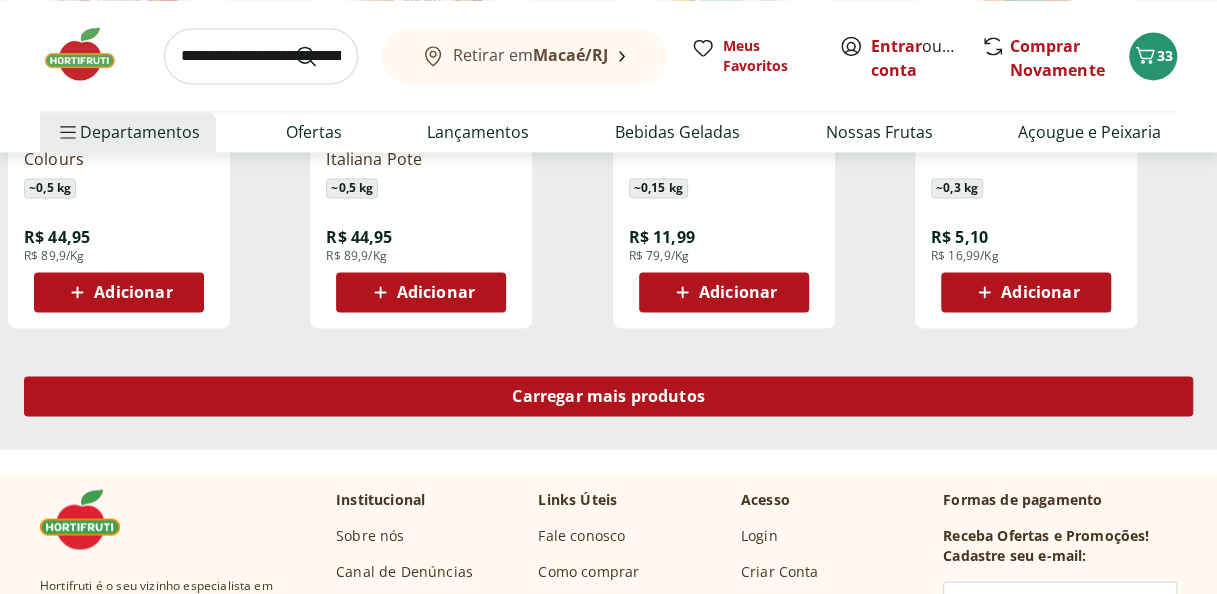 click on "Carregar mais produtos" at bounding box center (608, 396) 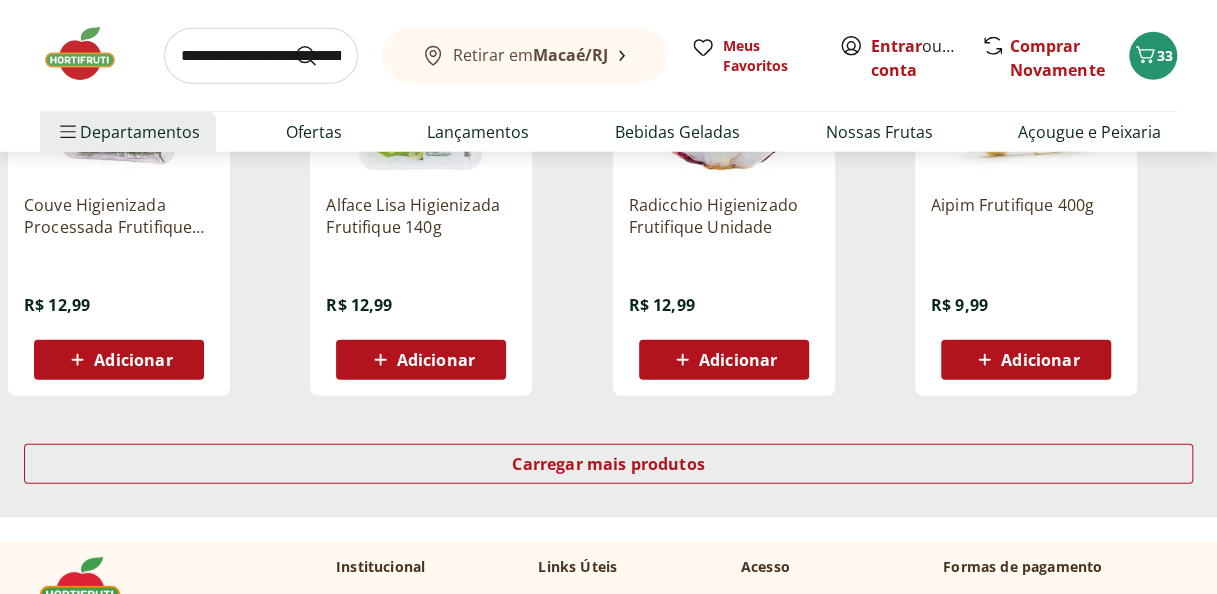 scroll, scrollTop: 2610, scrollLeft: 0, axis: vertical 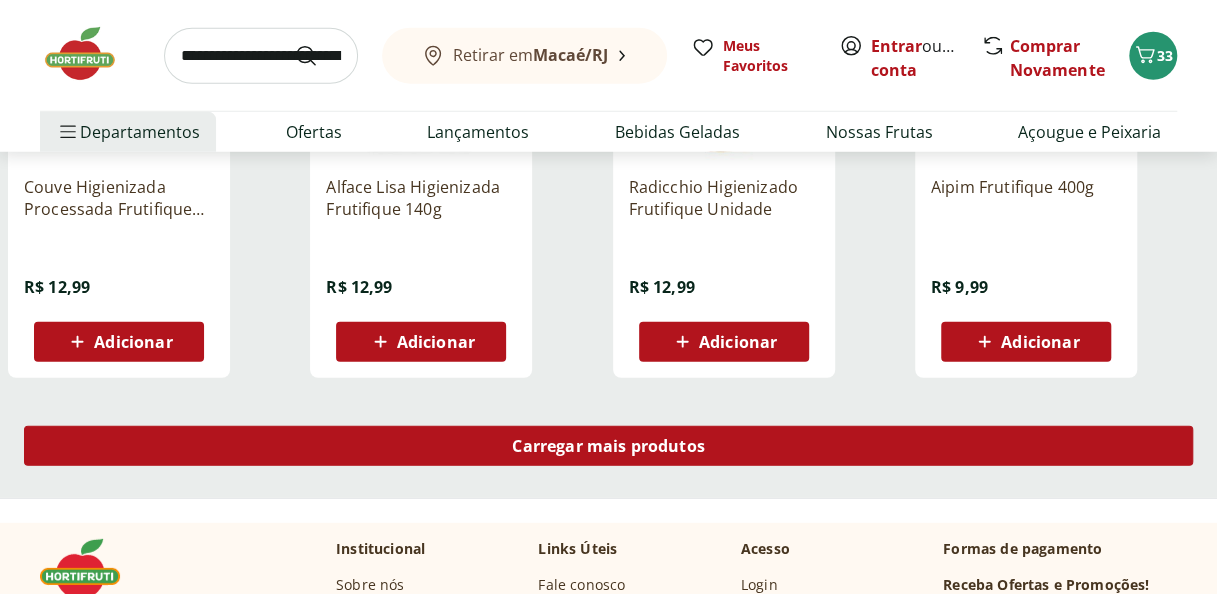 click on "Carregar mais produtos" at bounding box center [608, 446] 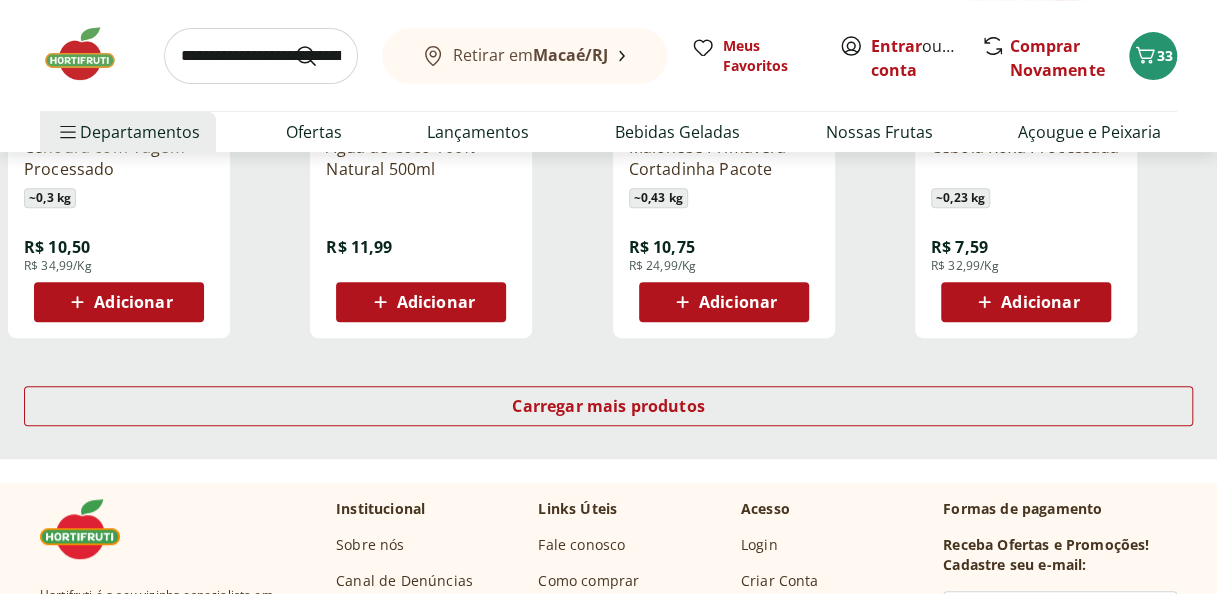 scroll, scrollTop: 3998, scrollLeft: 0, axis: vertical 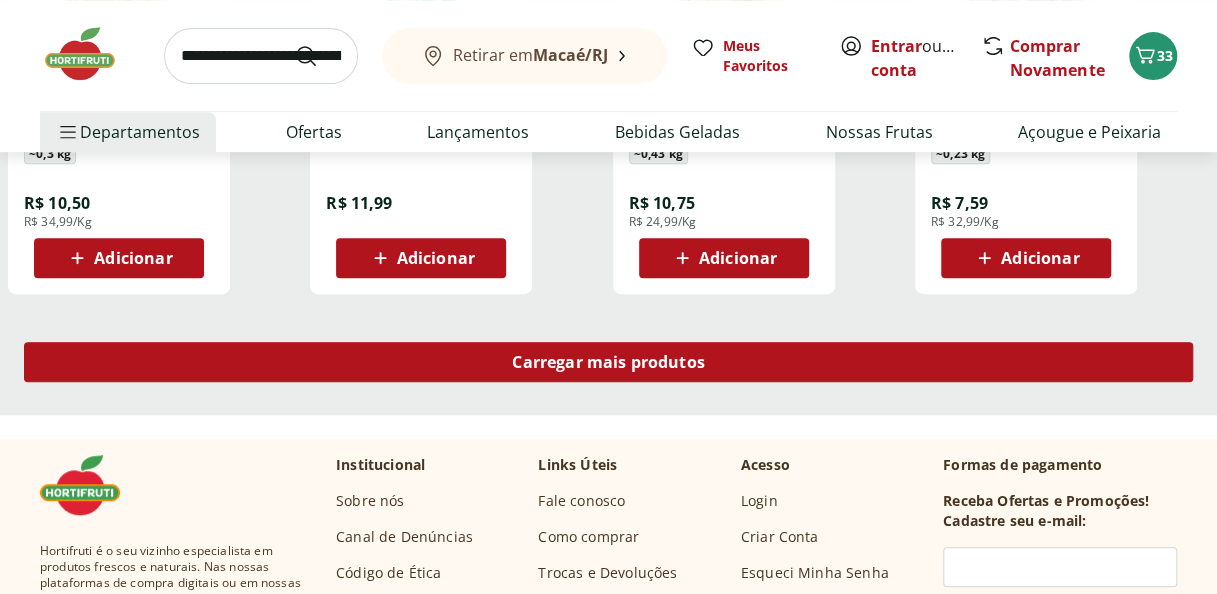 click on "Carregar mais produtos" at bounding box center (608, 362) 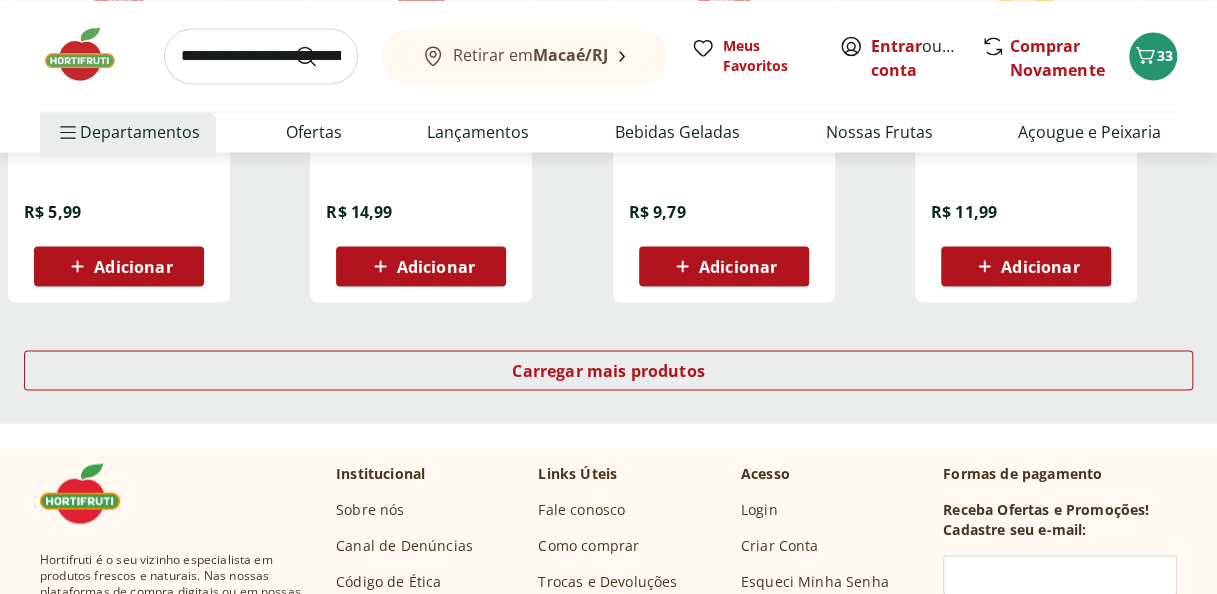 scroll, scrollTop: 5284, scrollLeft: 0, axis: vertical 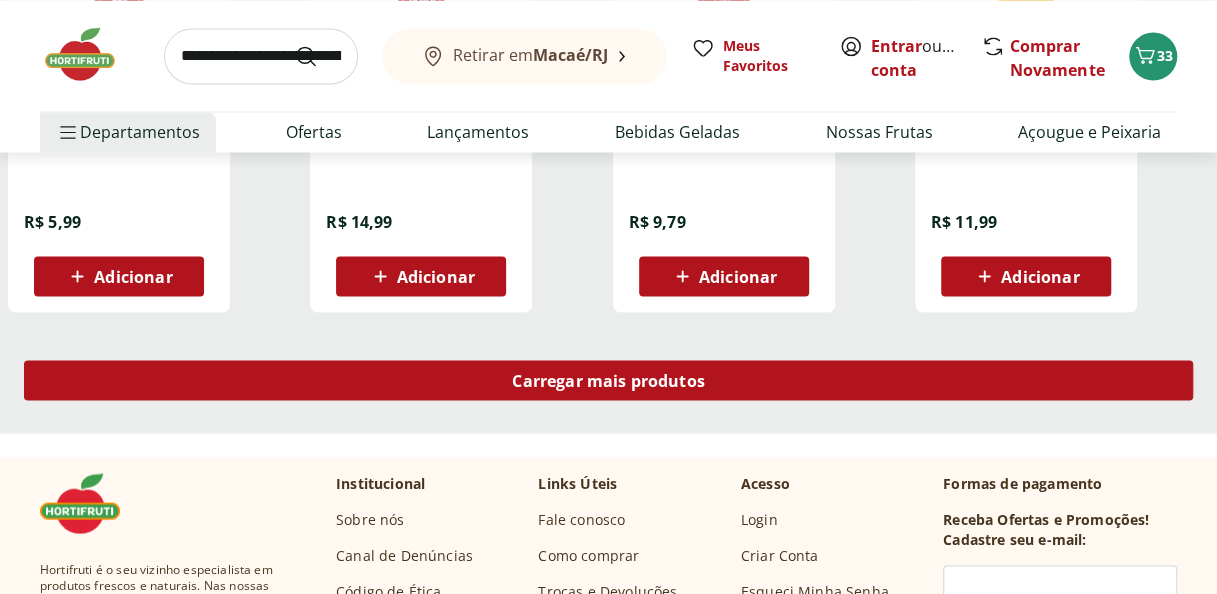 click on "Carregar mais produtos" at bounding box center [608, 380] 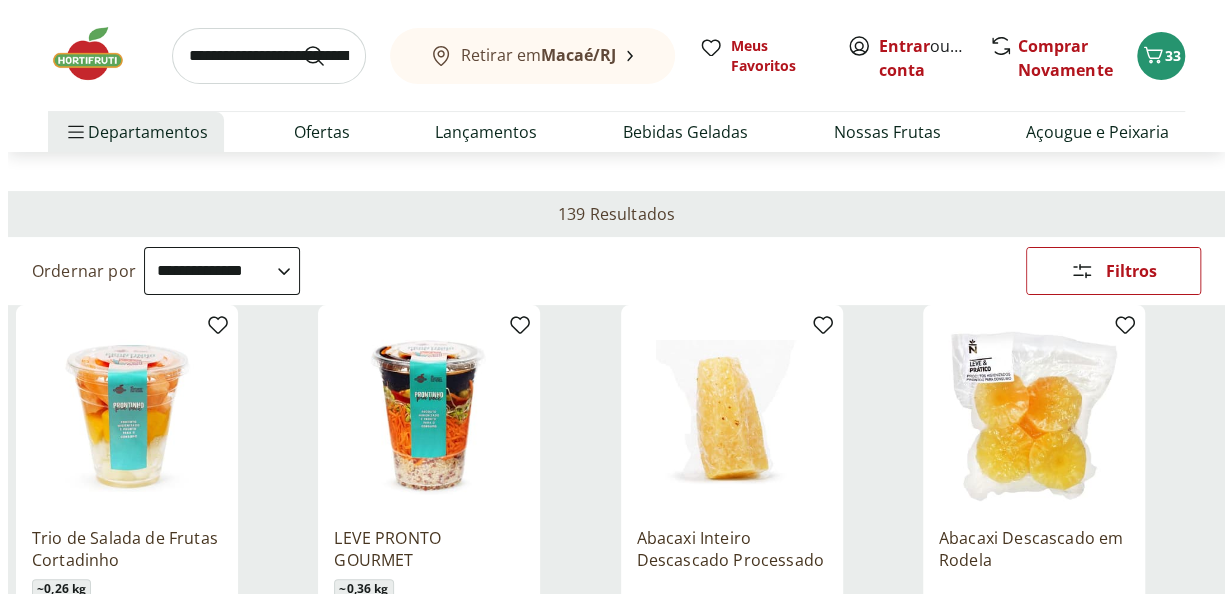 scroll, scrollTop: 0, scrollLeft: 0, axis: both 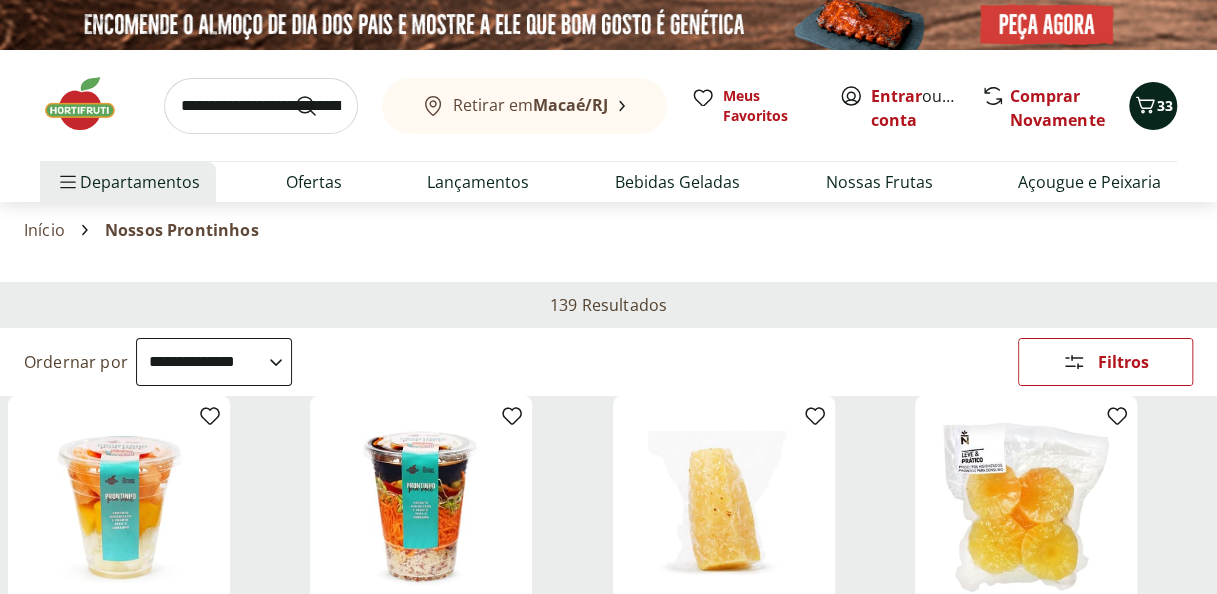 click 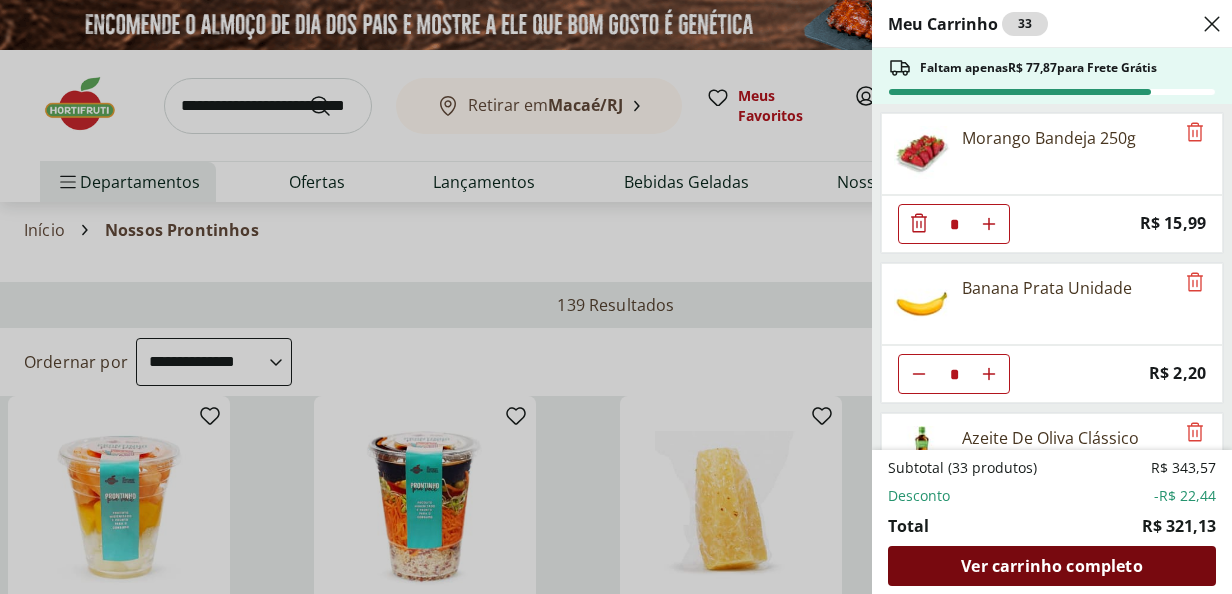 click on "Ver carrinho completo" at bounding box center [1051, 566] 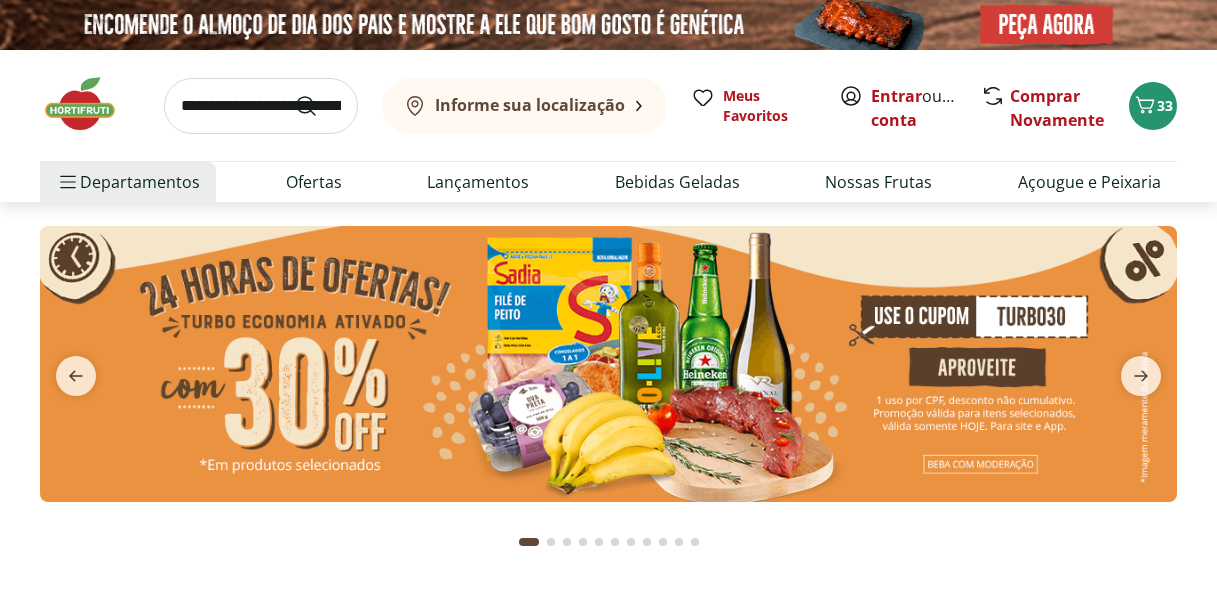 scroll, scrollTop: 0, scrollLeft: 0, axis: both 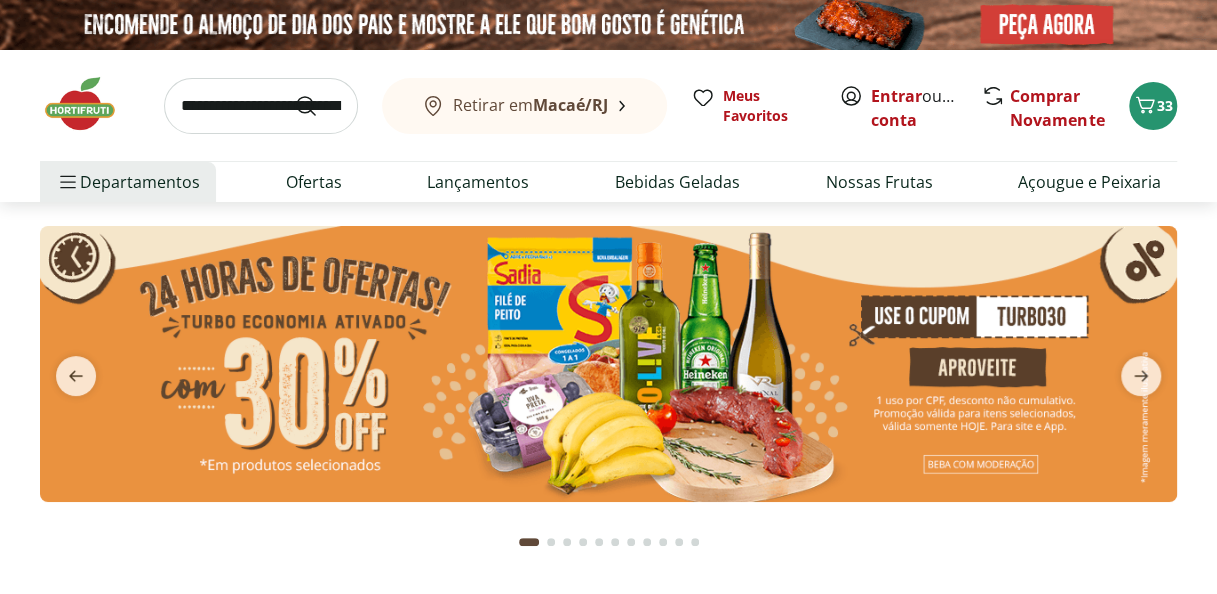 click at bounding box center [261, 106] 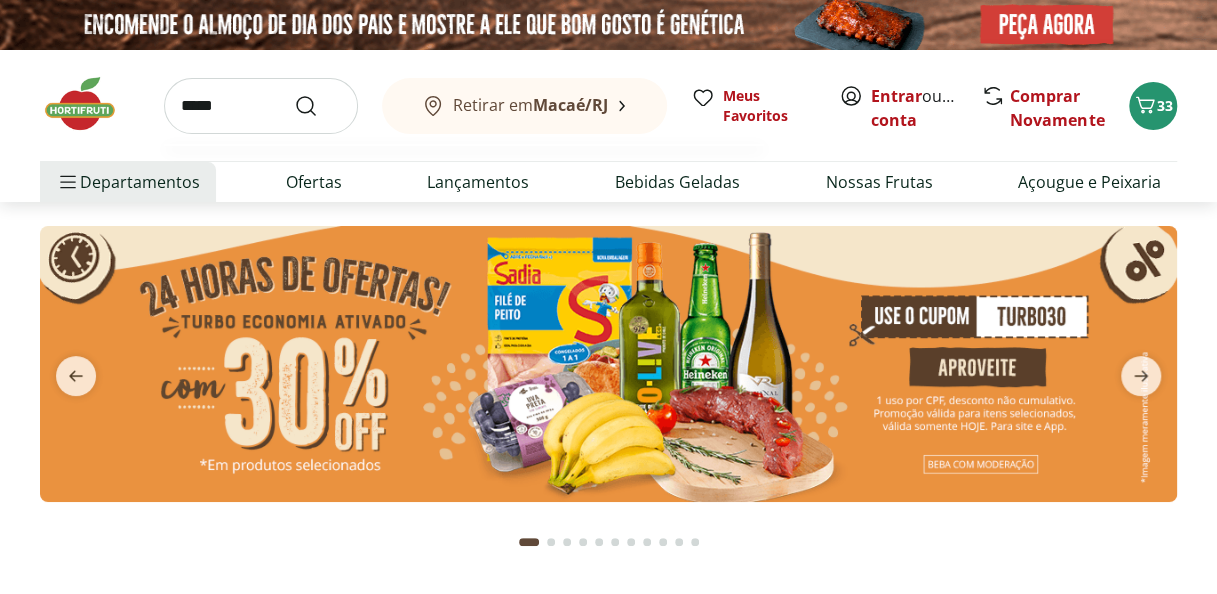 type on "*****" 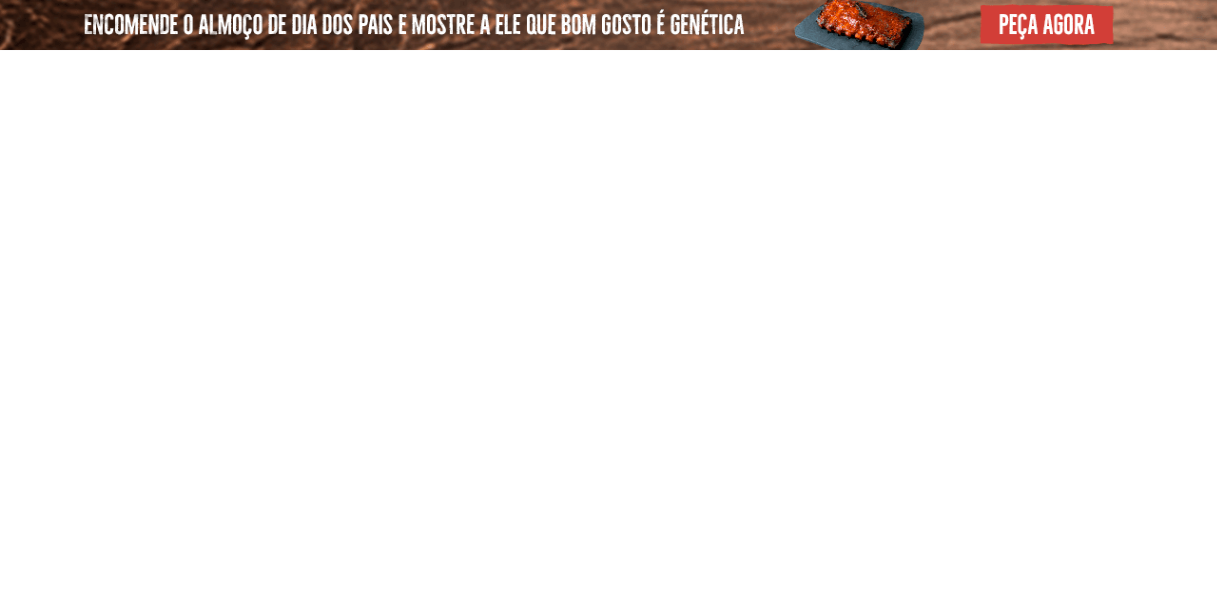 select on "**********" 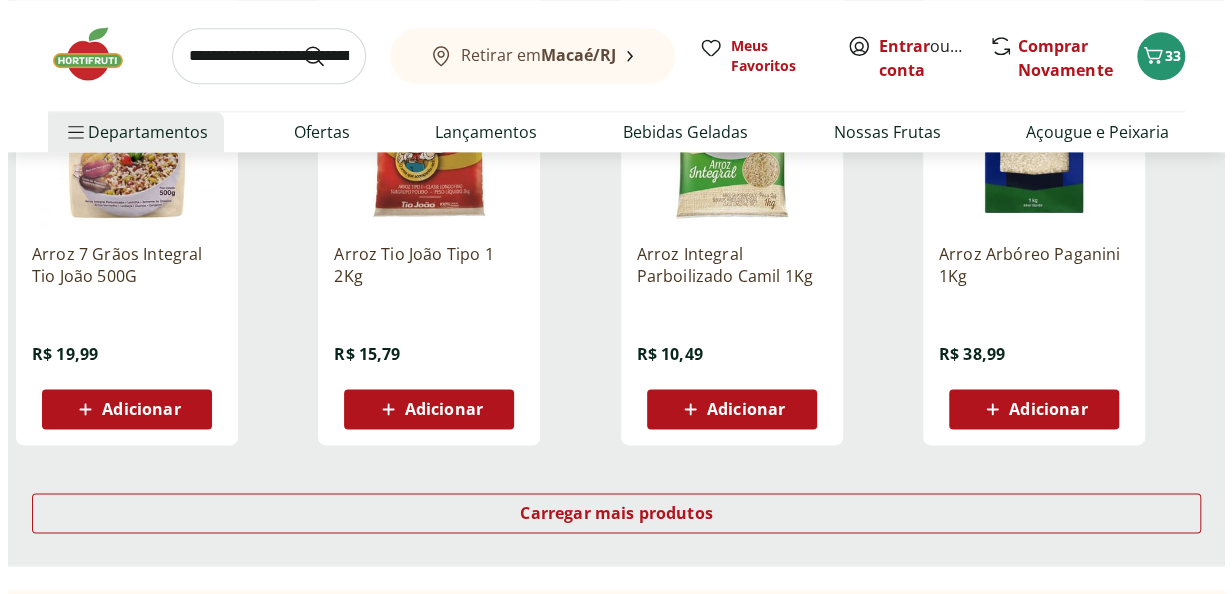 scroll, scrollTop: 0, scrollLeft: 0, axis: both 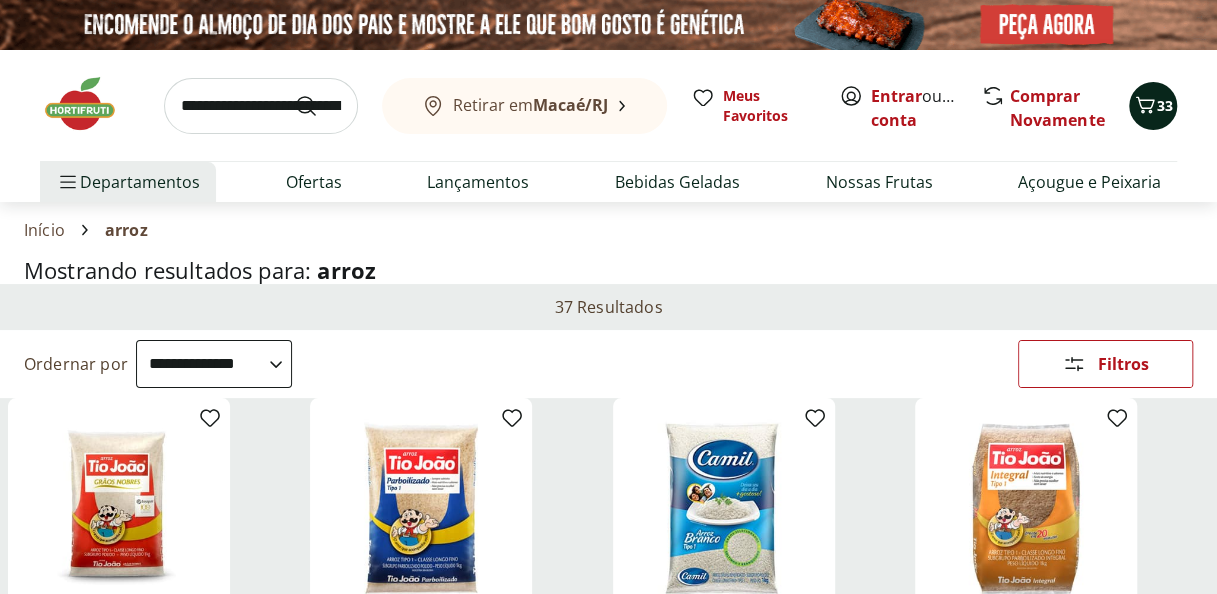 click on "33" at bounding box center (1165, 105) 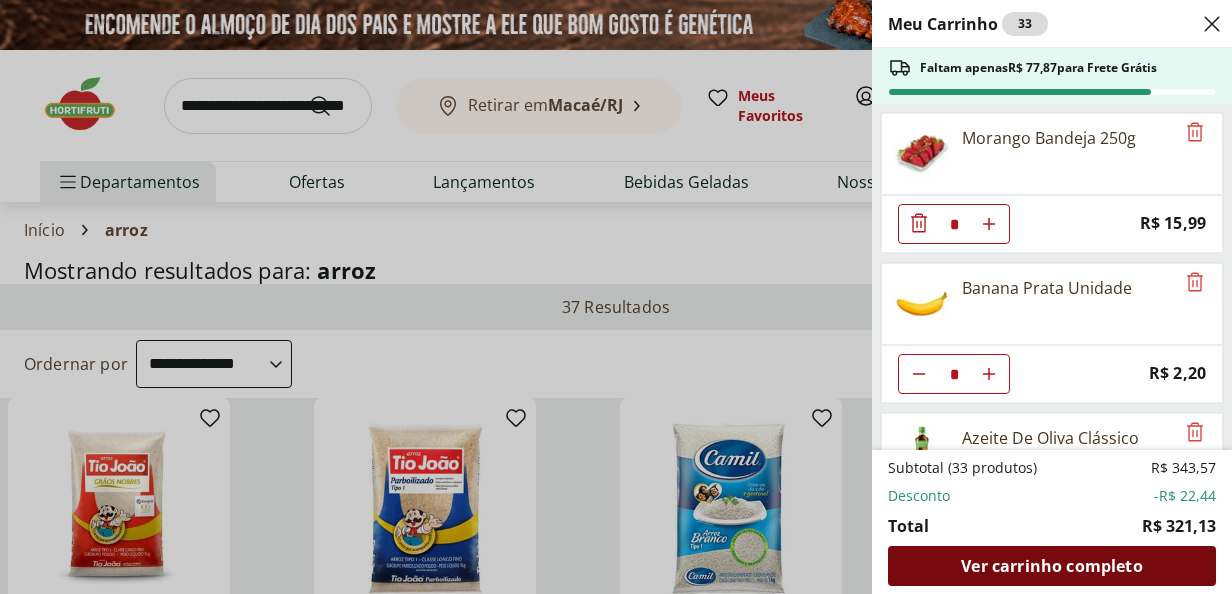 click on "Ver carrinho completo" at bounding box center (1051, 566) 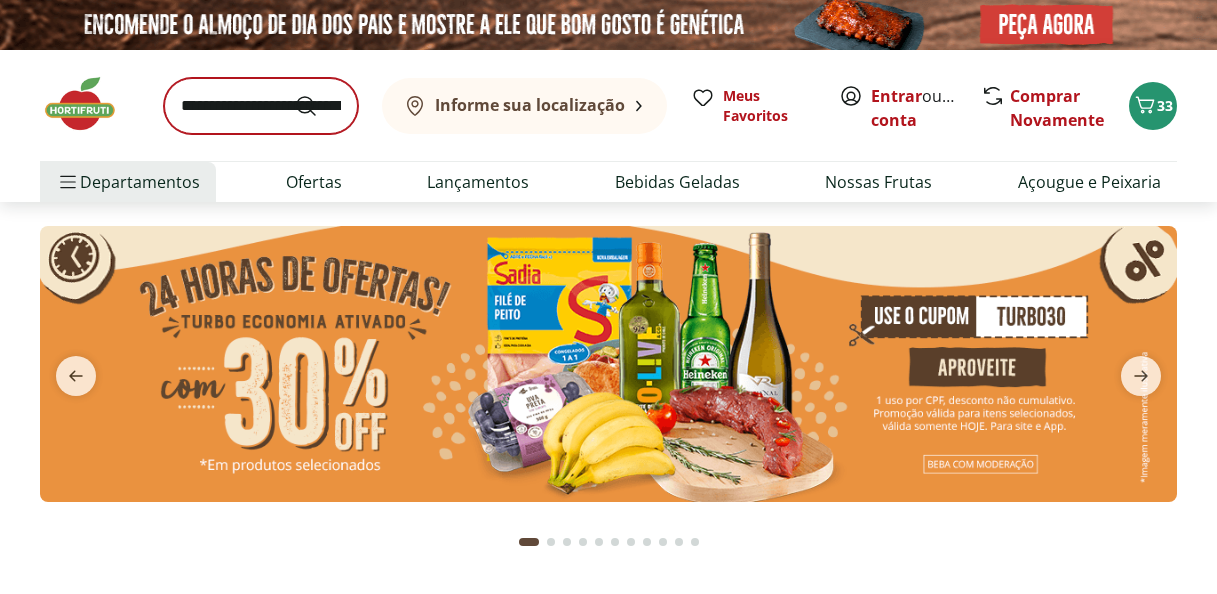scroll, scrollTop: 0, scrollLeft: 0, axis: both 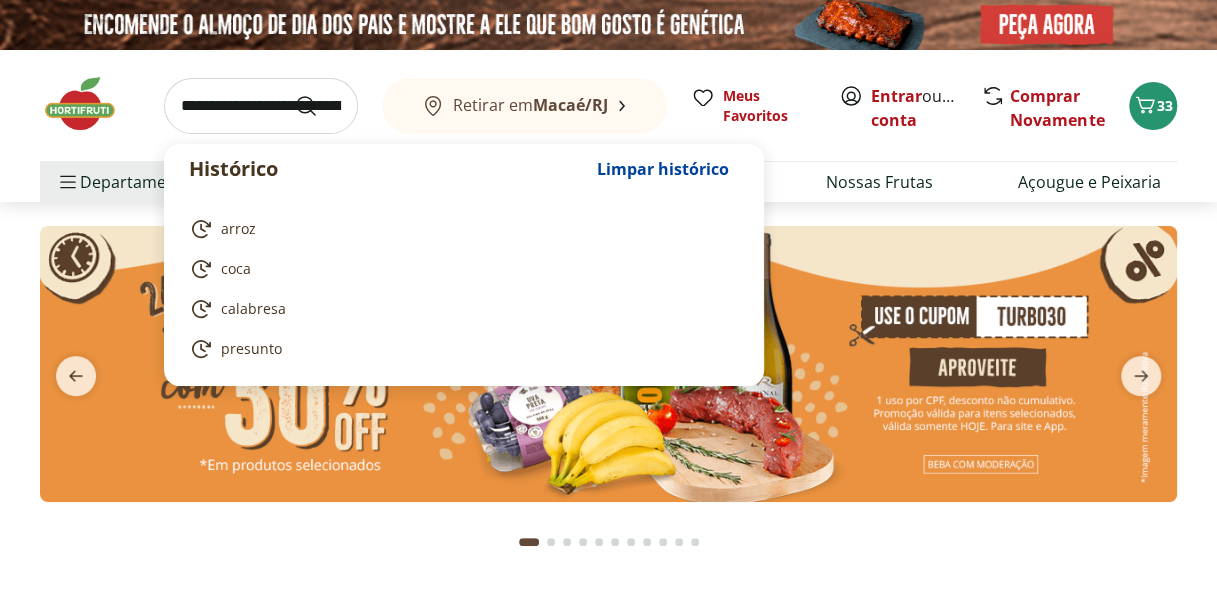 click at bounding box center [261, 106] 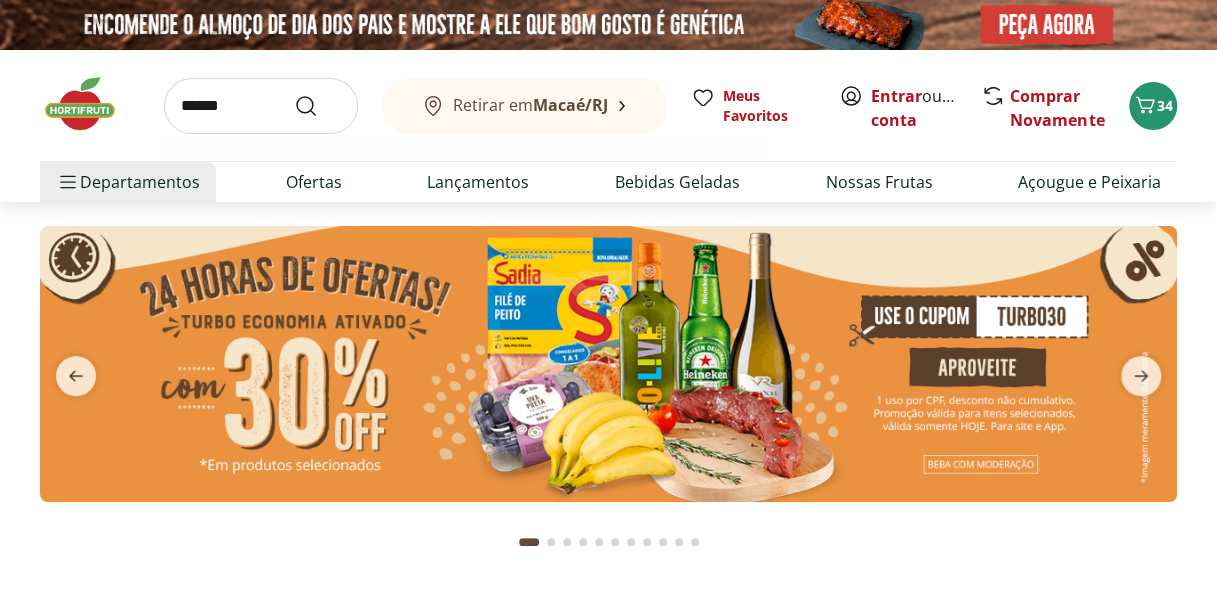 type on "******" 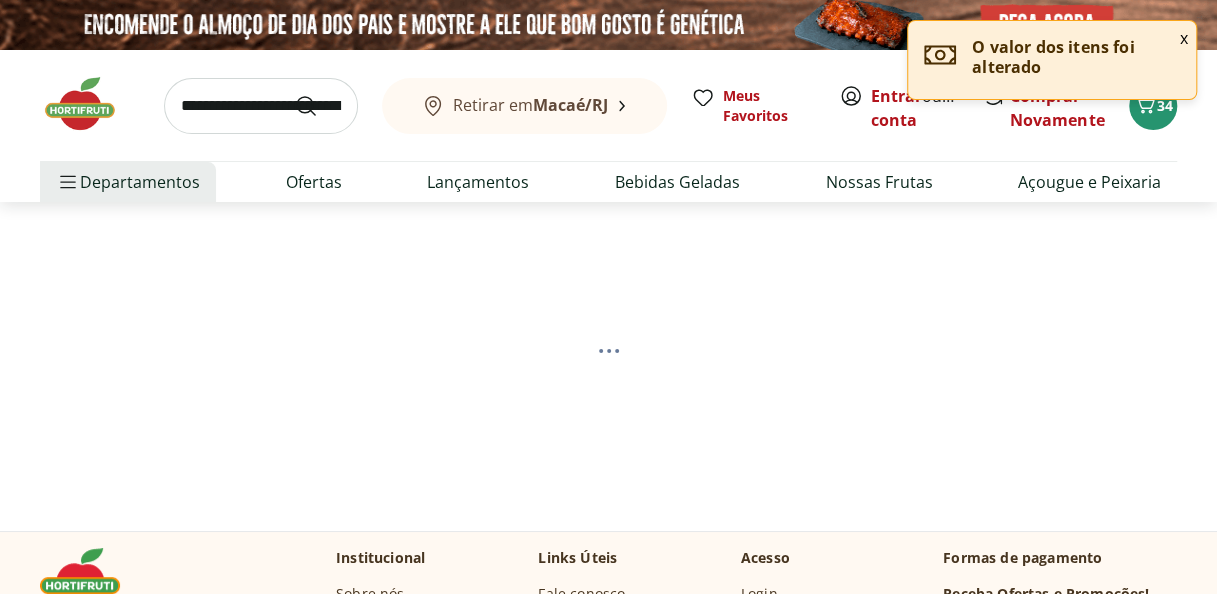 select on "**********" 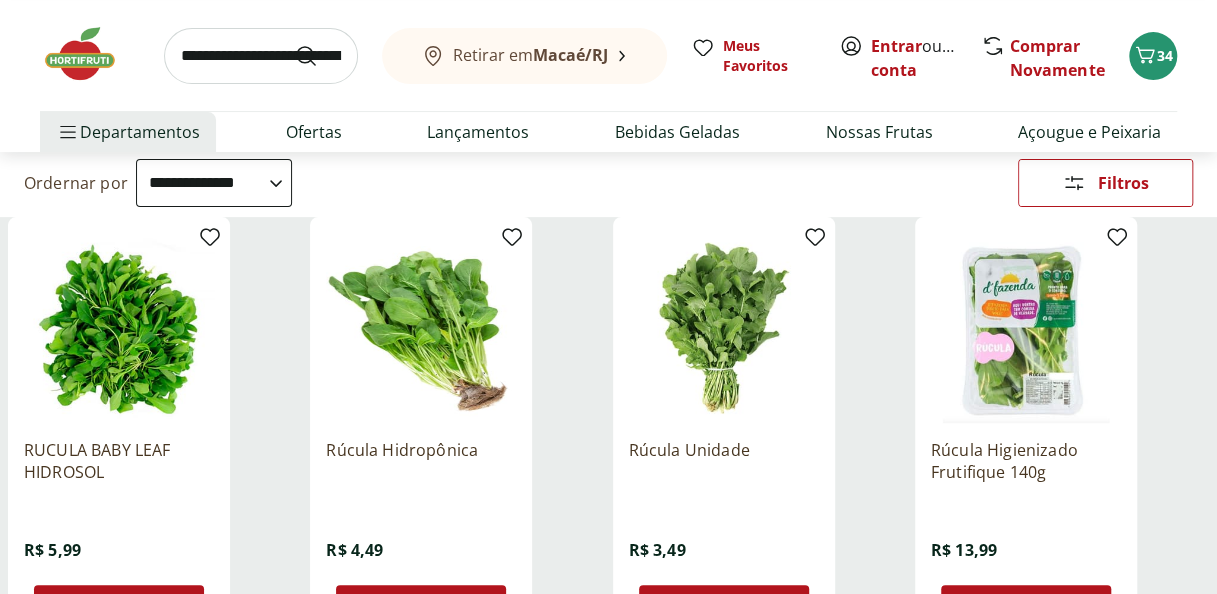 scroll, scrollTop: 0, scrollLeft: 0, axis: both 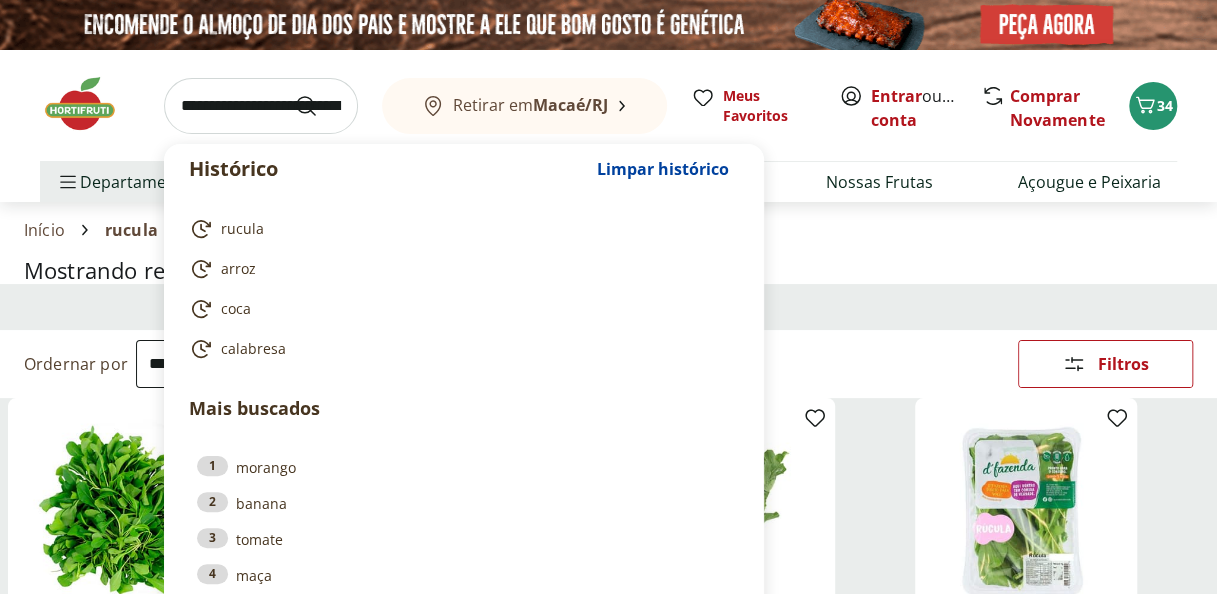 click at bounding box center (261, 106) 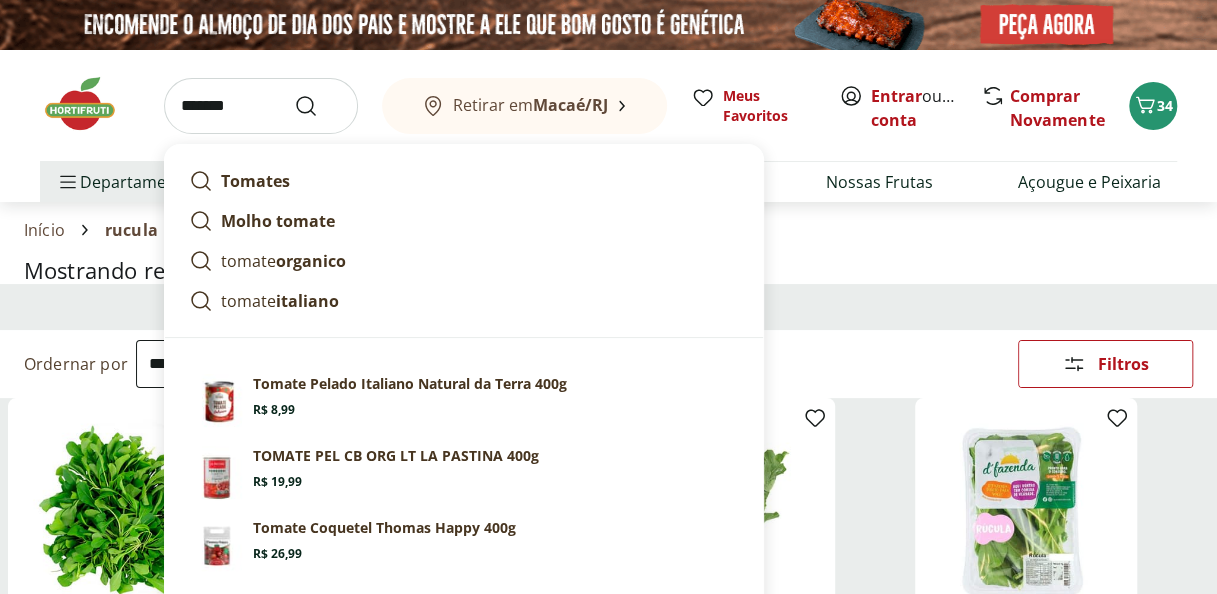 type on "******" 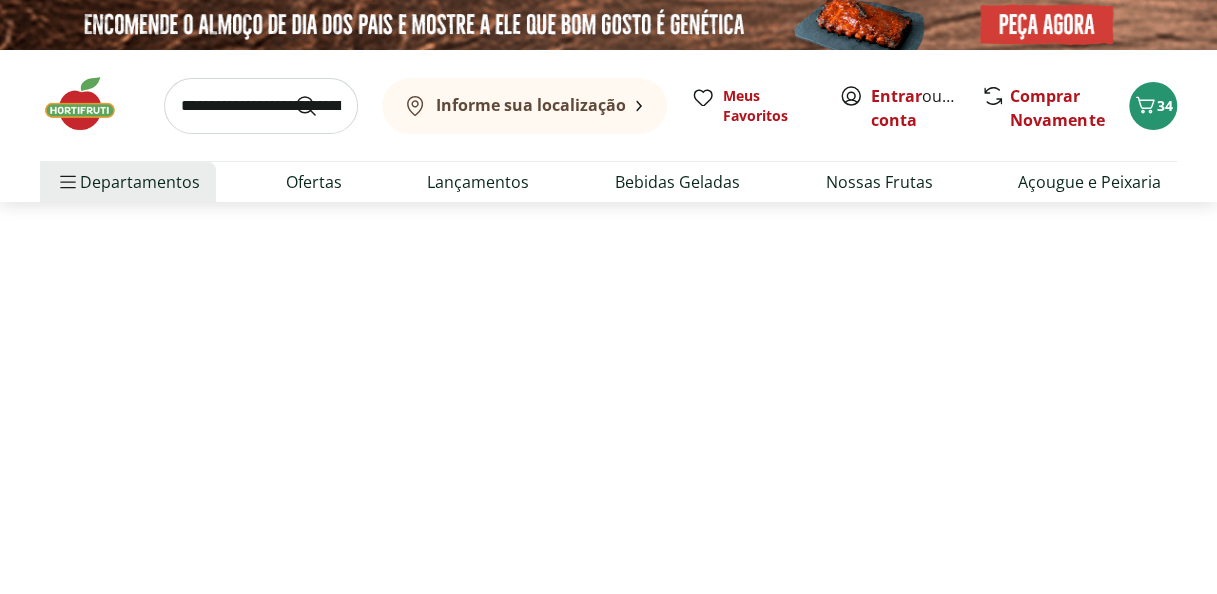 select on "**********" 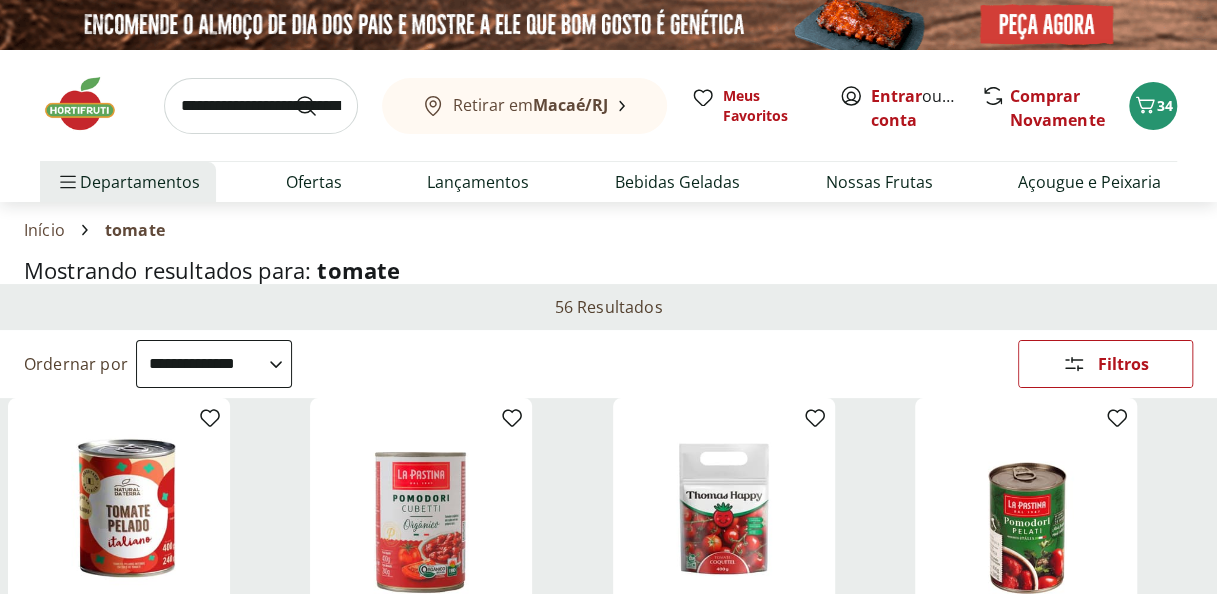scroll, scrollTop: 519, scrollLeft: 0, axis: vertical 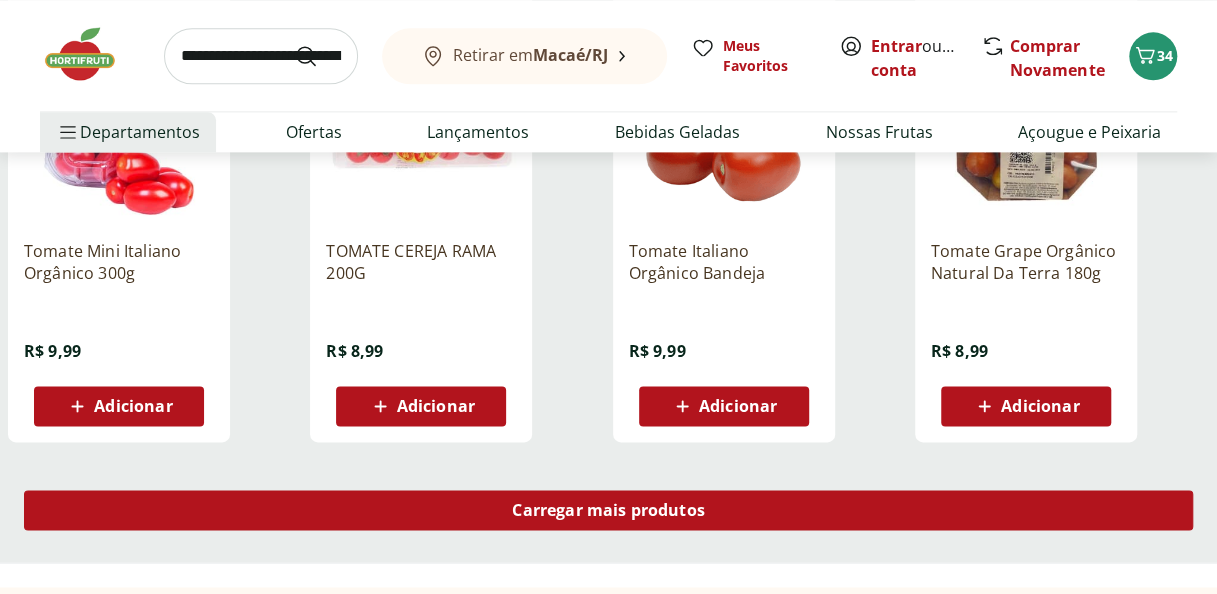 click on "Carregar mais produtos" at bounding box center [608, 510] 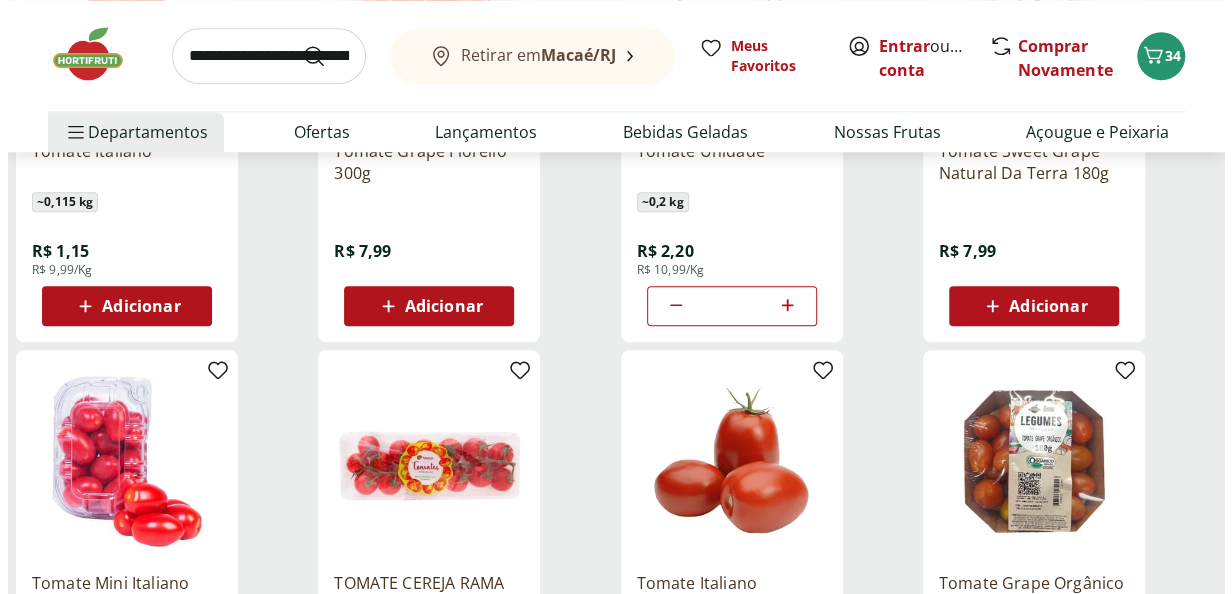 scroll, scrollTop: 0, scrollLeft: 0, axis: both 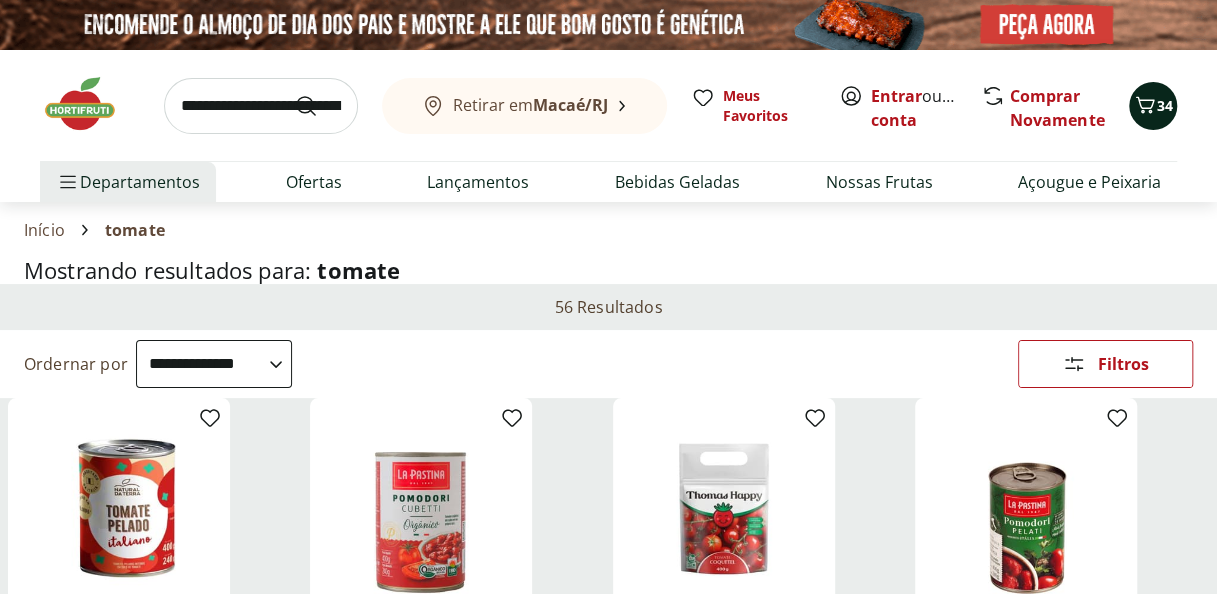 click on "34" at bounding box center [1153, 106] 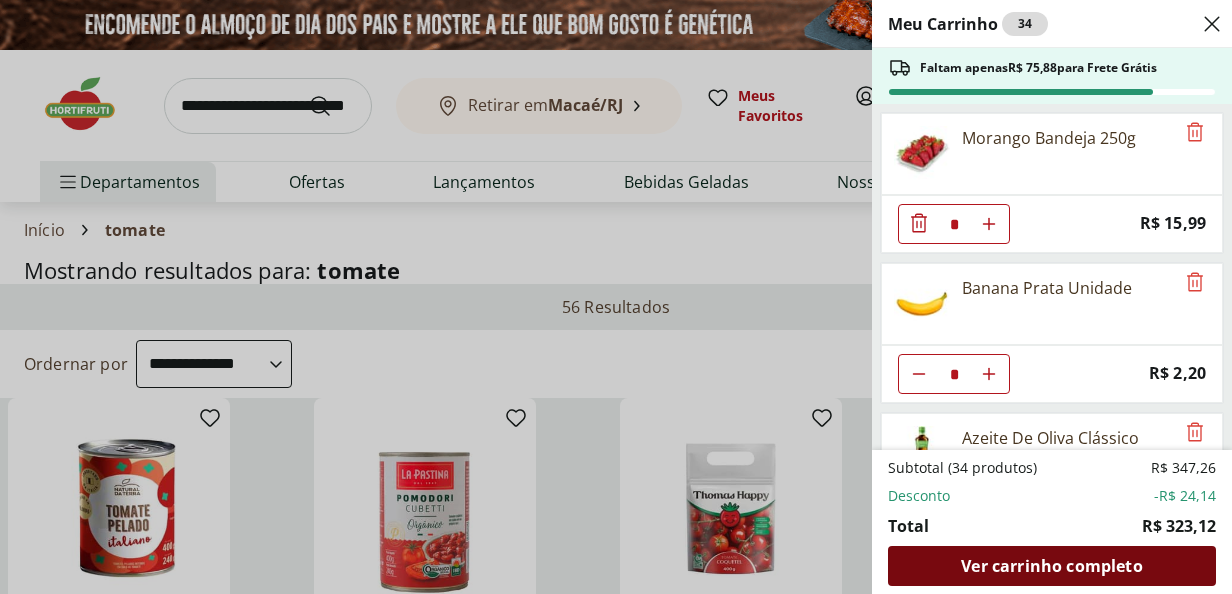 click on "Ver carrinho completo" at bounding box center [1051, 566] 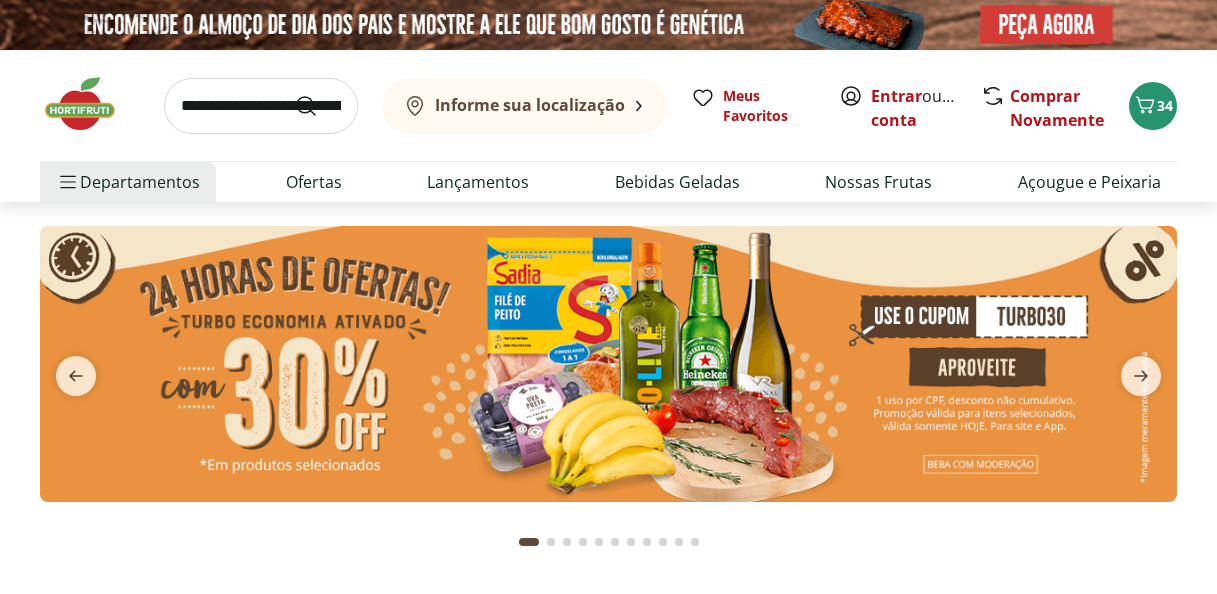 scroll, scrollTop: 0, scrollLeft: 0, axis: both 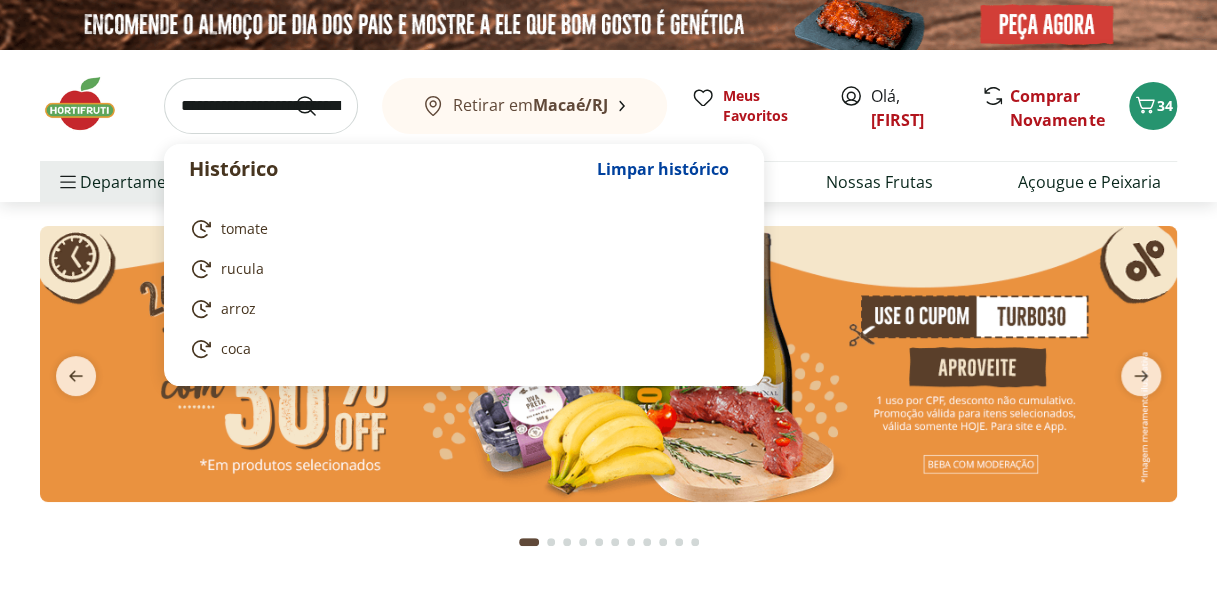 click at bounding box center (261, 106) 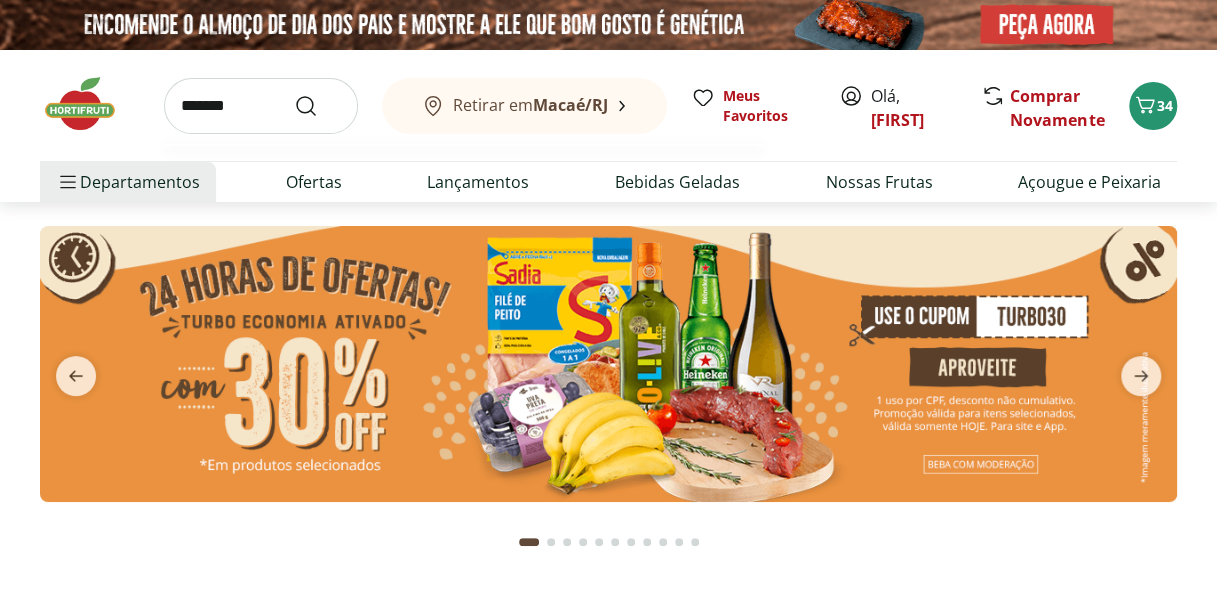 type on "*******" 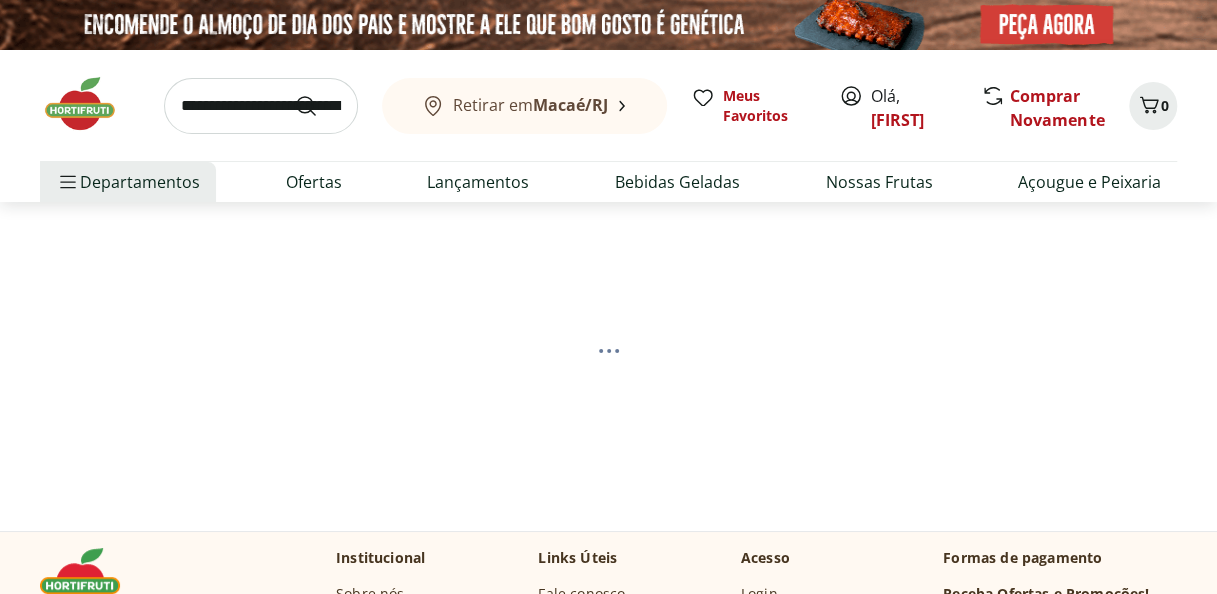select on "**********" 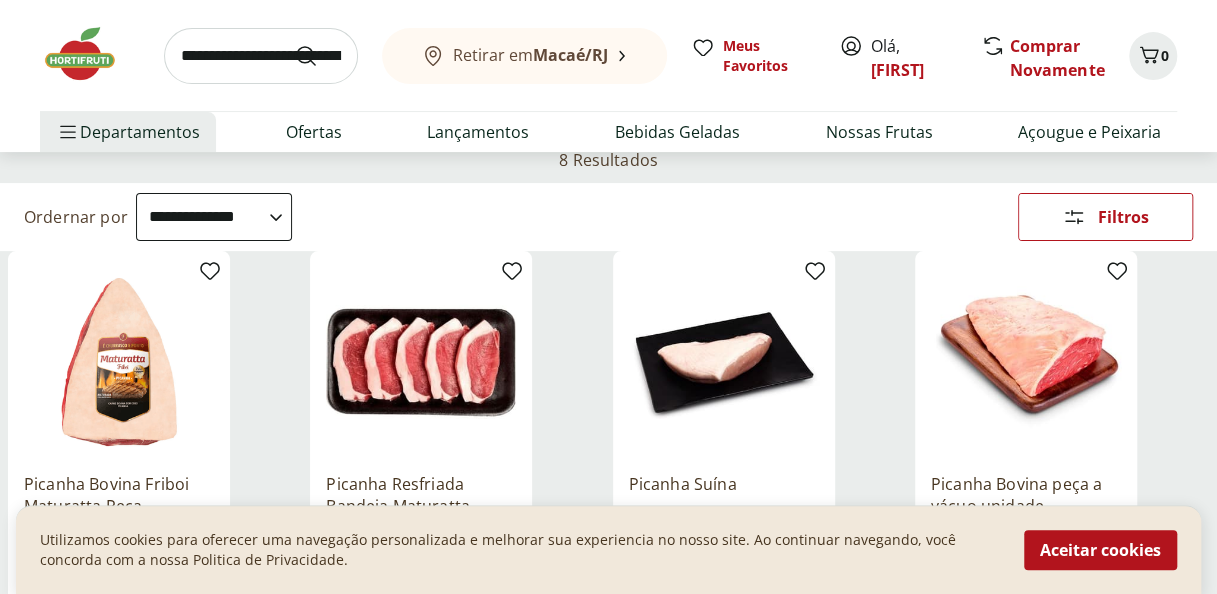 scroll, scrollTop: 0, scrollLeft: 0, axis: both 